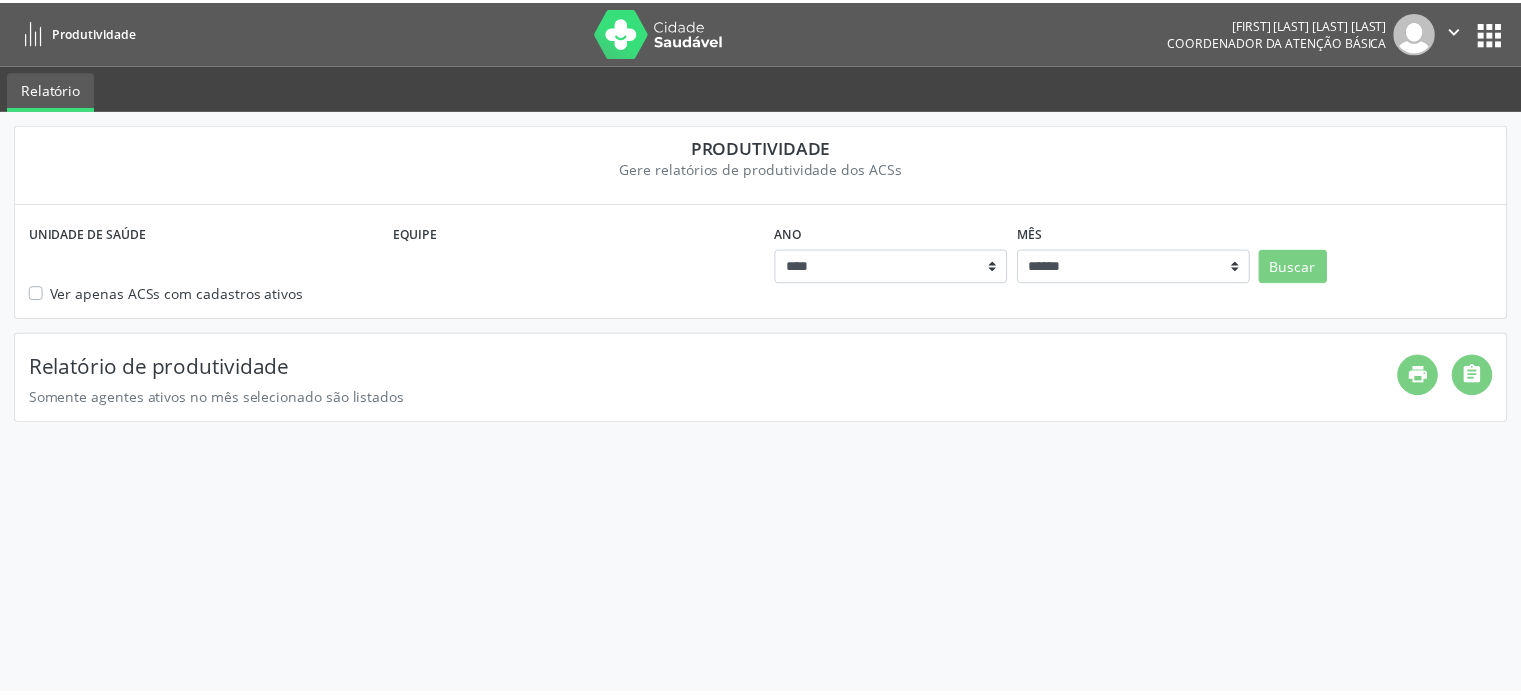 scroll, scrollTop: 0, scrollLeft: 0, axis: both 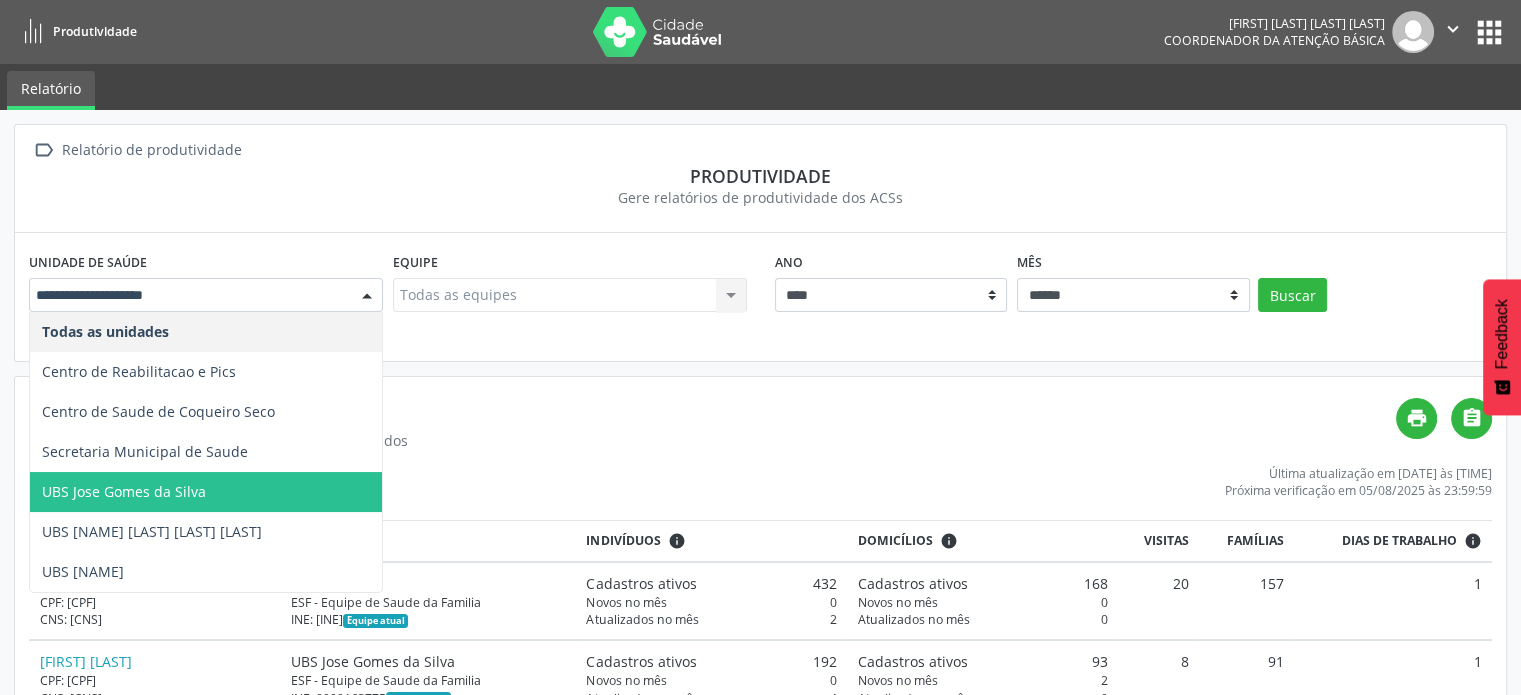 click on "UBS Jose Gomes da Silva" at bounding box center [206, 492] 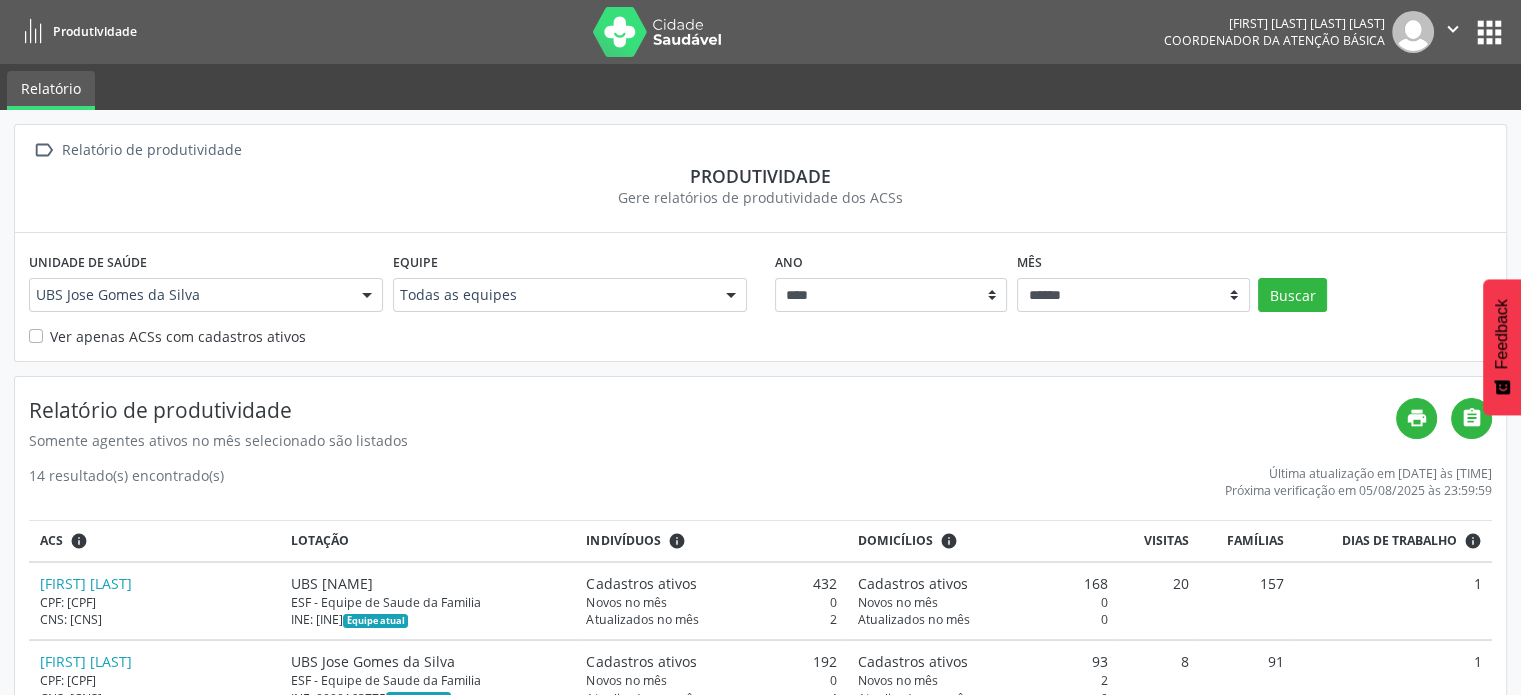 click at bounding box center [731, 296] 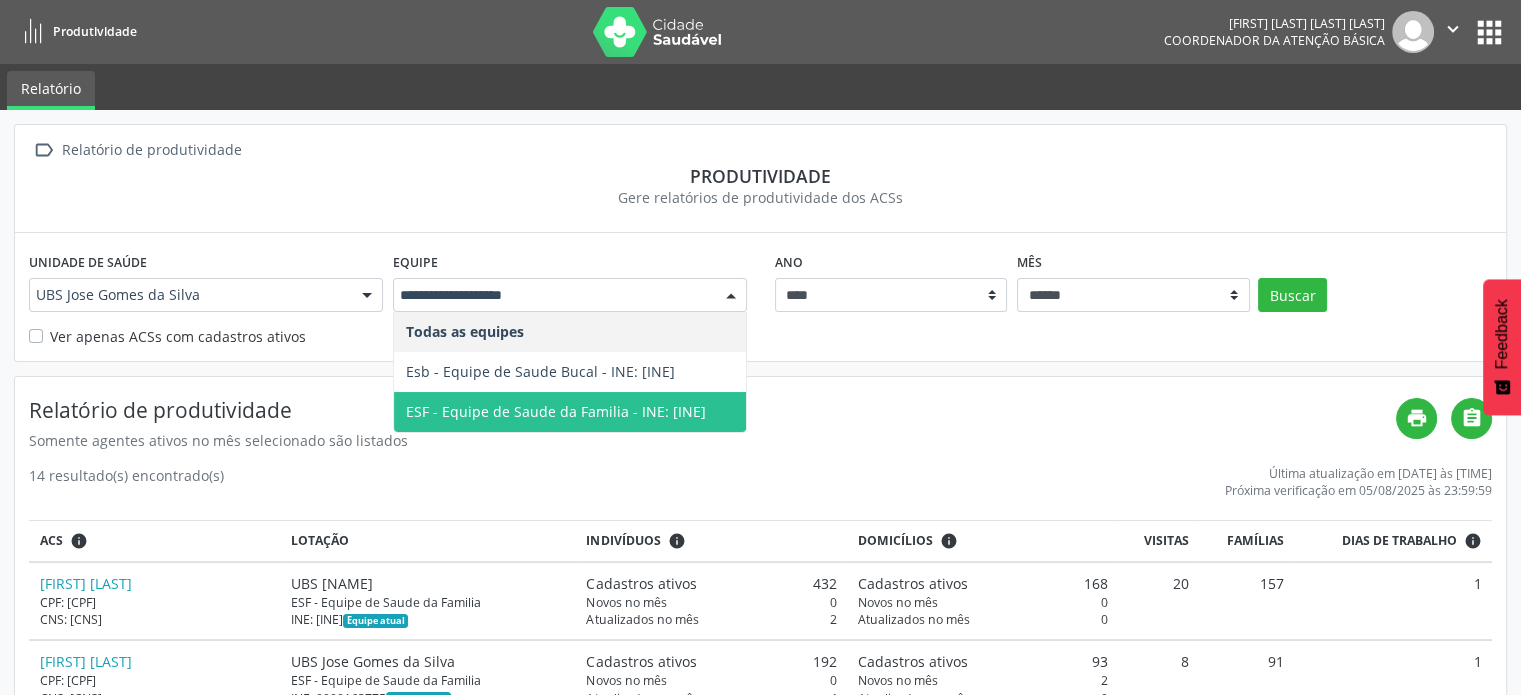 click on "ESF - Equipe de Saude da Familia - INE: [INE]" at bounding box center (556, 411) 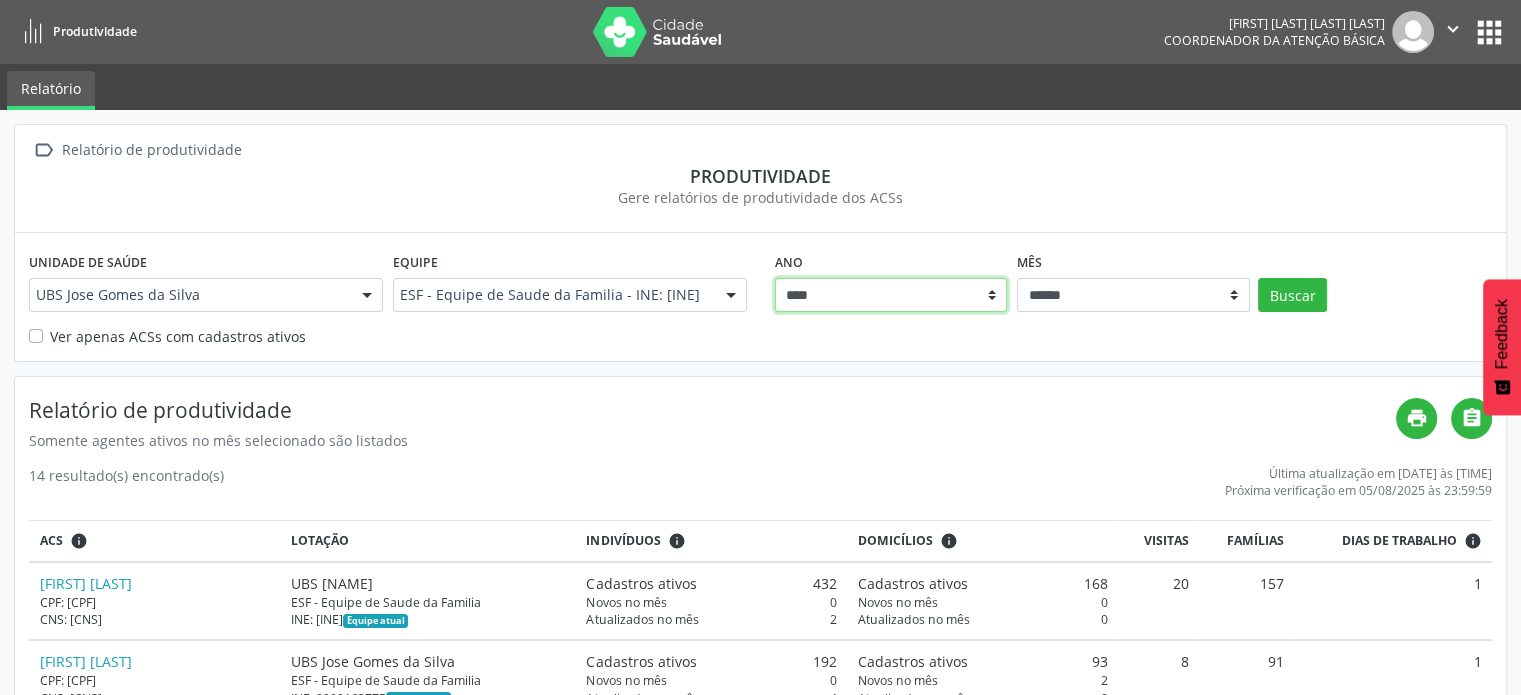click on "**** ****" at bounding box center [891, 295] 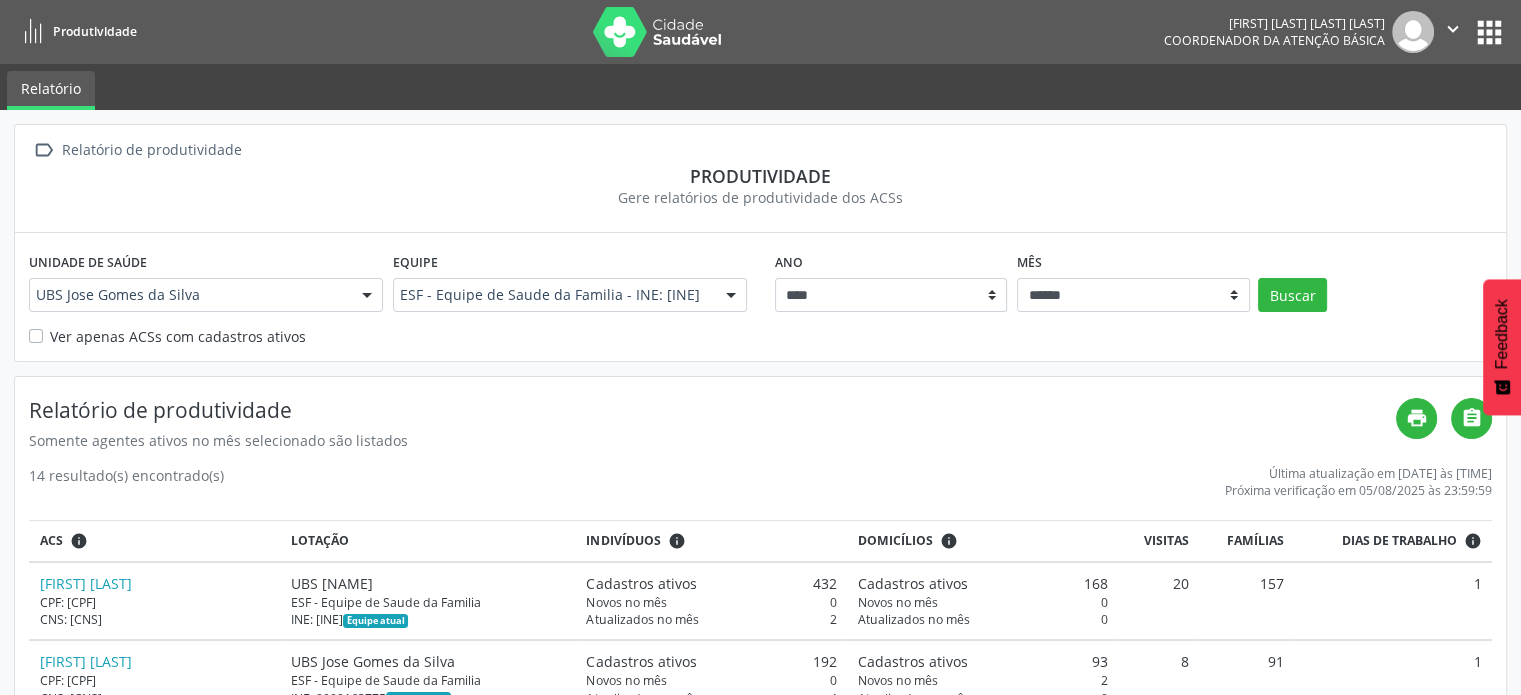 drag, startPoint x: 1108, startPoint y: 331, endPoint x: 1116, endPoint y: 316, distance: 17 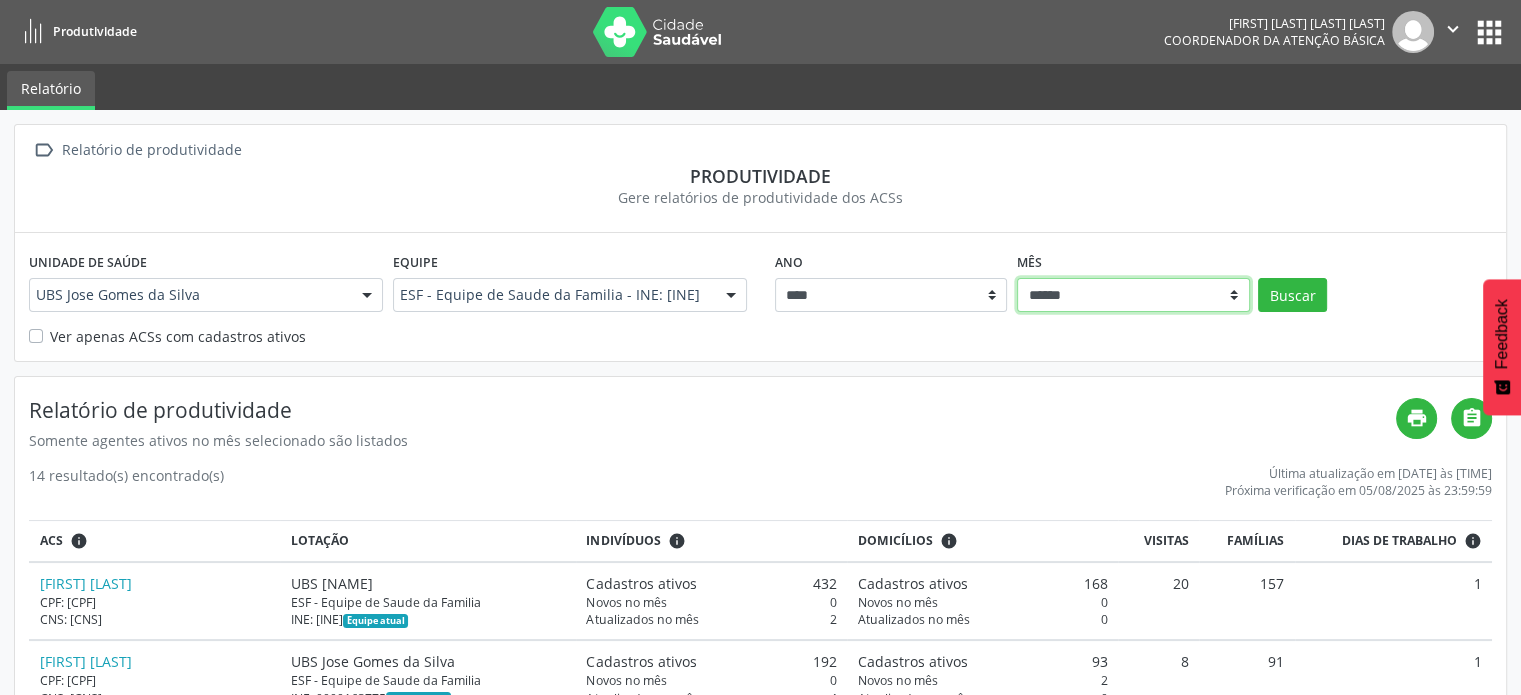 click on "****** ***** ***** **** ***** ***** ********* *******" at bounding box center (1133, 295) 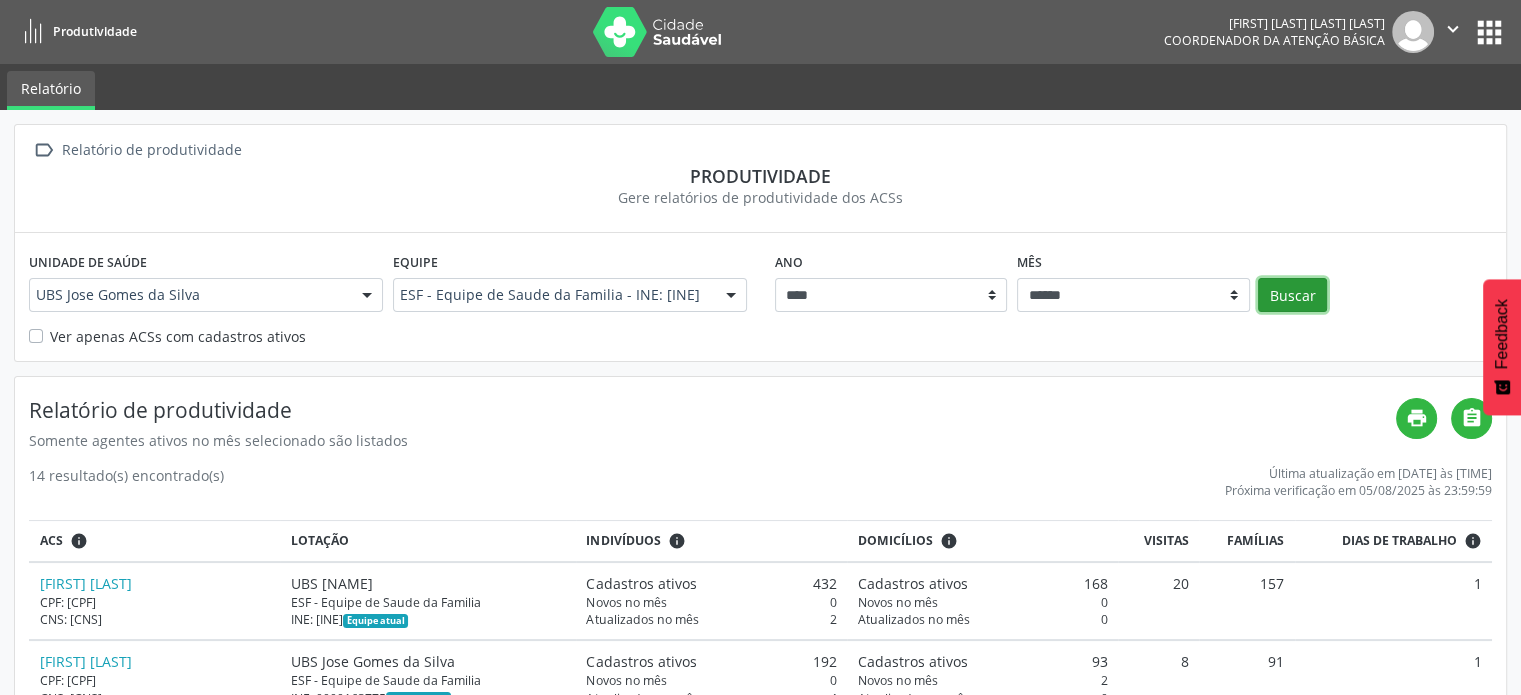 click on "Buscar" at bounding box center [1292, 295] 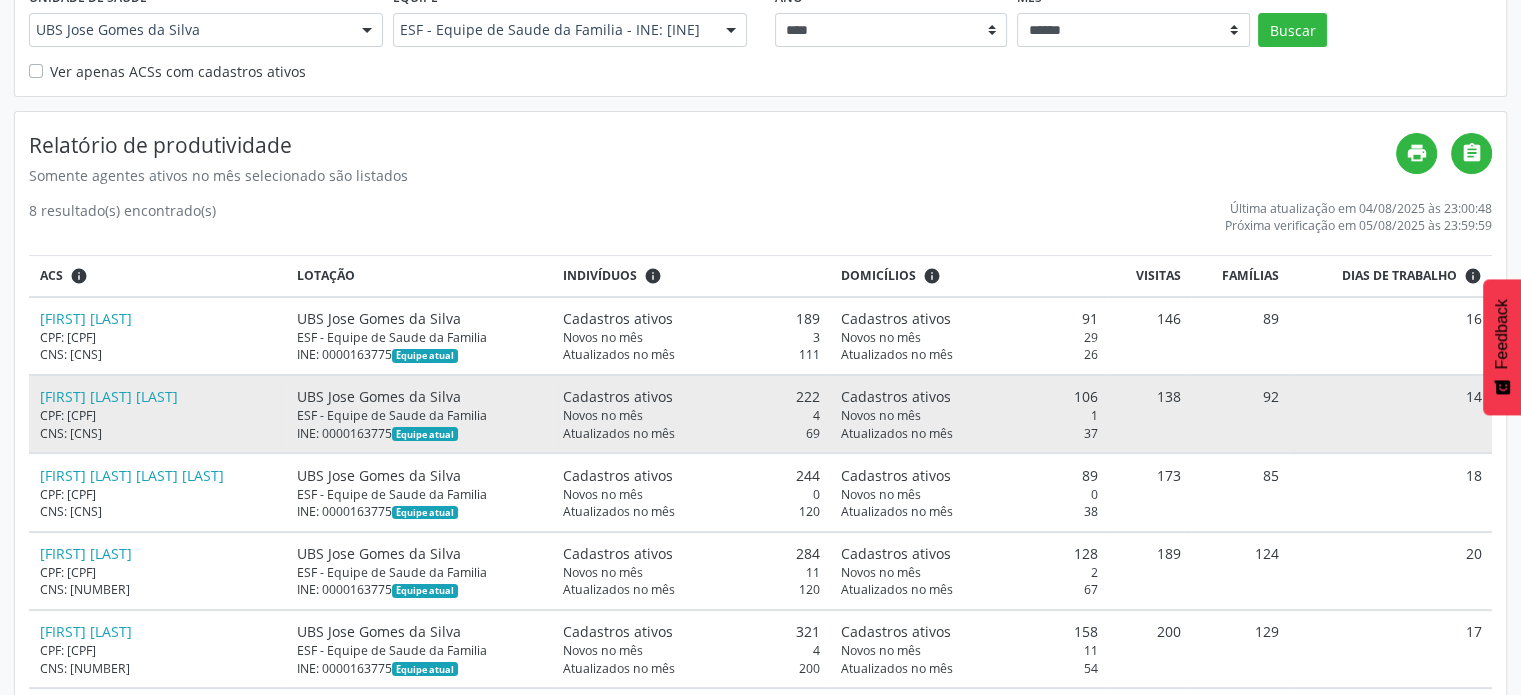 scroll, scrollTop: 300, scrollLeft: 0, axis: vertical 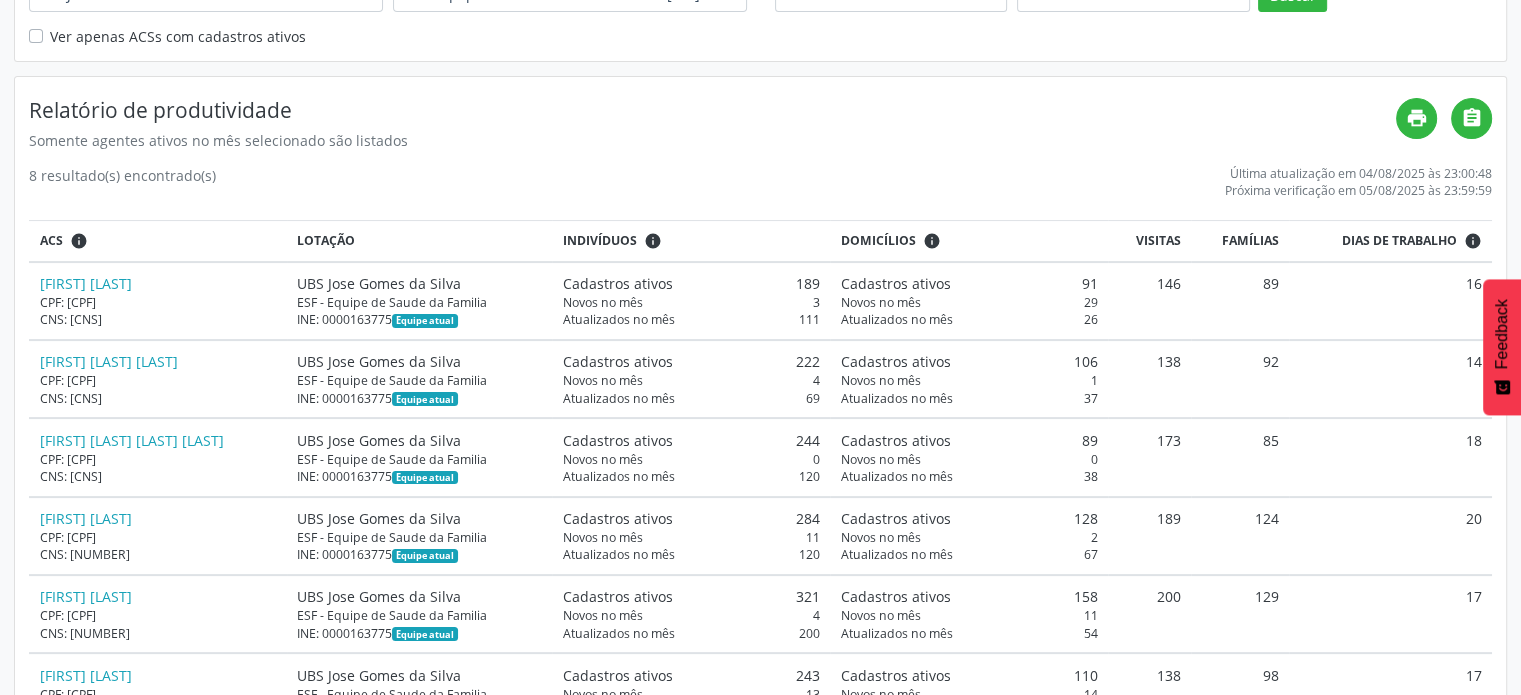 click on "Somente agentes ativos no mês selecionado são listados" at bounding box center [712, 140] 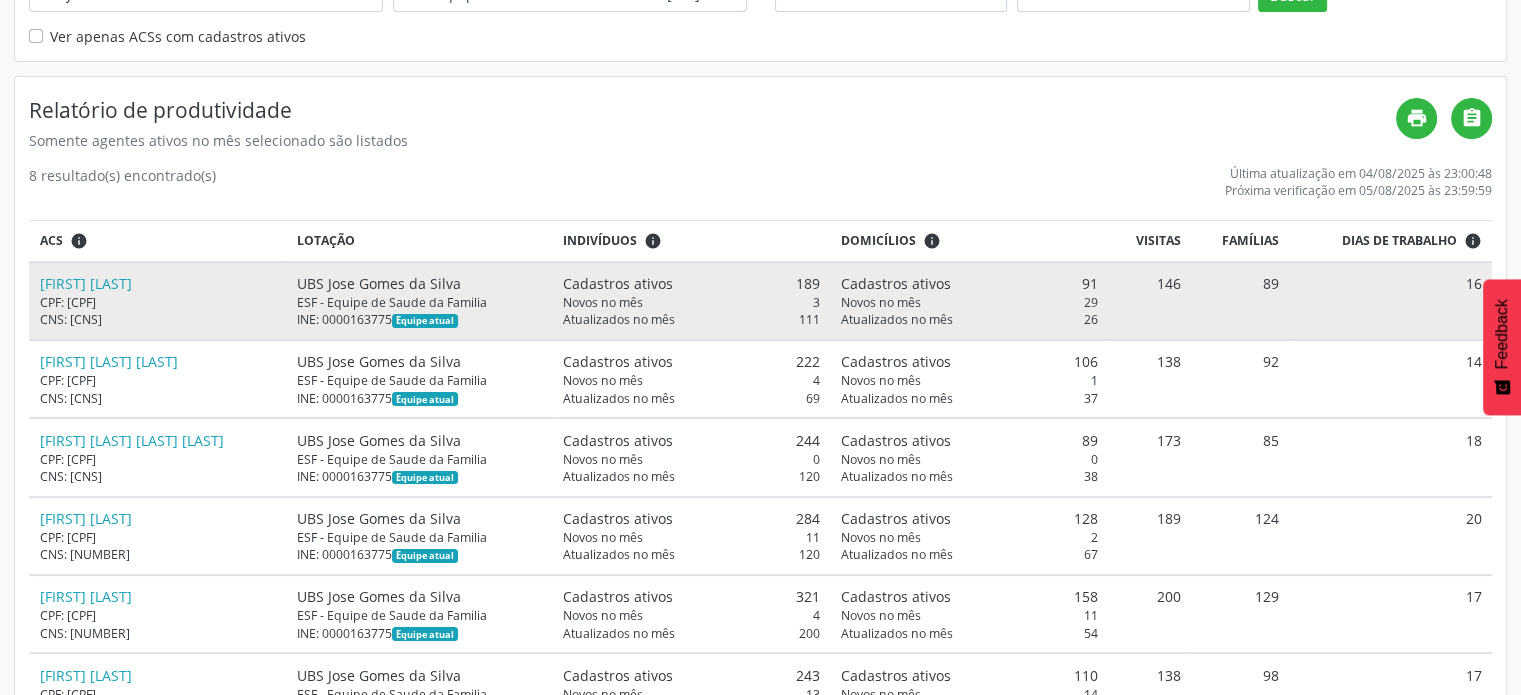 drag, startPoint x: 1171, startPoint y: 244, endPoint x: 983, endPoint y: 278, distance: 191.04973 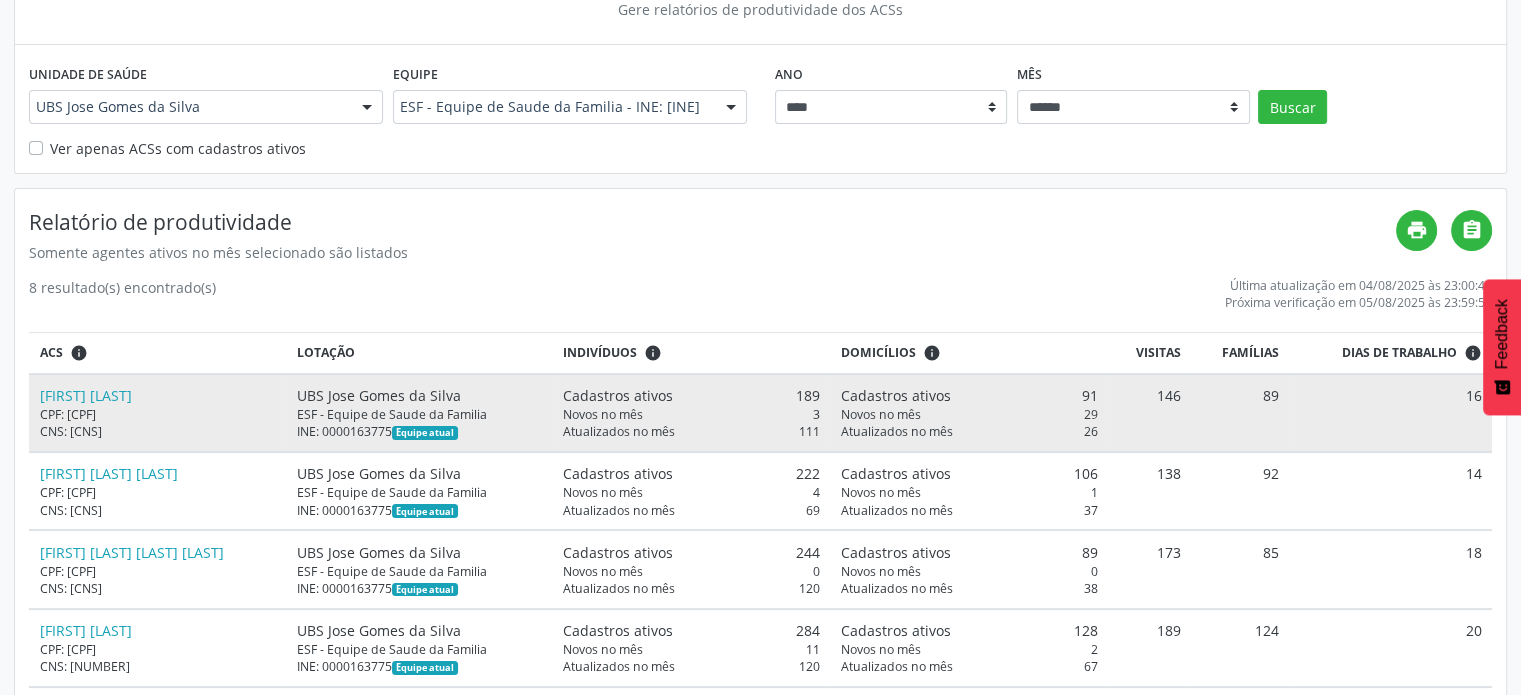 scroll, scrollTop: 200, scrollLeft: 0, axis: vertical 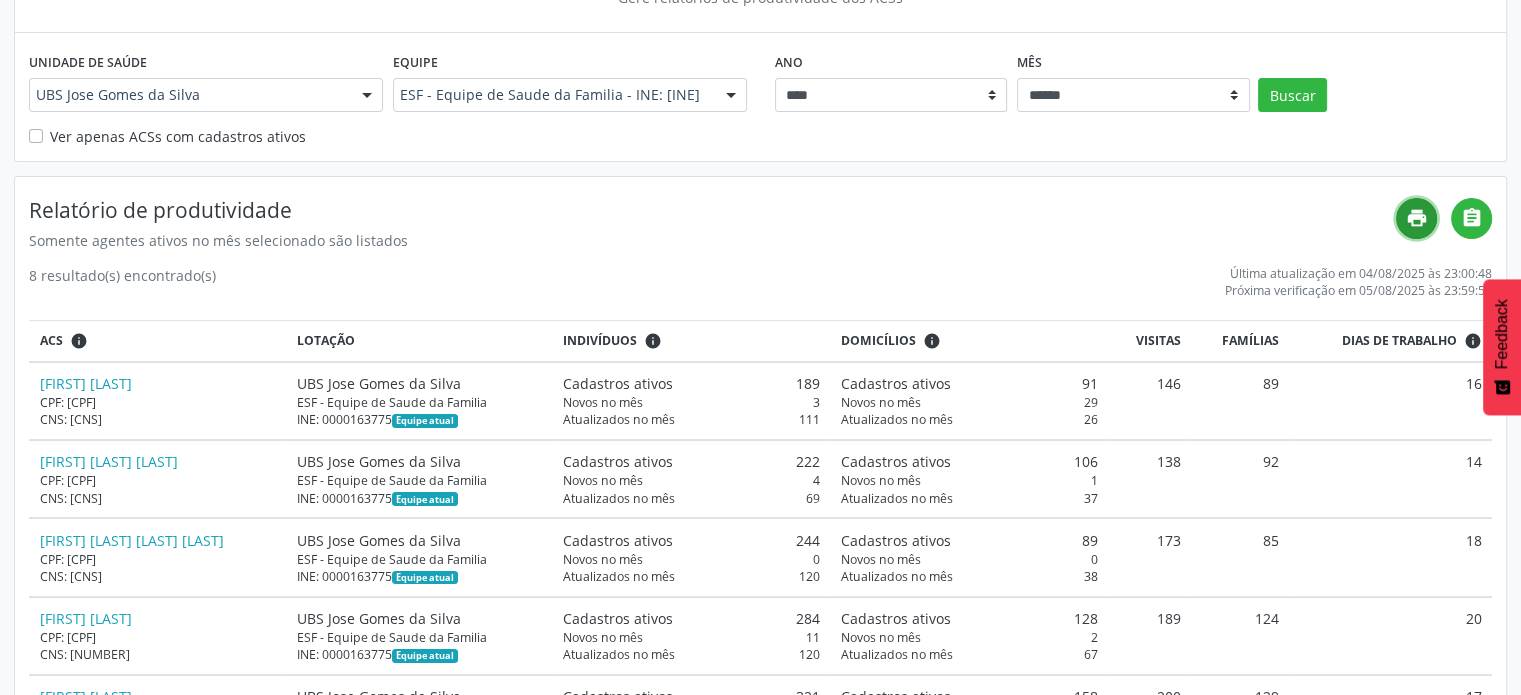 click on "print" at bounding box center [1416, 218] 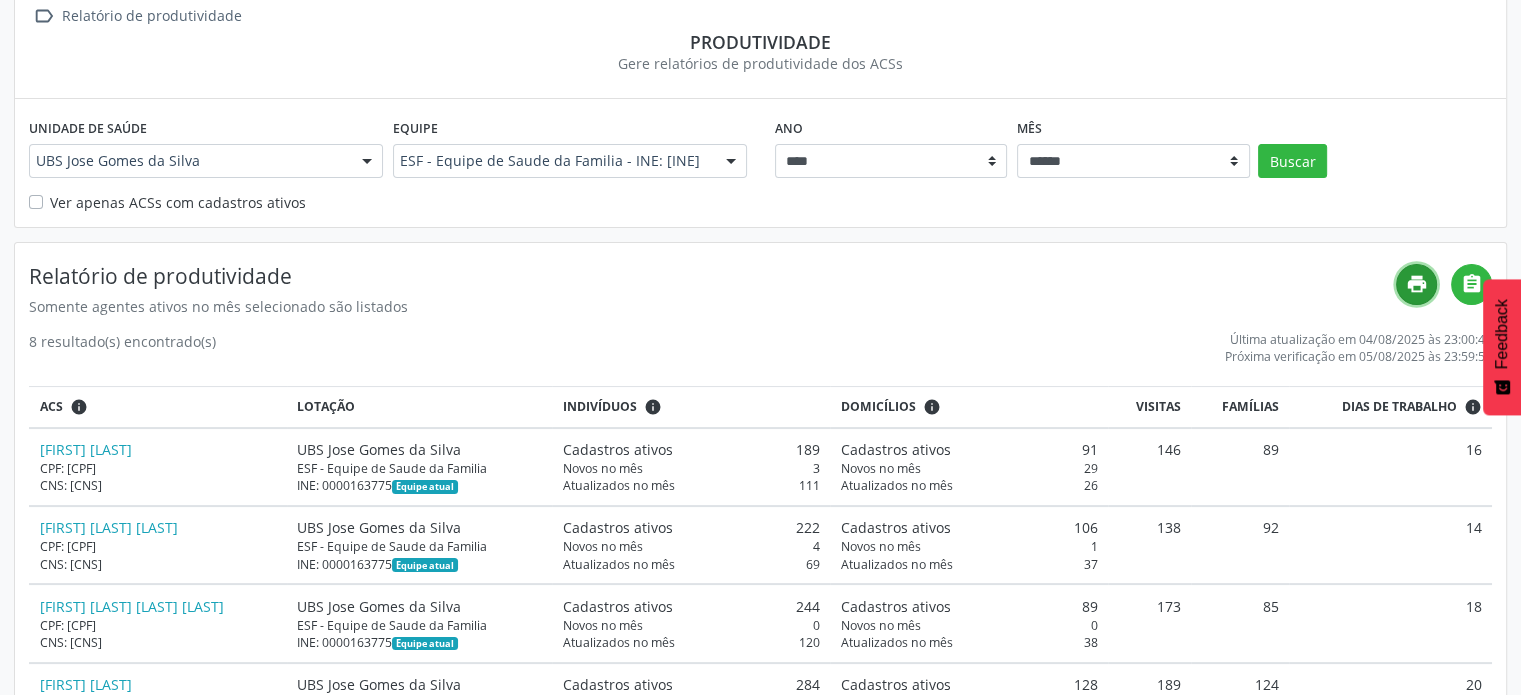 scroll, scrollTop: 0, scrollLeft: 0, axis: both 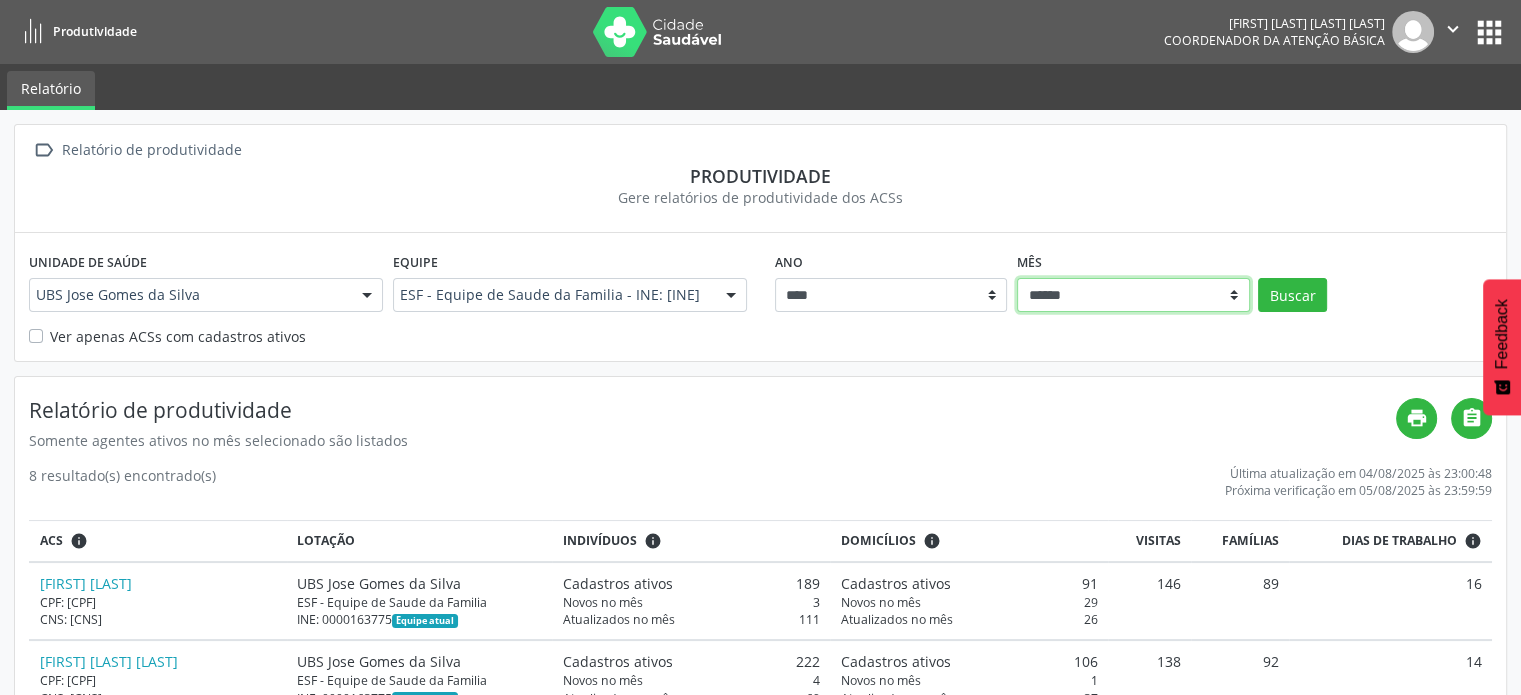 click on "****** ***** ***** **** ***** ***** ********* *******" at bounding box center (1133, 295) 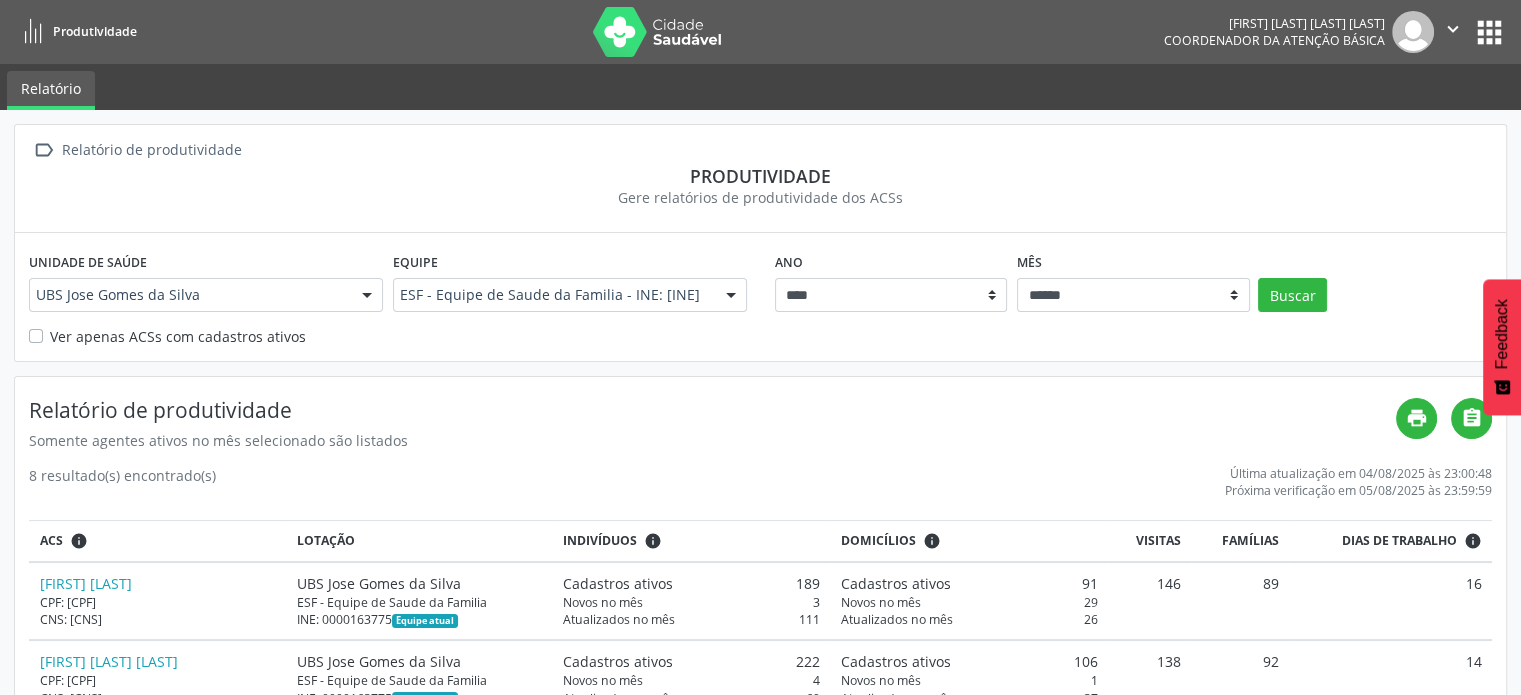 drag, startPoint x: 981, startPoint y: 251, endPoint x: 961, endPoint y: 272, distance: 29 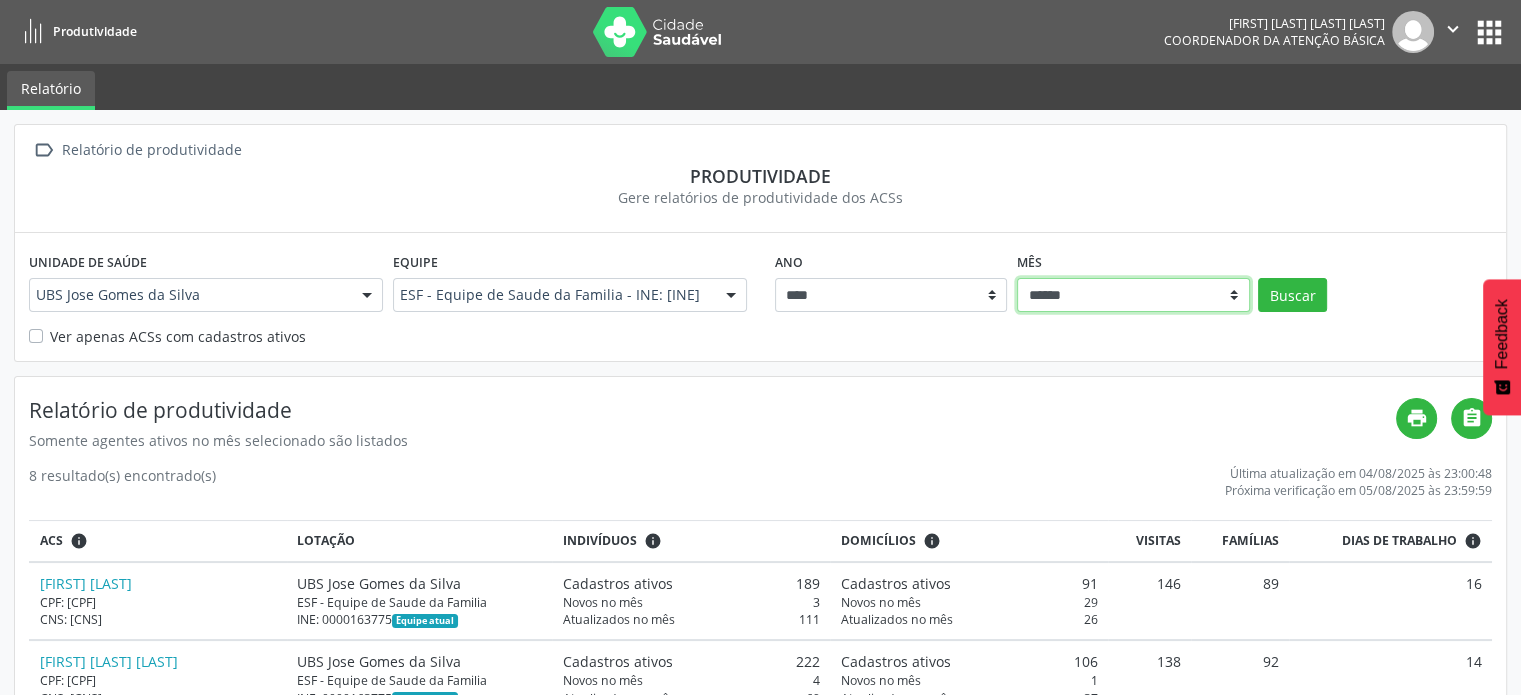 click on "****** ***** ***** **** ***** ***** ********* *******" at bounding box center (1133, 295) 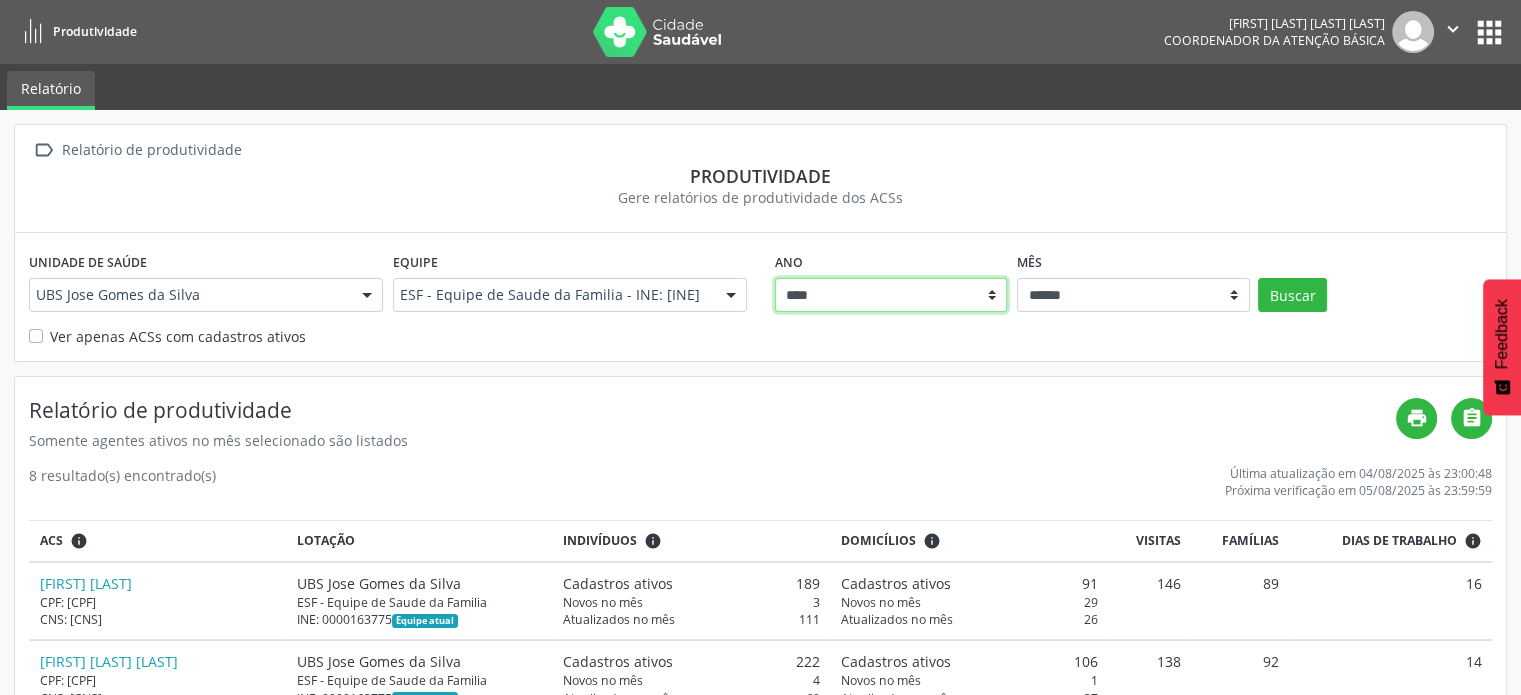 drag, startPoint x: 944, startPoint y: 284, endPoint x: 929, endPoint y: 291, distance: 16.552946 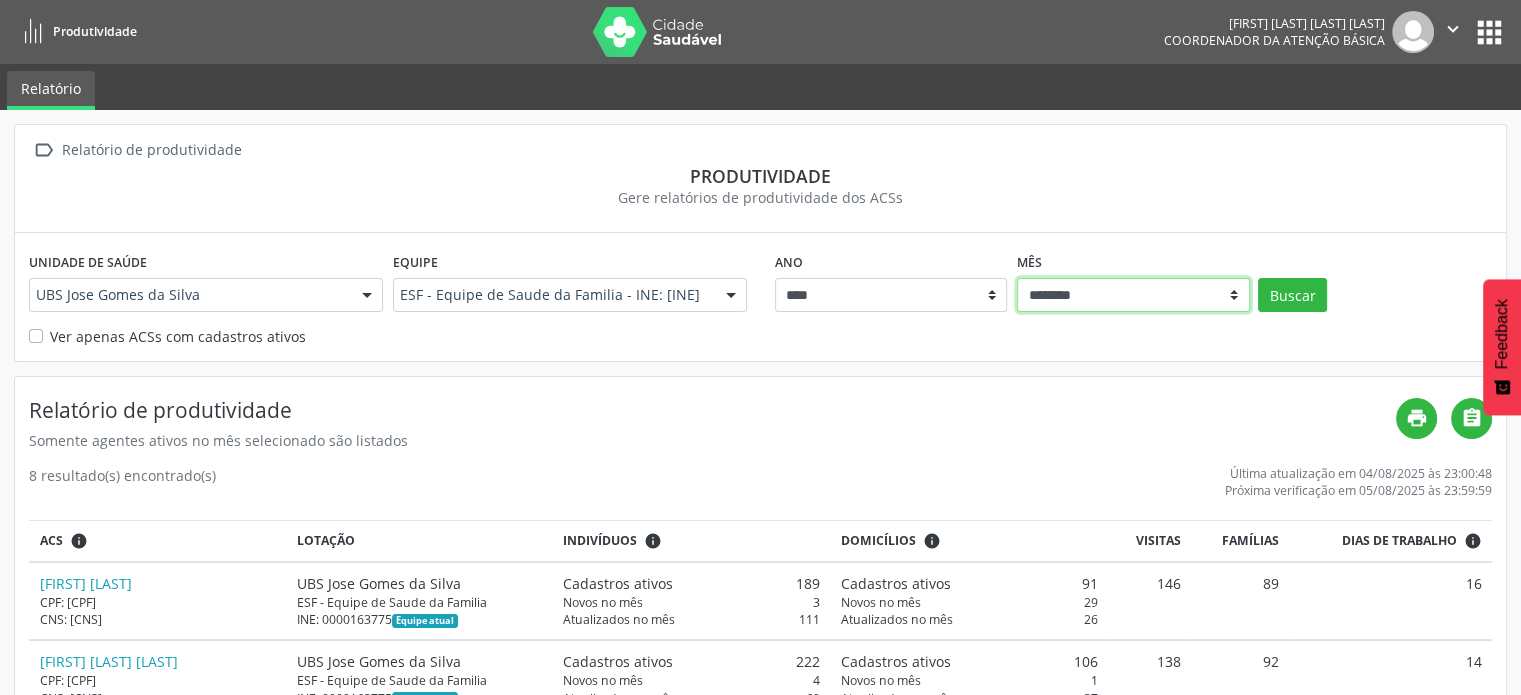 click on "******** ******** ******* ******** ****** ***** ***** **** ***** ***** ********* *******" at bounding box center [1133, 295] 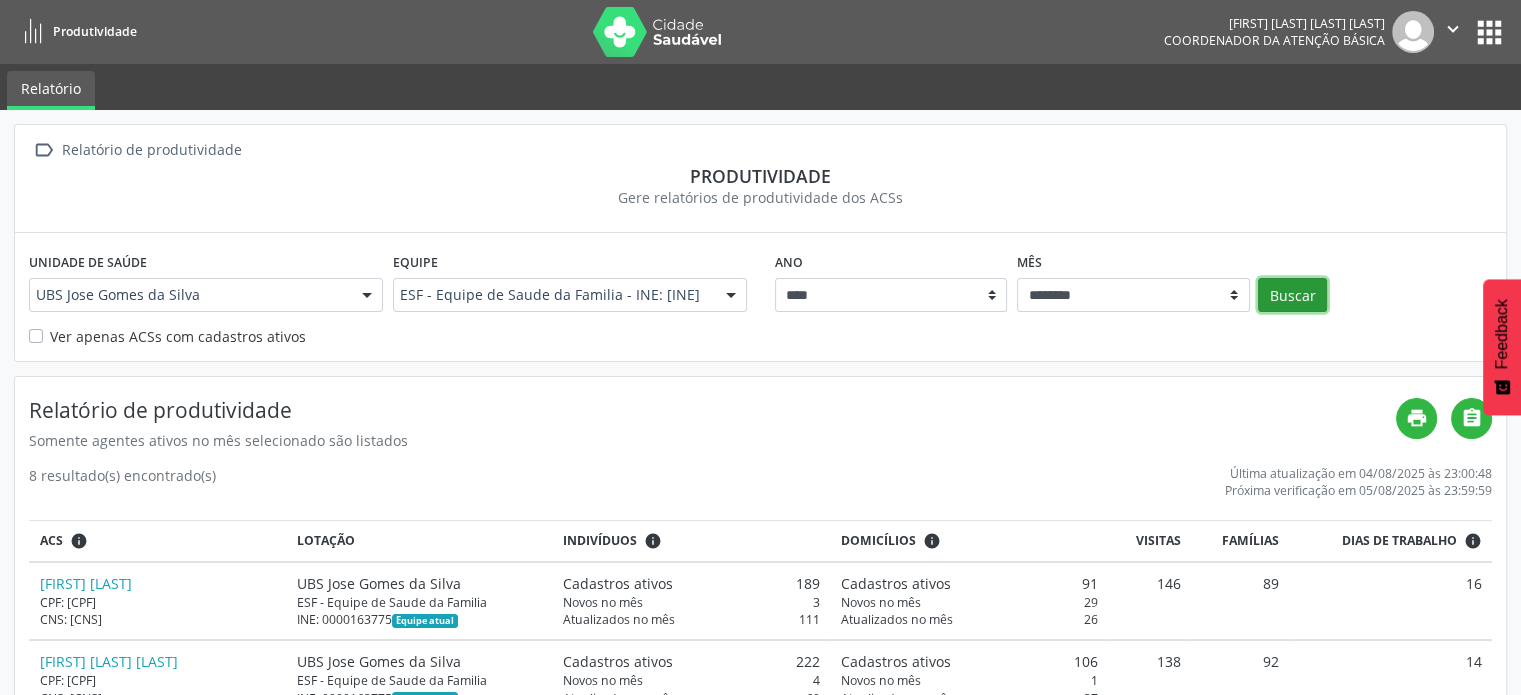 click on "Buscar" at bounding box center [1292, 295] 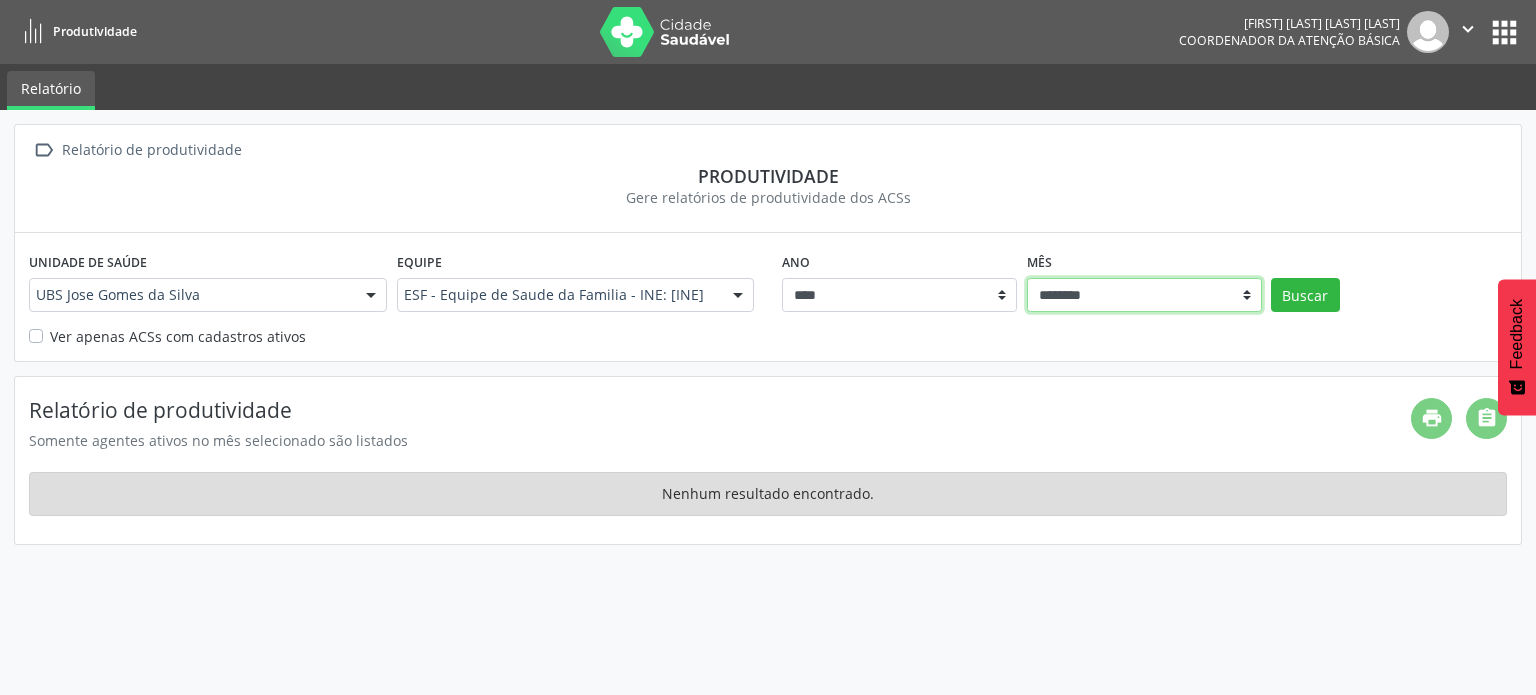 click on "******** ******** ******* ******** ****** ***** ***** **** ***** ***** ********* *******" at bounding box center (1144, 295) 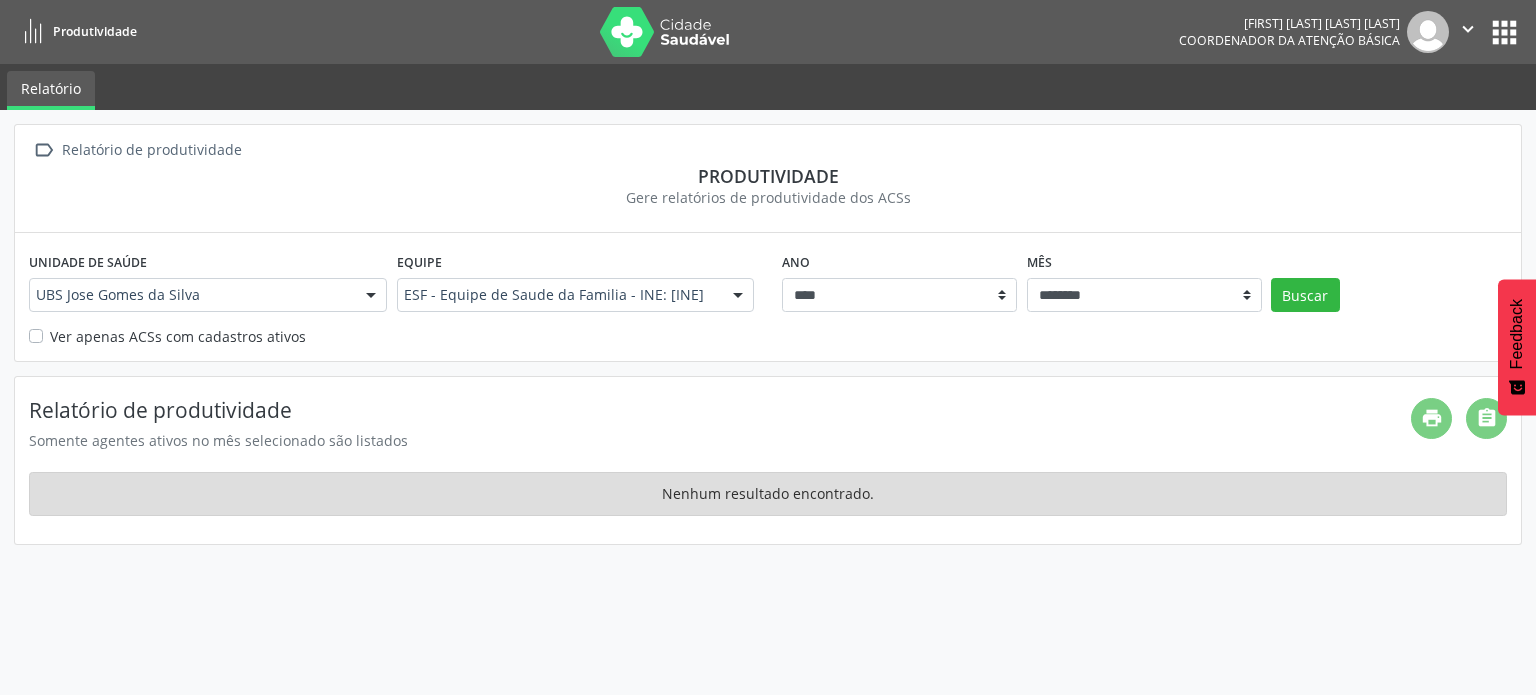 drag, startPoint x: 914, startPoint y: 271, endPoint x: 916, endPoint y: 285, distance: 14.142136 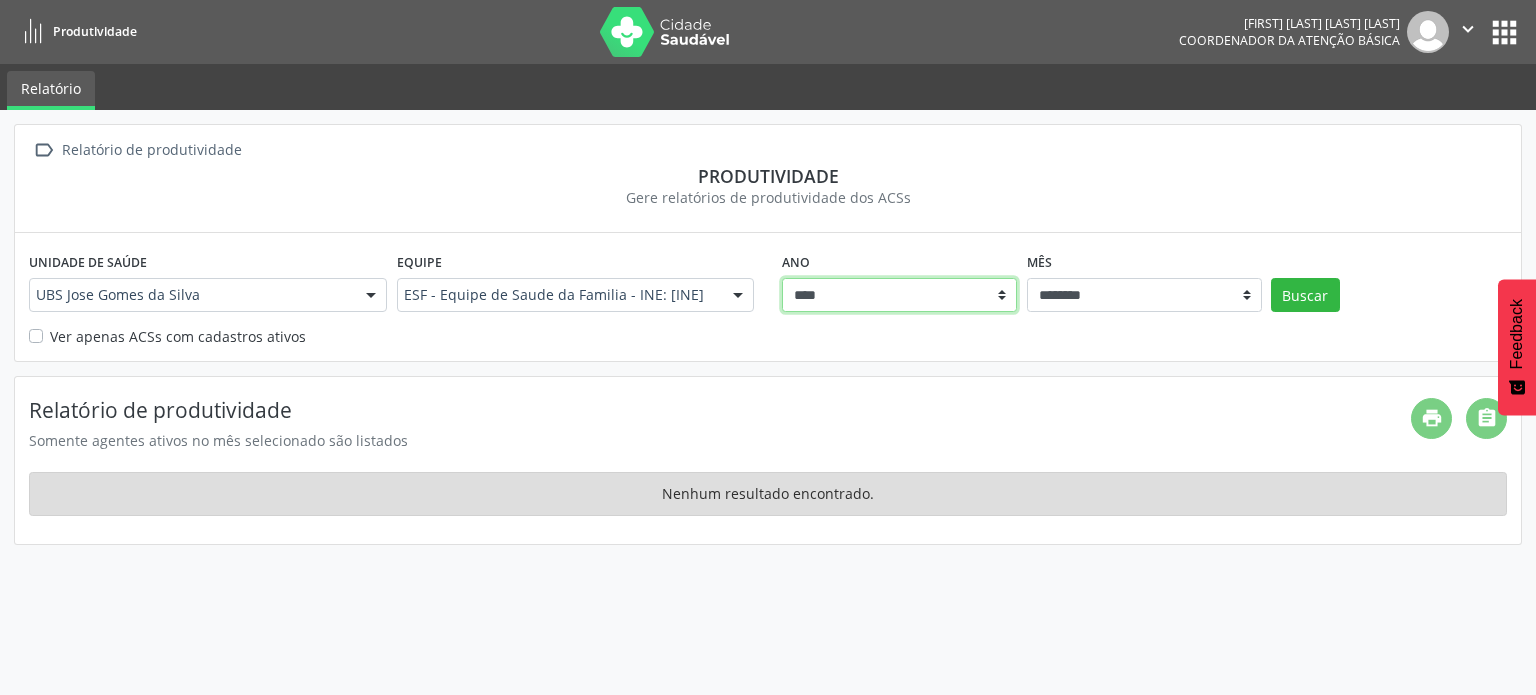 click on "**** ****" at bounding box center (899, 295) 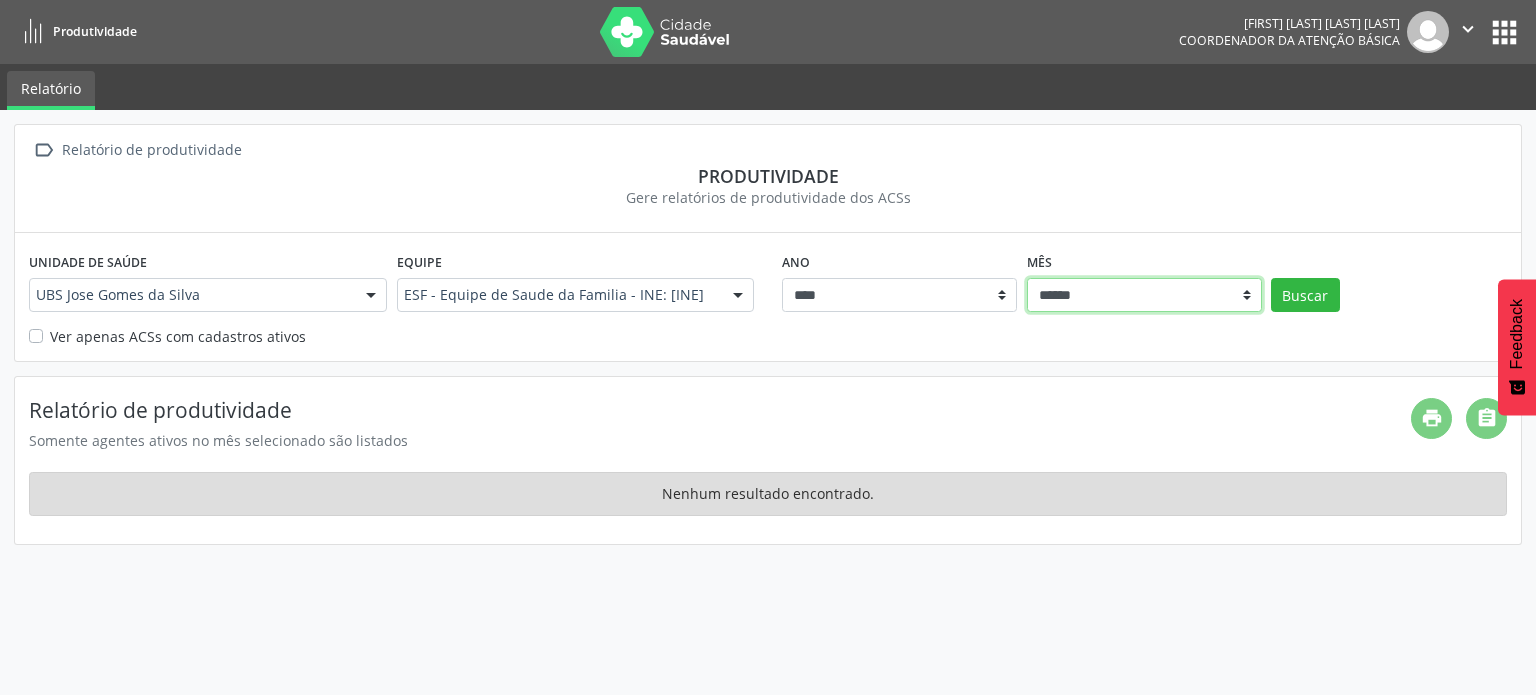 click on "****** ***** ***** **** ***** ***** ********* *******" at bounding box center [1144, 295] 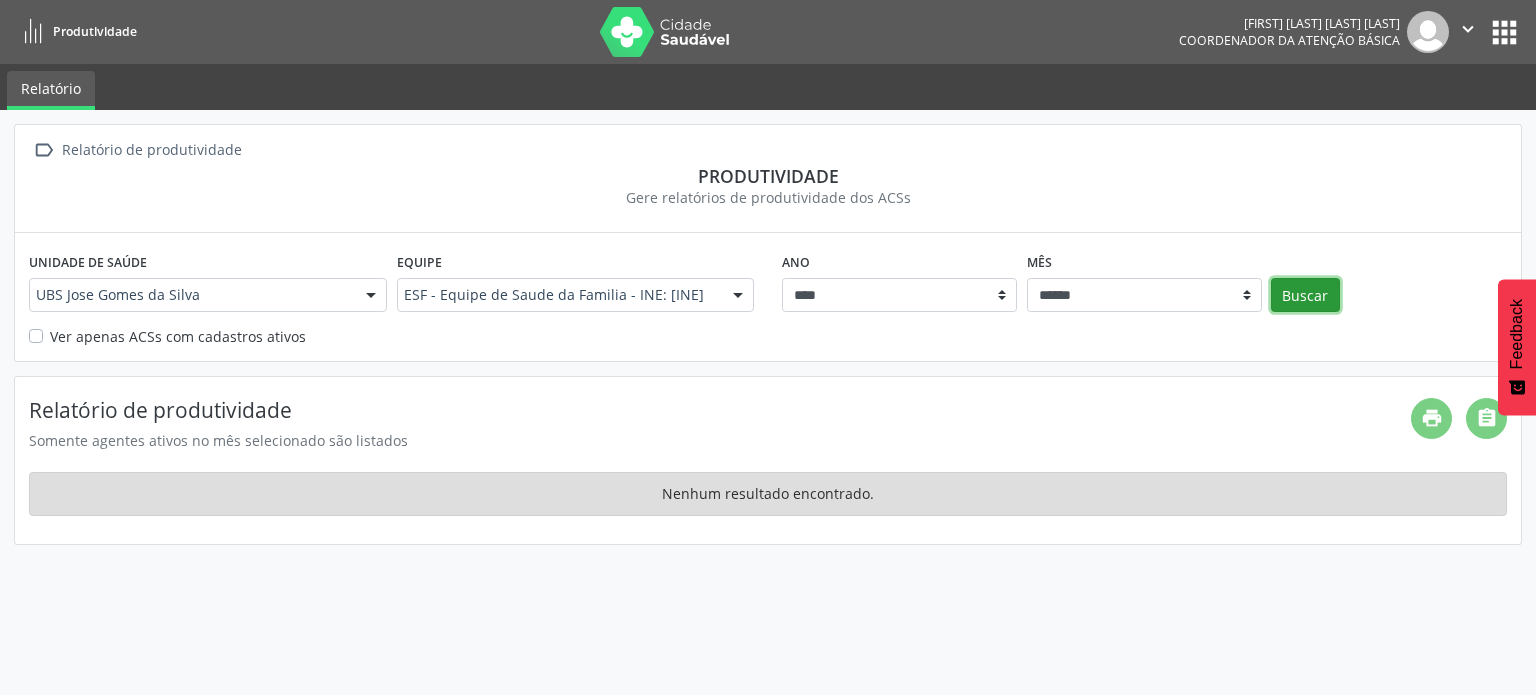 click on "Buscar" at bounding box center [1305, 295] 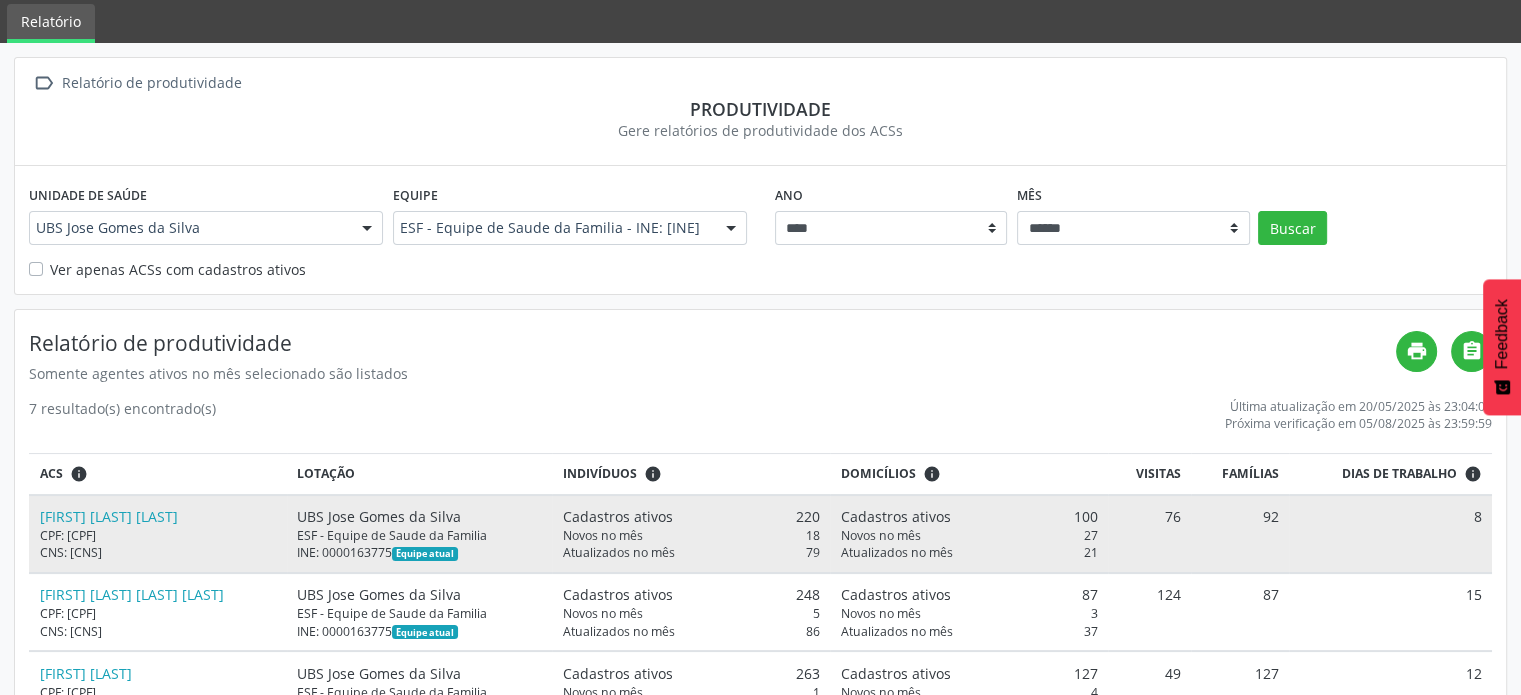 scroll, scrollTop: 100, scrollLeft: 0, axis: vertical 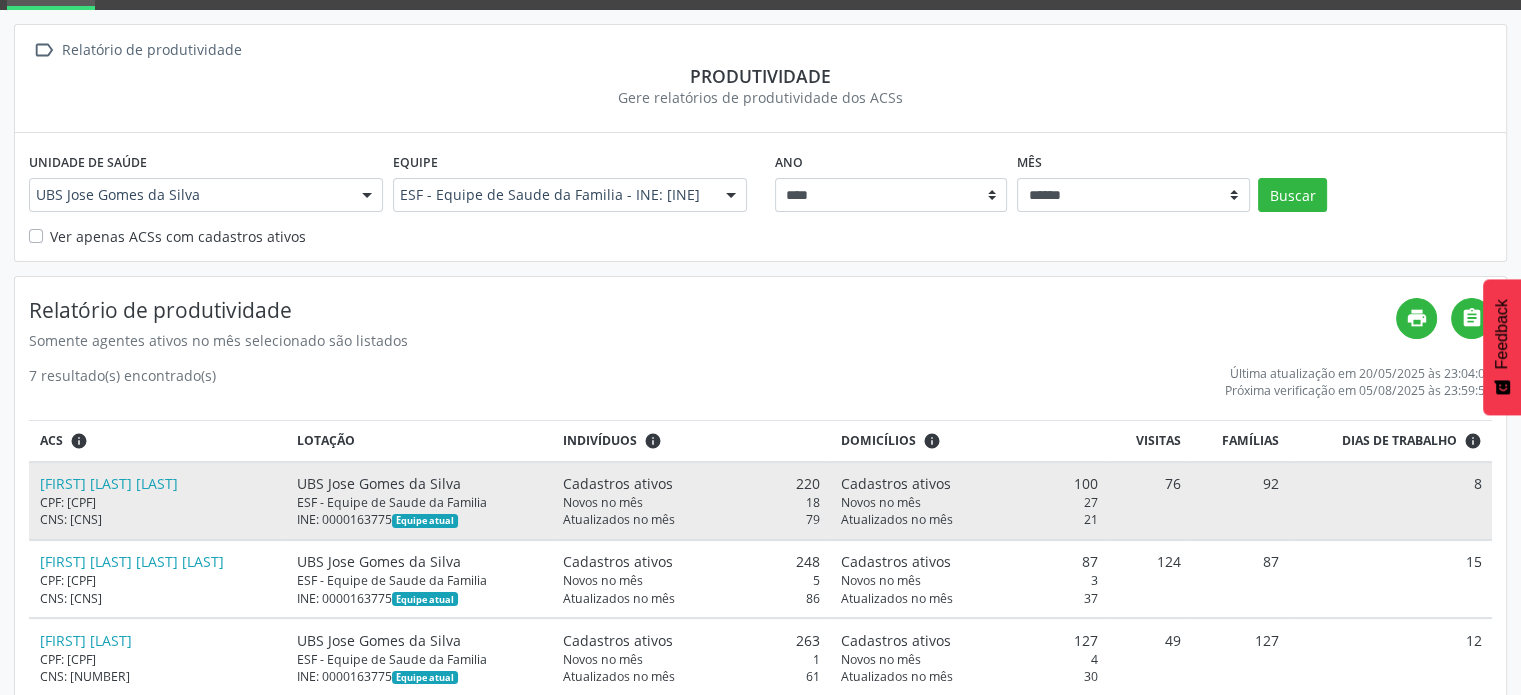 click on "Cadastros ativos
100
Novos no mês
27
Atualizados no mês
21" at bounding box center [969, 501] 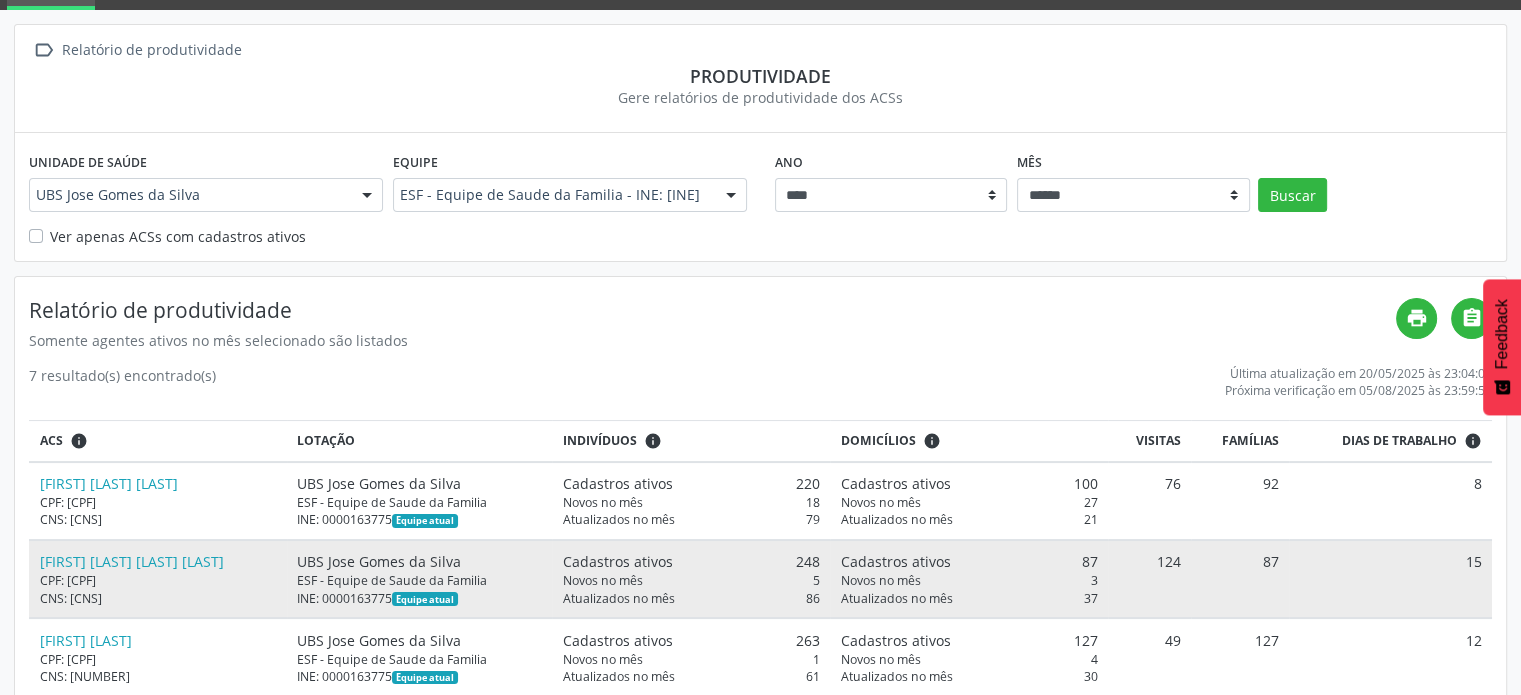 drag, startPoint x: 1152, startPoint y: 562, endPoint x: 1168, endPoint y: 553, distance: 18.35756 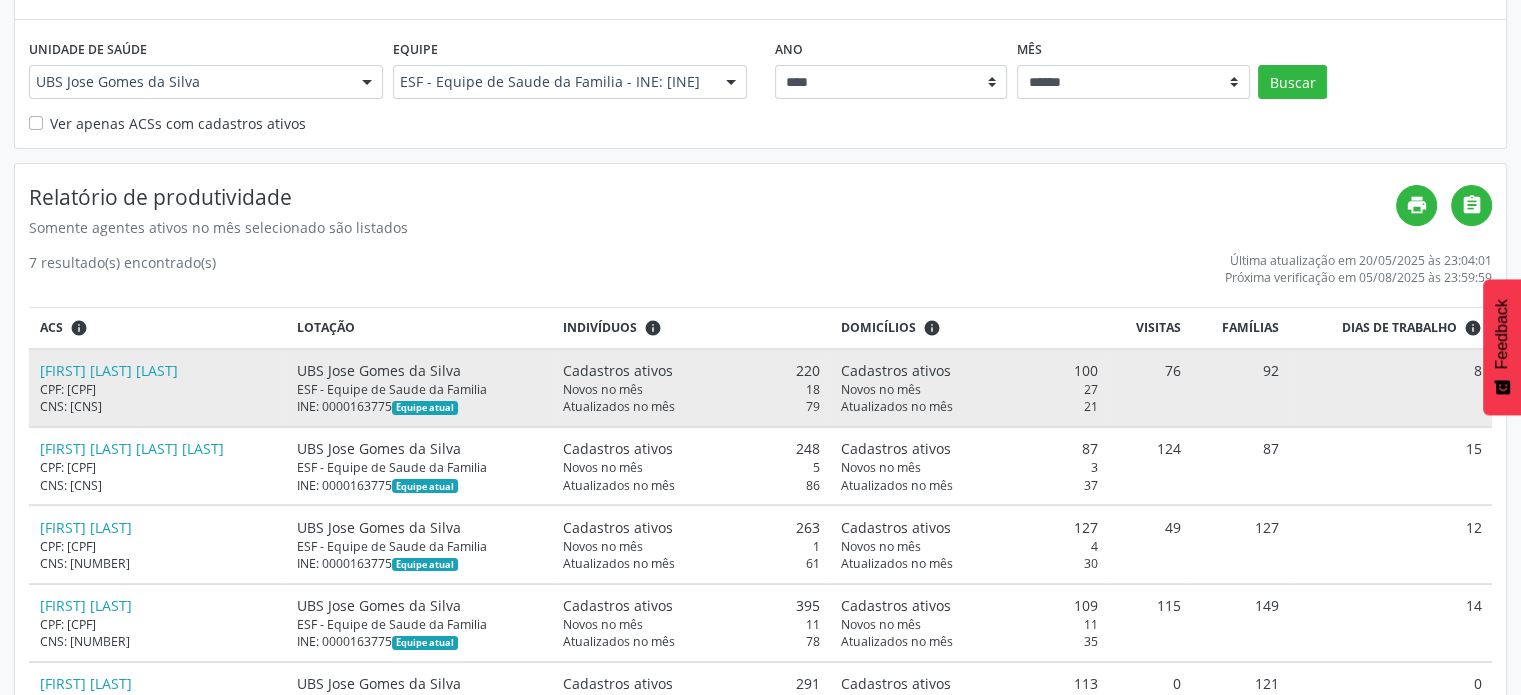 scroll, scrollTop: 300, scrollLeft: 0, axis: vertical 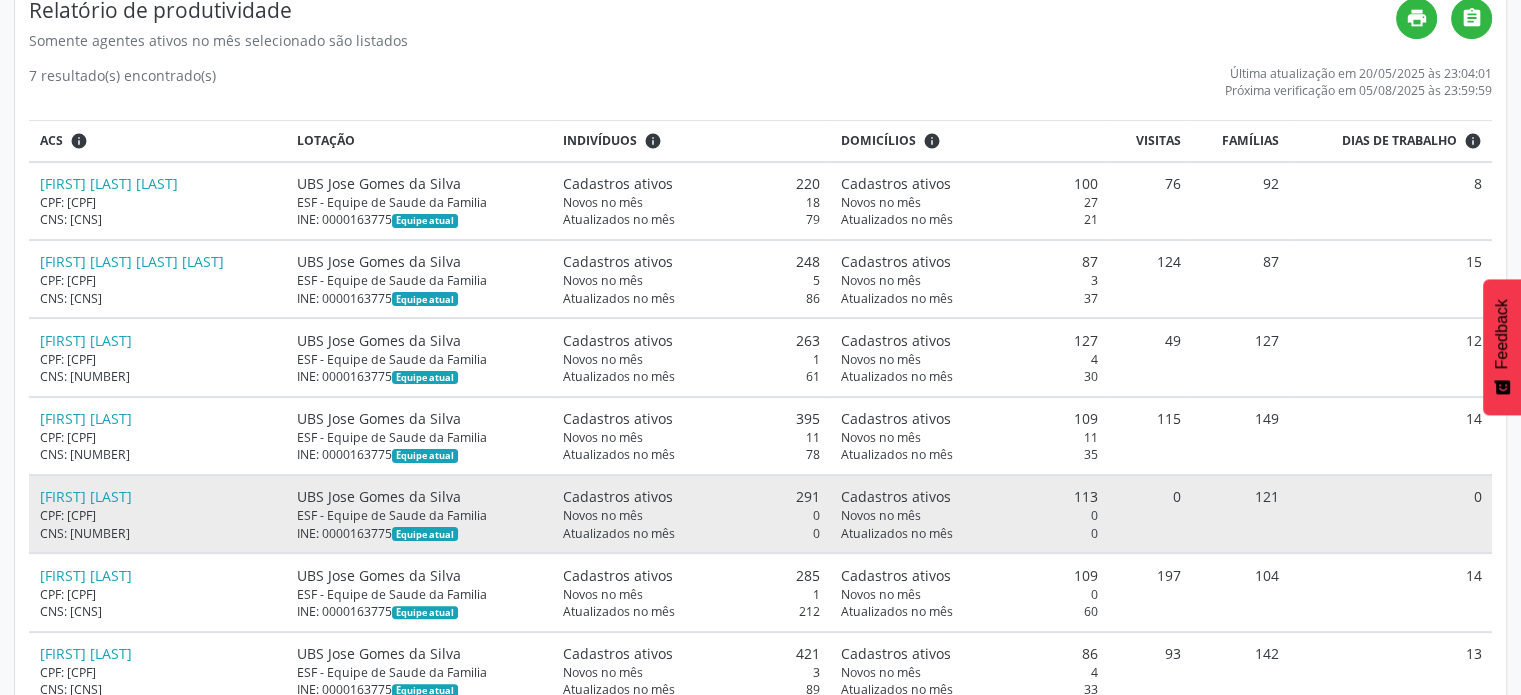click on "121" at bounding box center [1240, 514] 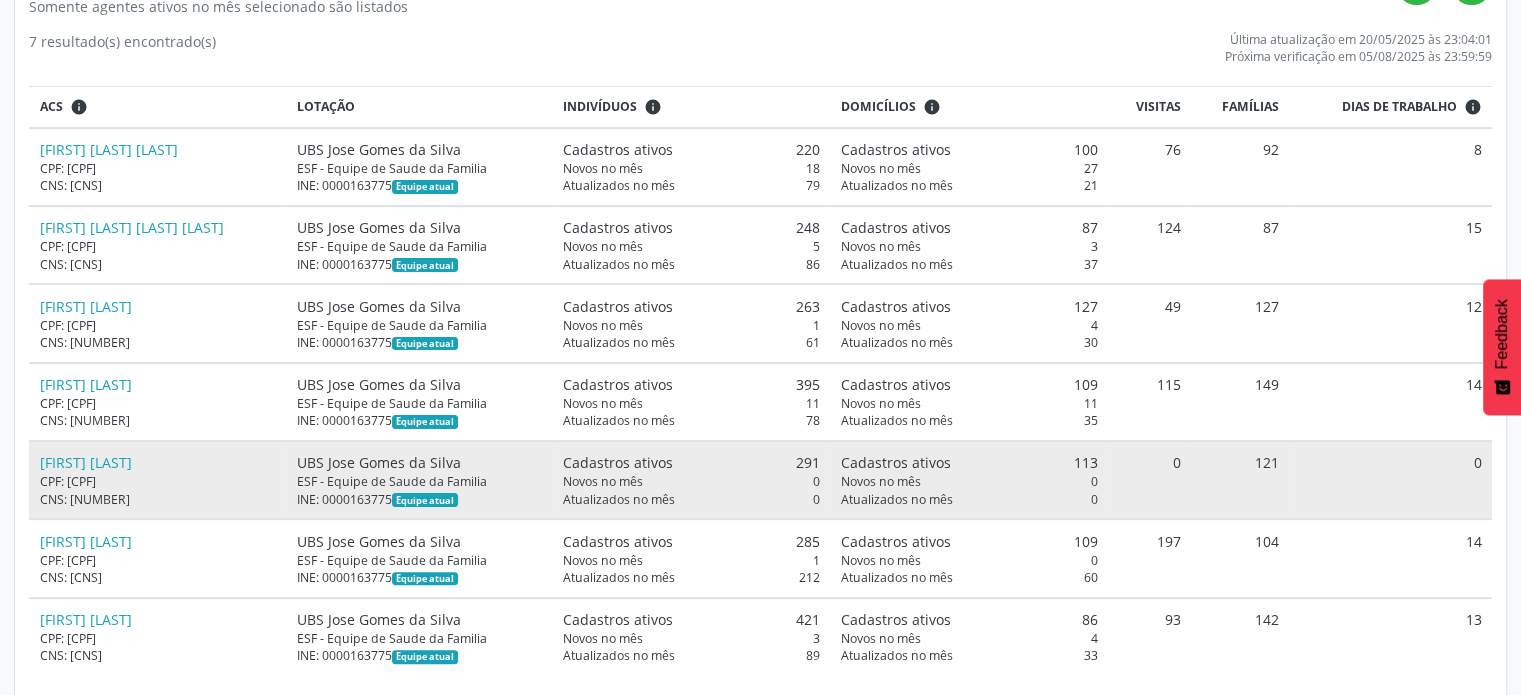 scroll, scrollTop: 452, scrollLeft: 0, axis: vertical 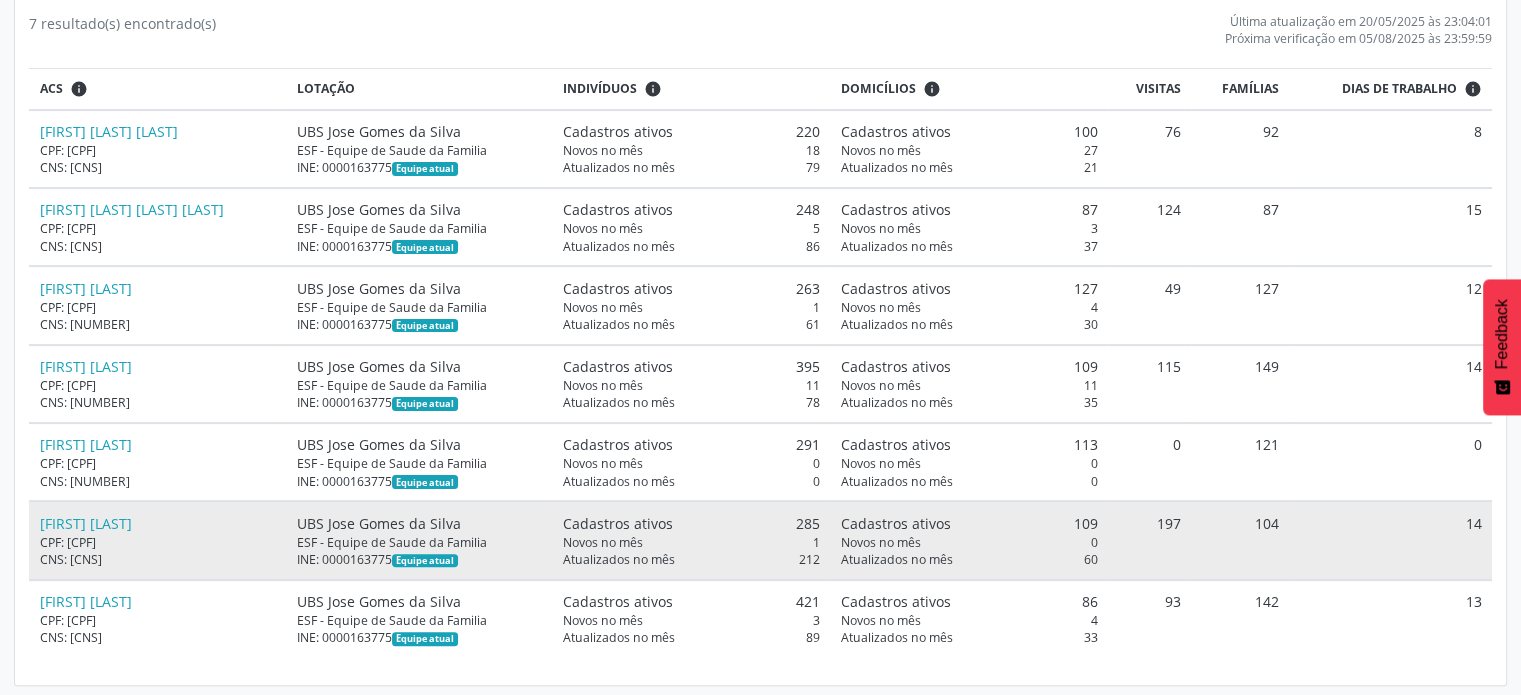 click on "197" at bounding box center [1149, 540] 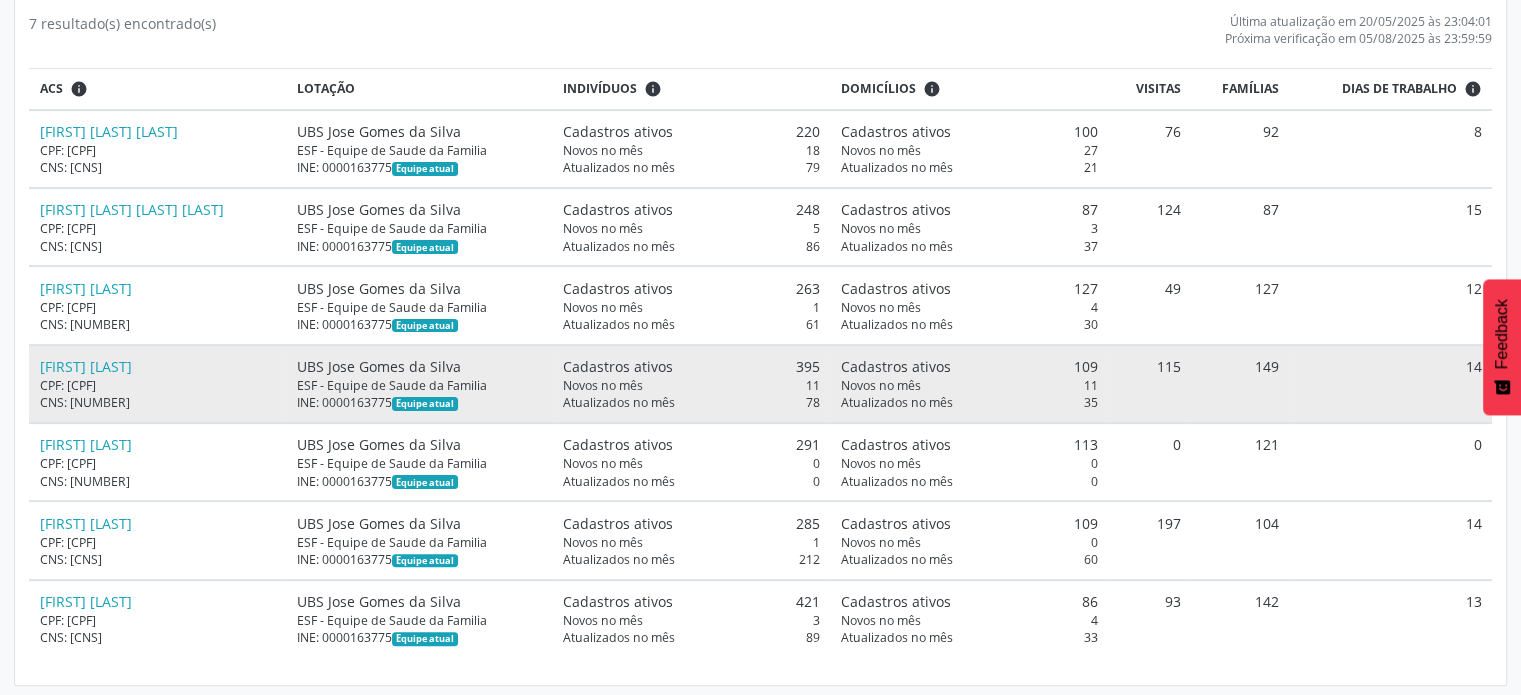 click on "CPF: [CPF]" at bounding box center (158, 385) 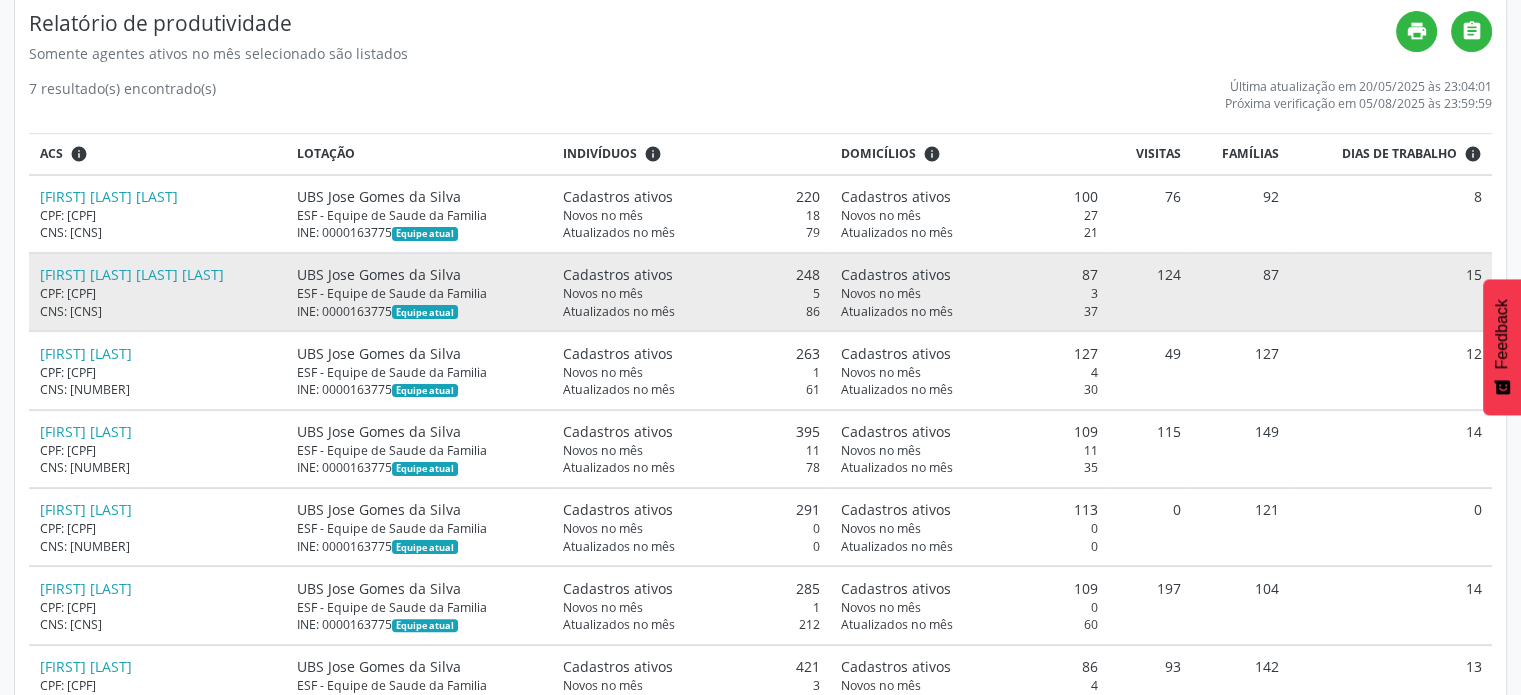 scroll, scrollTop: 352, scrollLeft: 0, axis: vertical 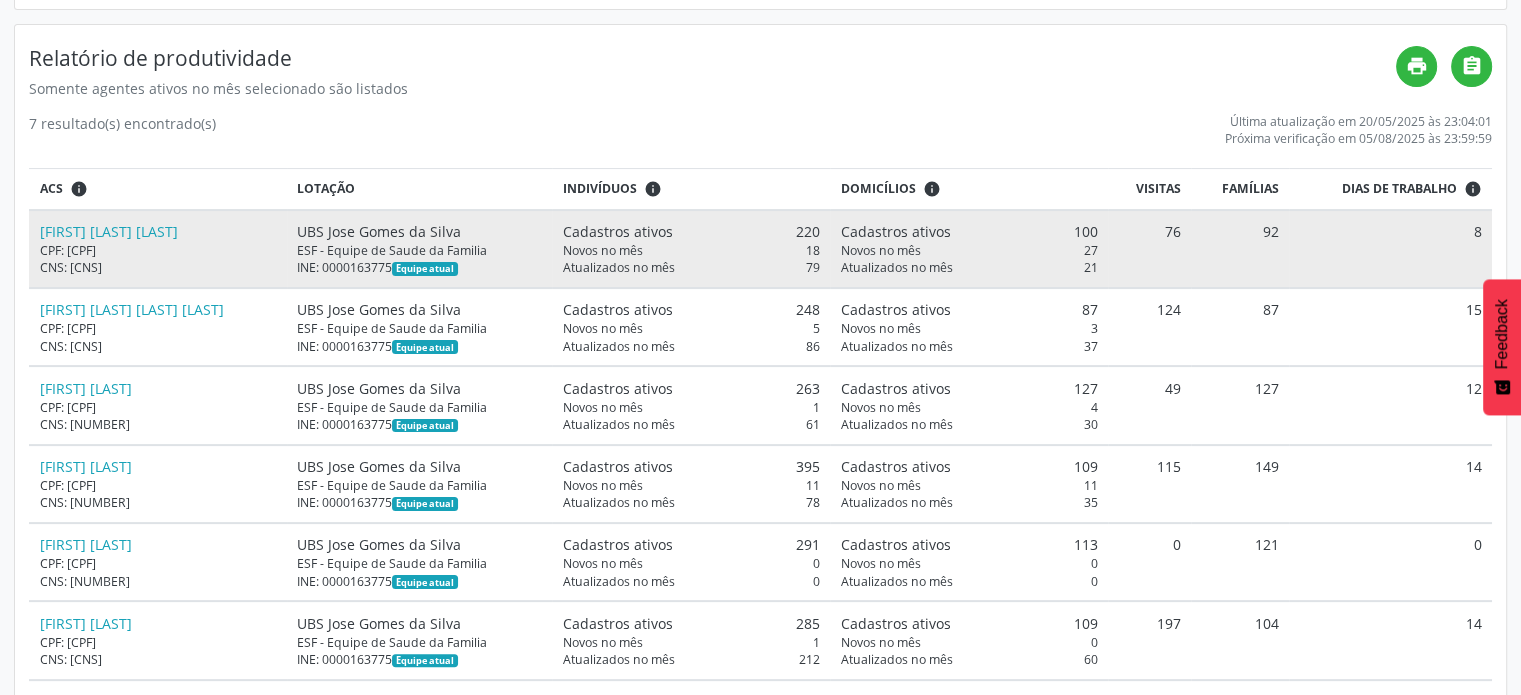 click on "ESF - Equipe de Saude da Familia" at bounding box center [419, 250] 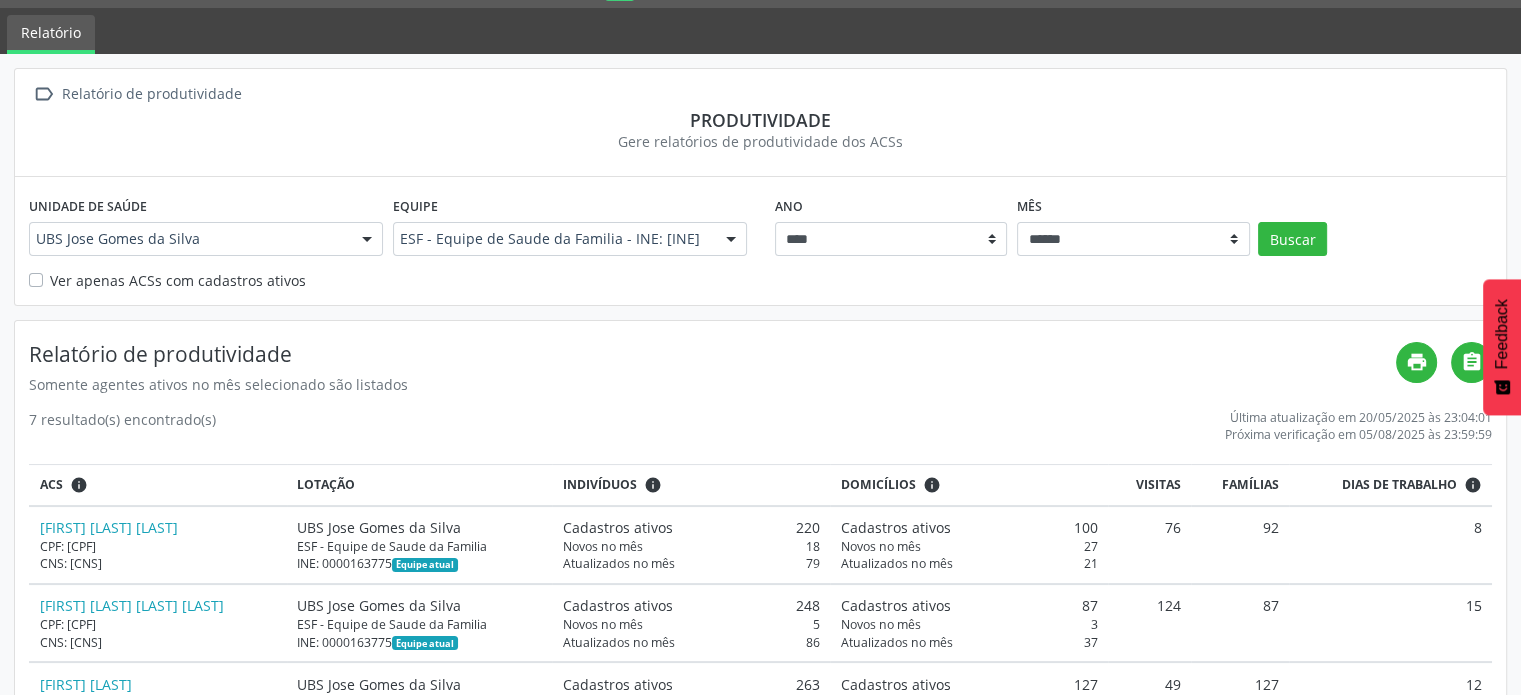 scroll, scrollTop: 52, scrollLeft: 0, axis: vertical 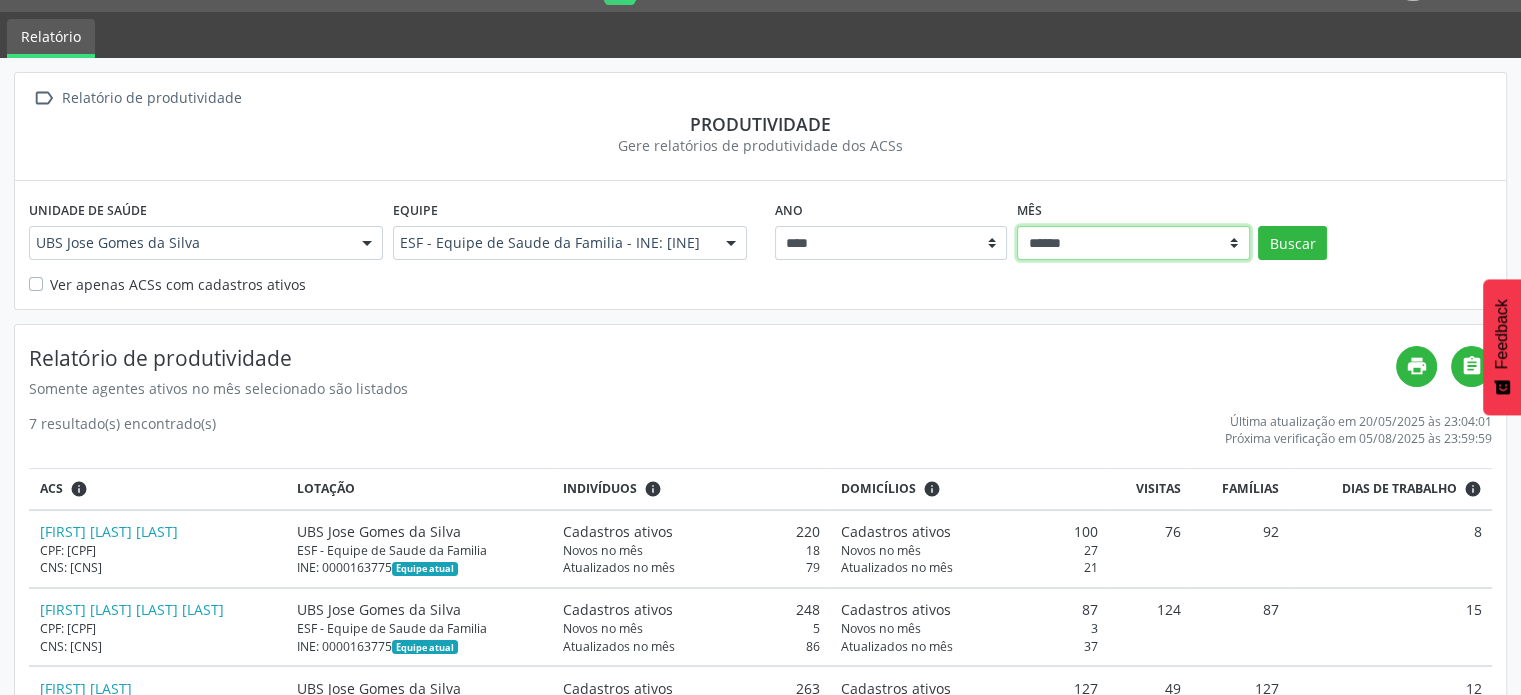 click on "****** ***** ***** **** ***** ***** ********* *******" at bounding box center [1133, 243] 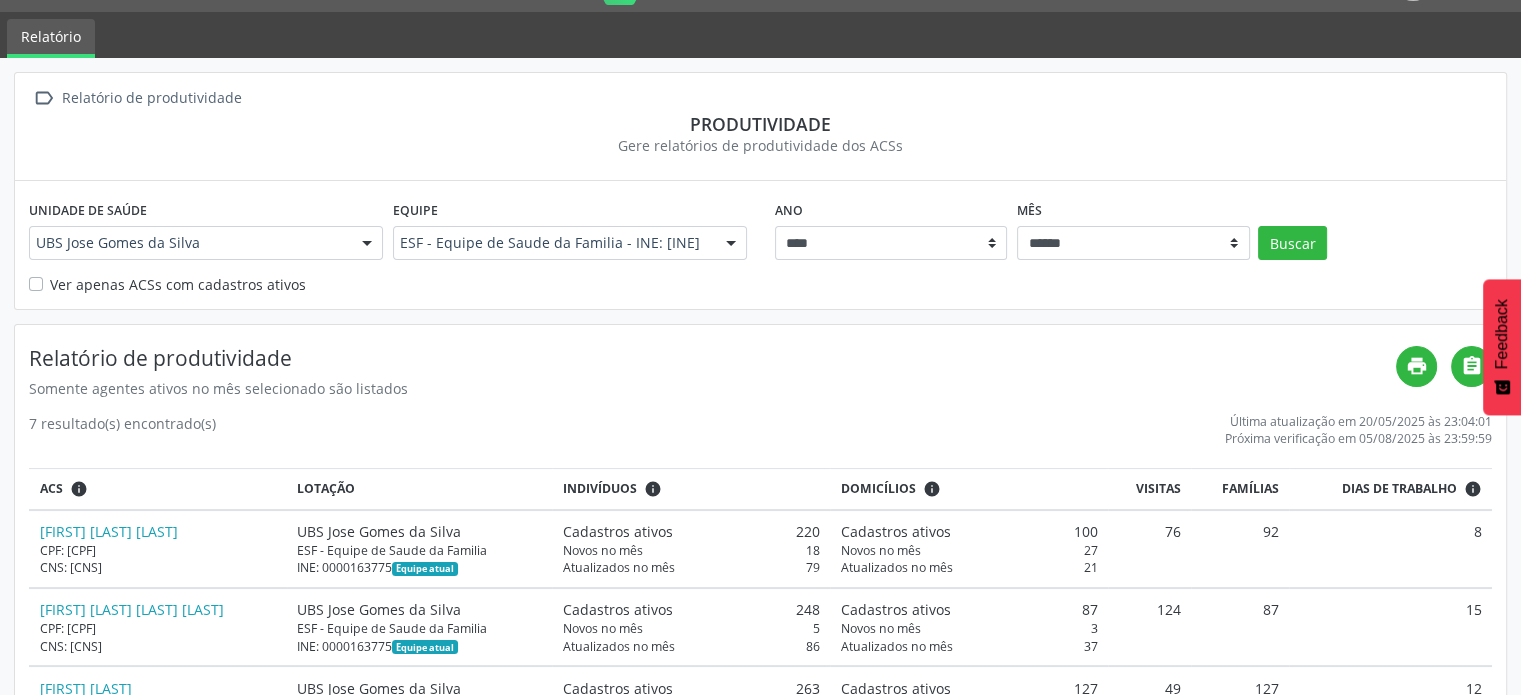 click on "Ano
**** ****
Mês
****** ***** ***** **** ***** ***** ********* *******
Buscar" at bounding box center [1134, 234] 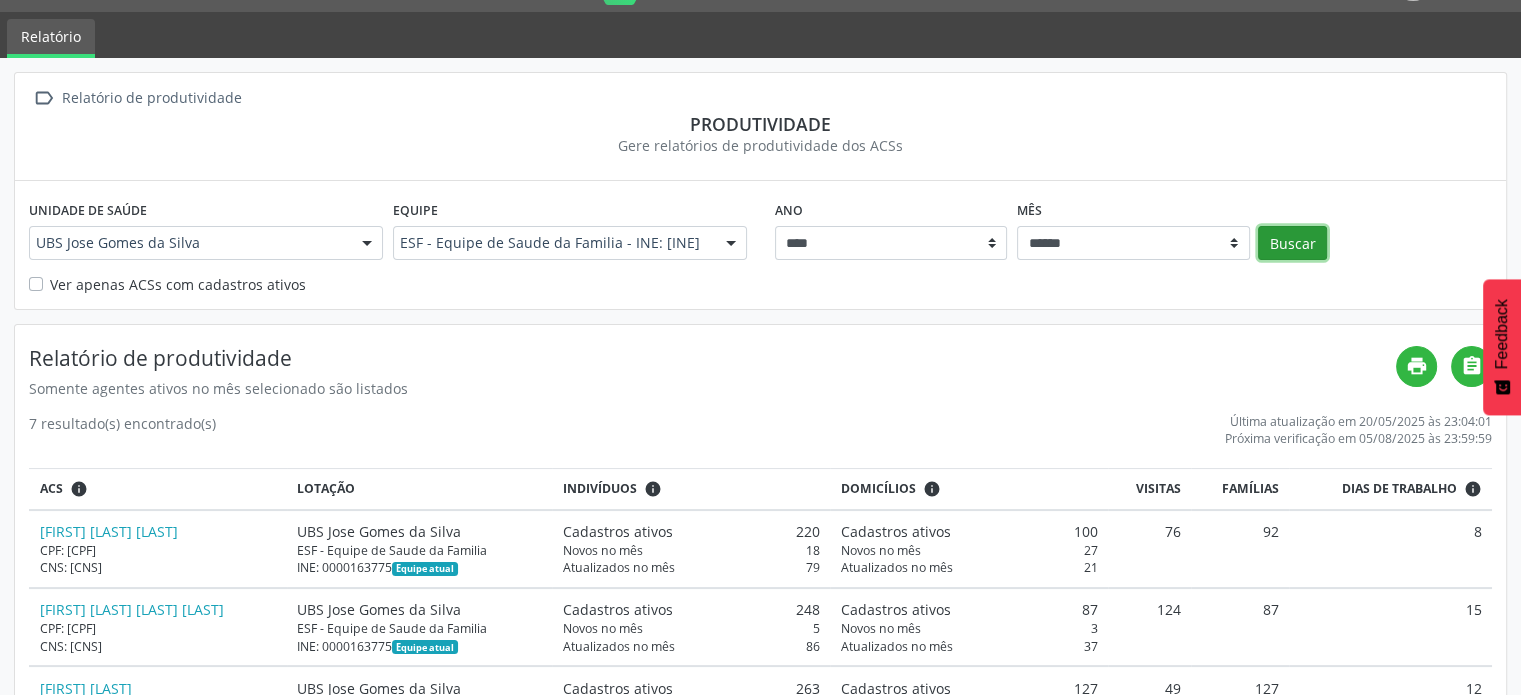 click on "Buscar" at bounding box center [1292, 243] 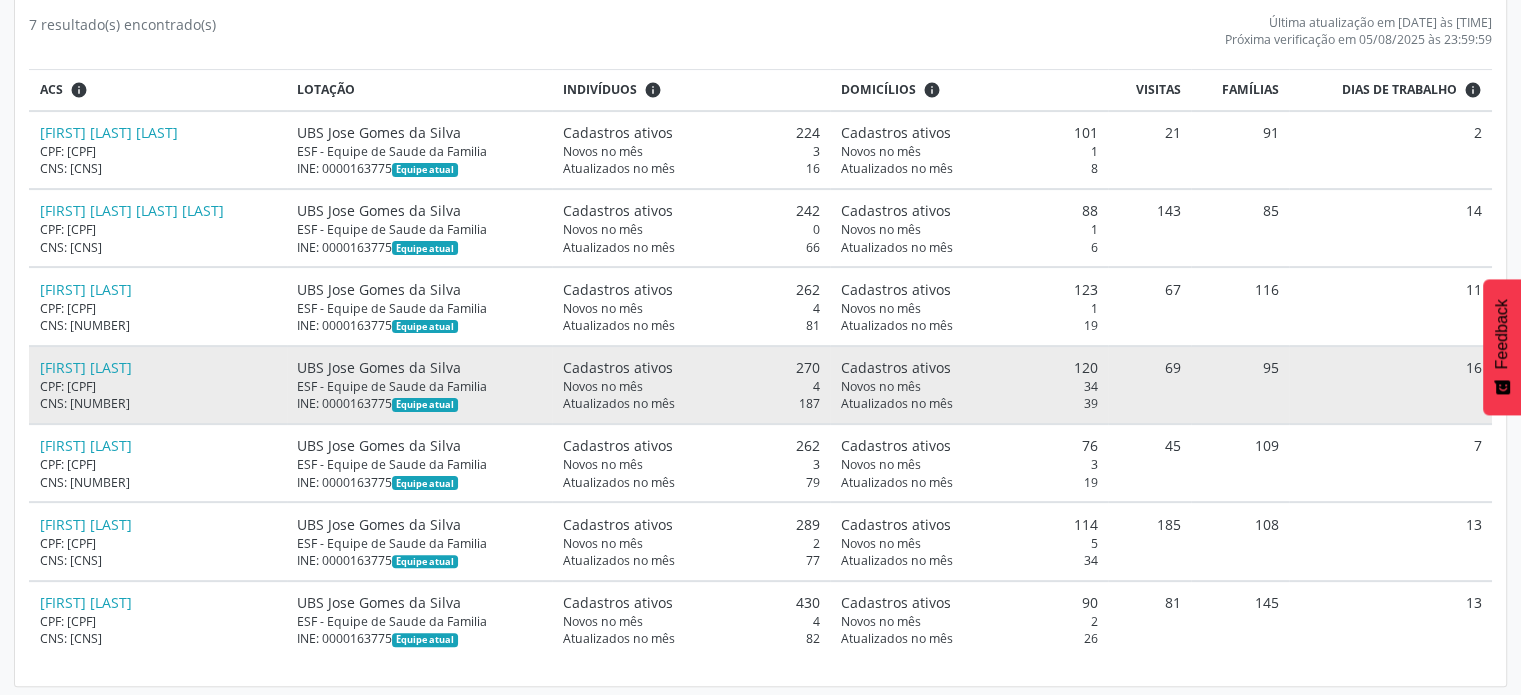 scroll, scrollTop: 452, scrollLeft: 0, axis: vertical 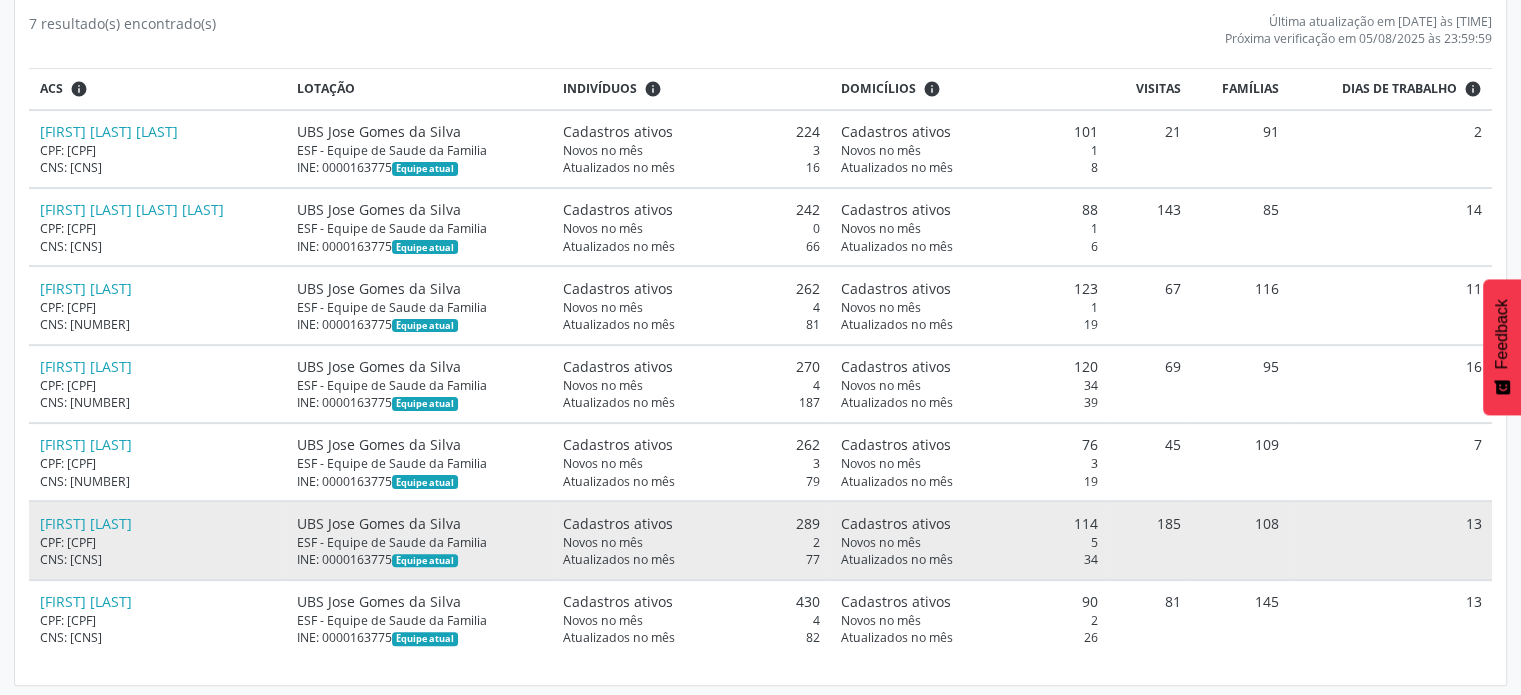 click on "CPF: [CPF]" at bounding box center (158, 542) 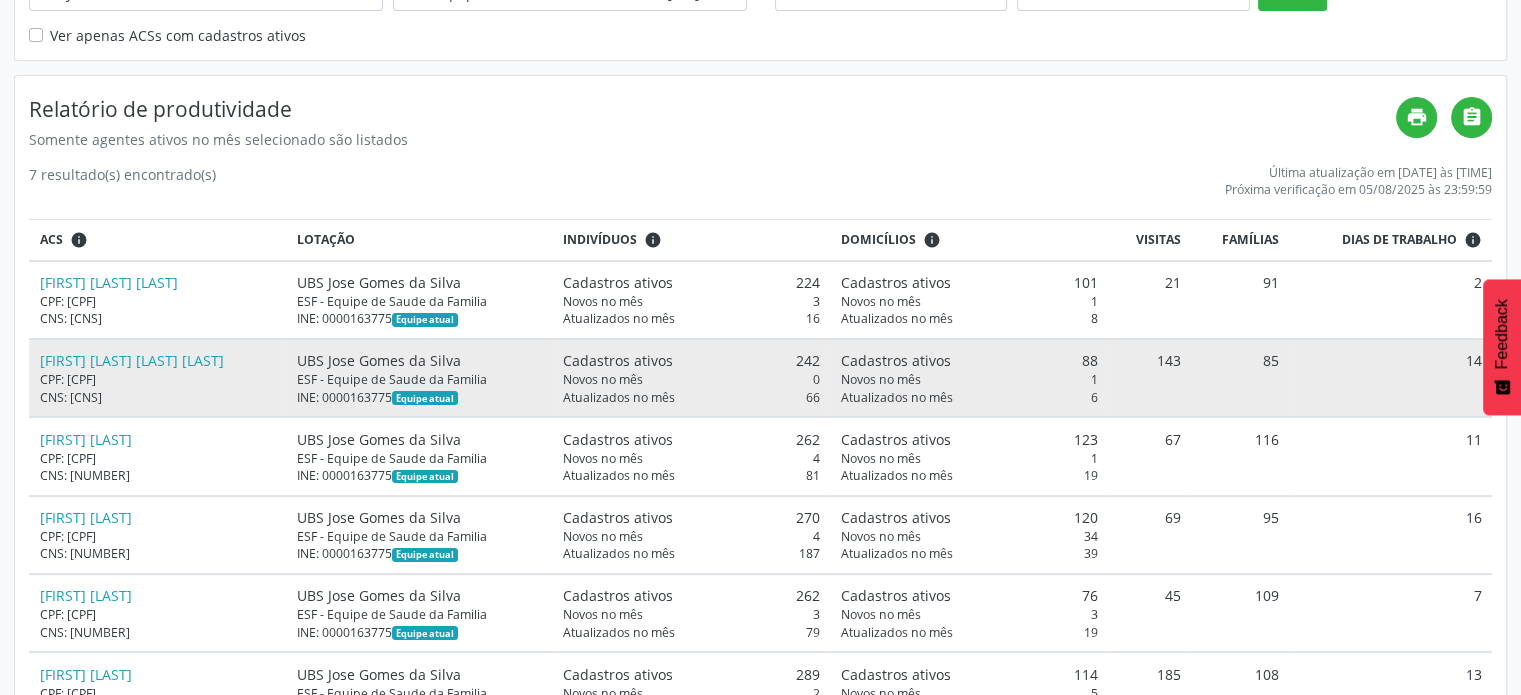 scroll, scrollTop: 252, scrollLeft: 0, axis: vertical 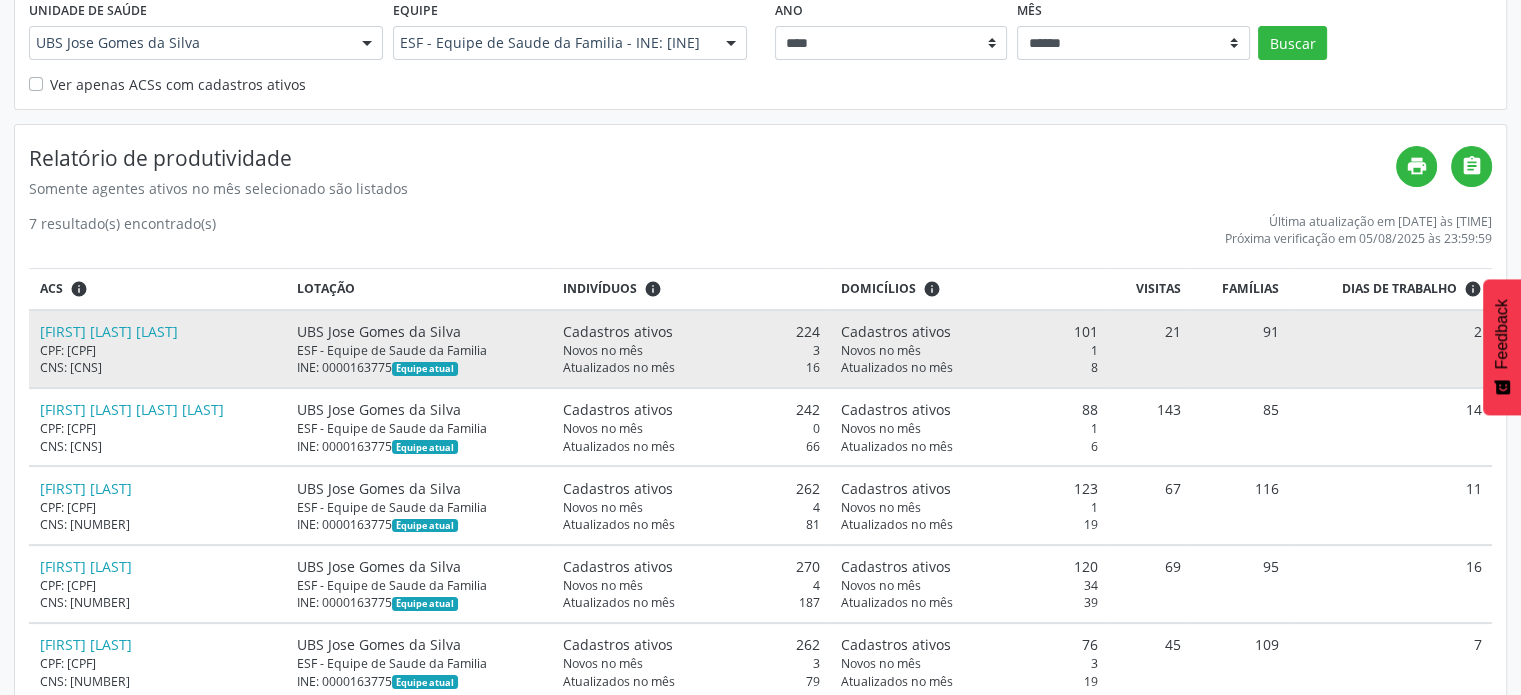 click on "91" at bounding box center [1240, 349] 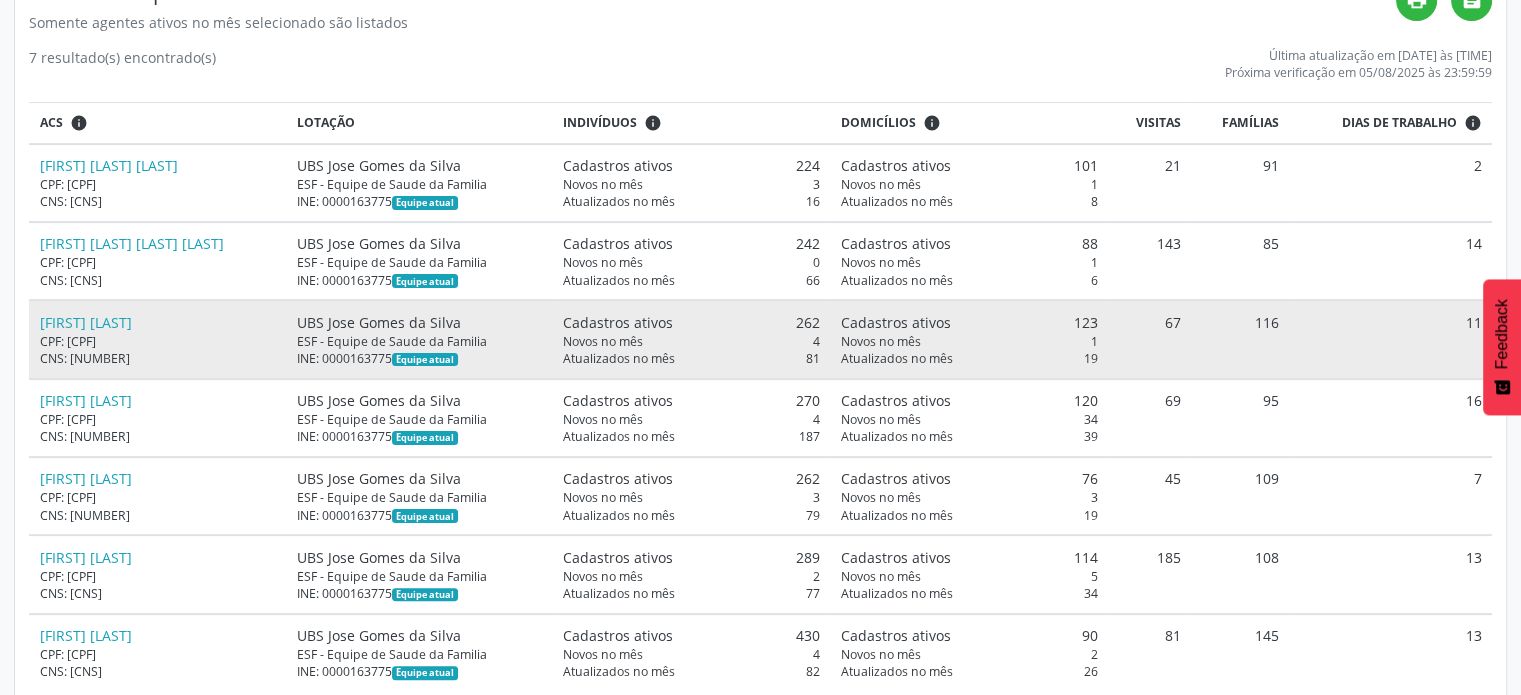 scroll, scrollTop: 452, scrollLeft: 0, axis: vertical 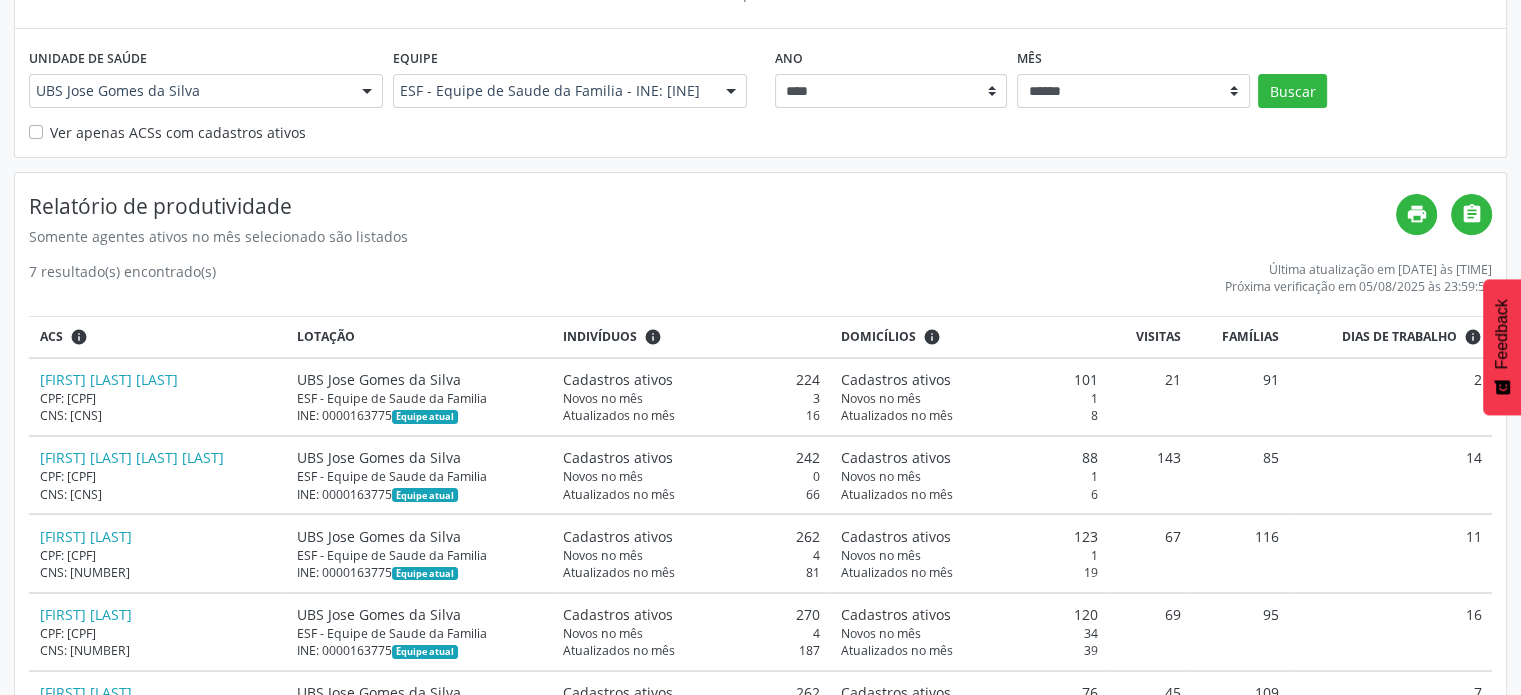 click at bounding box center (367, 92) 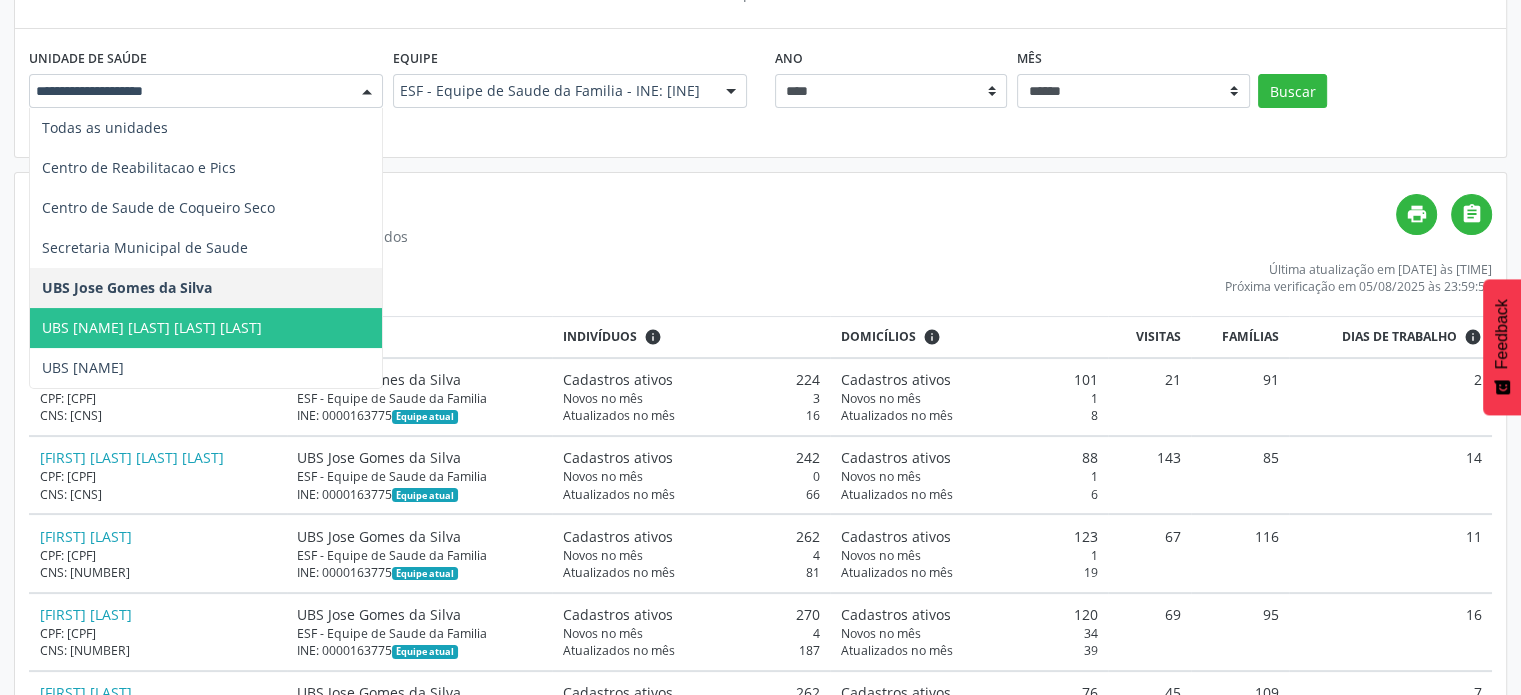 click on "UBS [NAME] [LAST] [LAST] [LAST]" at bounding box center [206, 328] 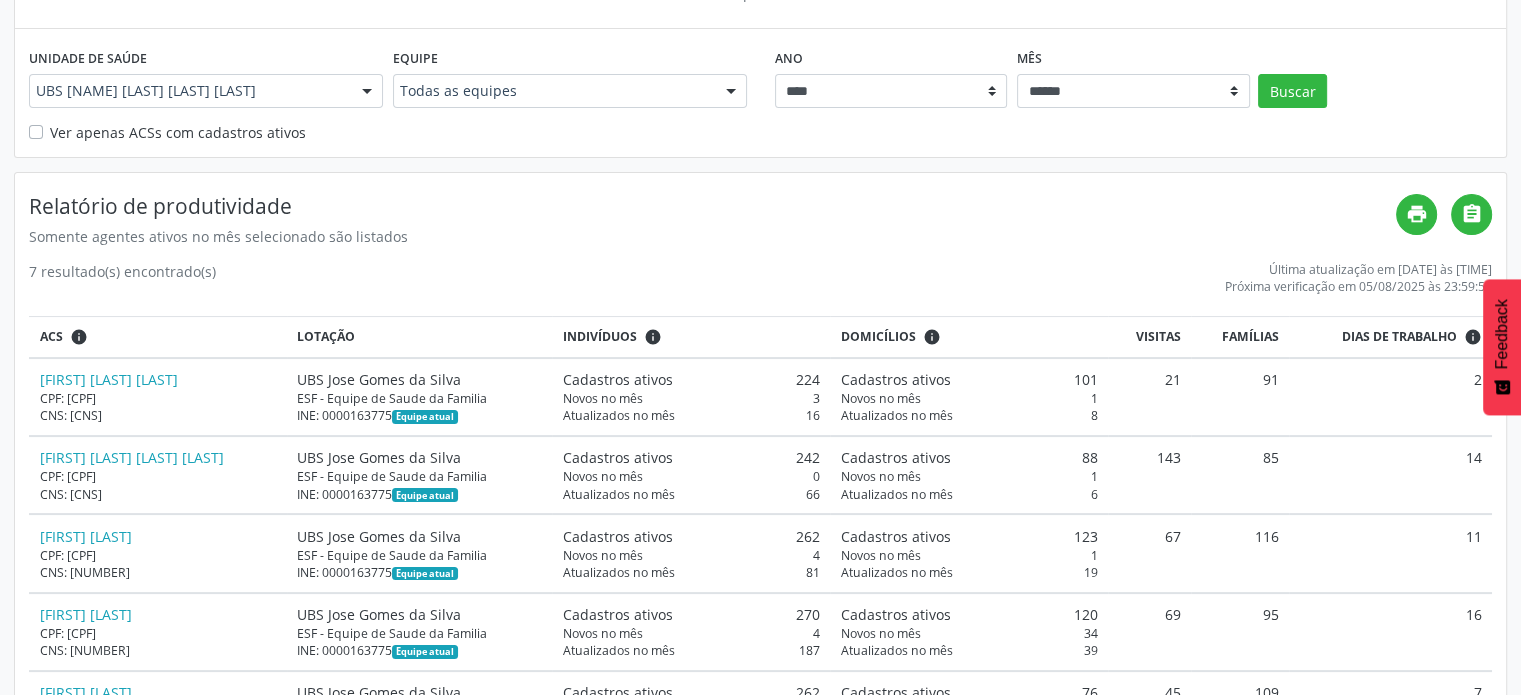click at bounding box center (731, 92) 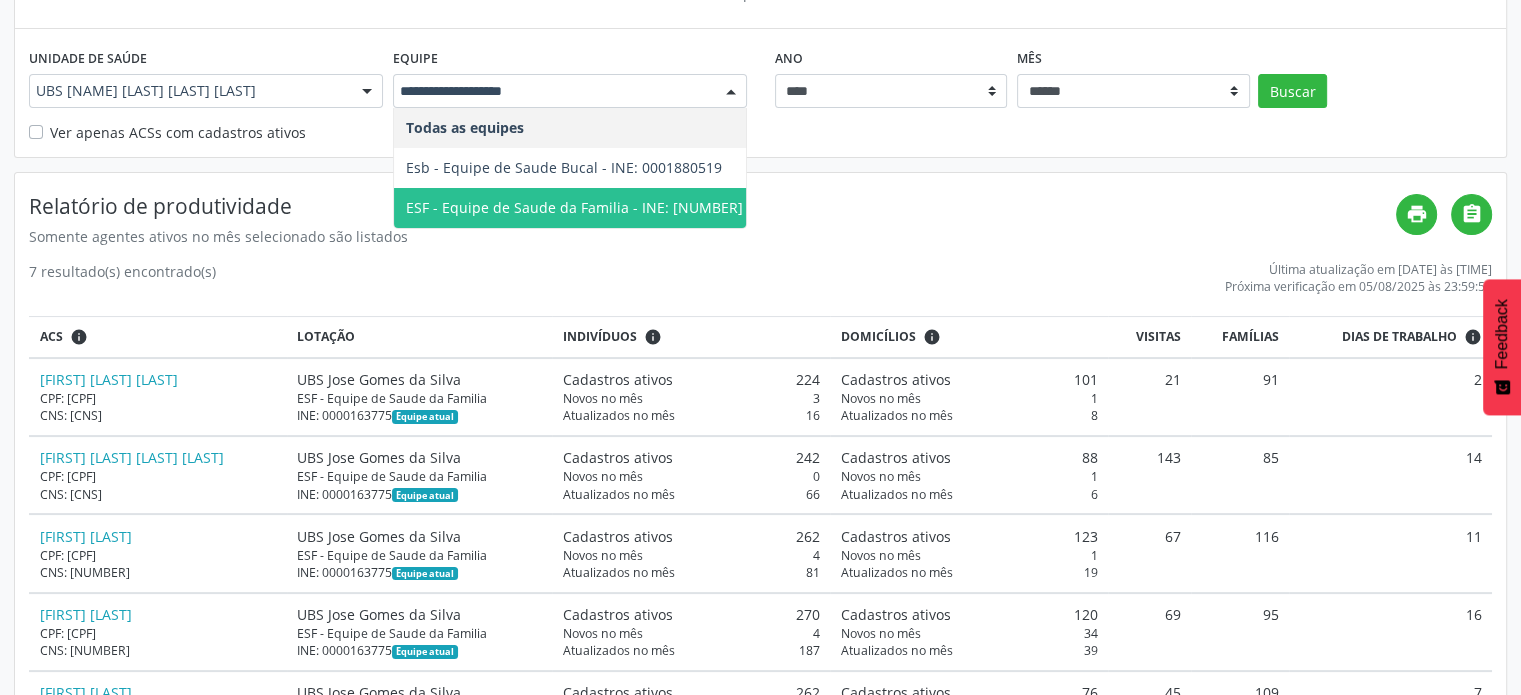 click on "ESF - Equipe de Saude da Familia - INE: [NUMBER]" at bounding box center (574, 207) 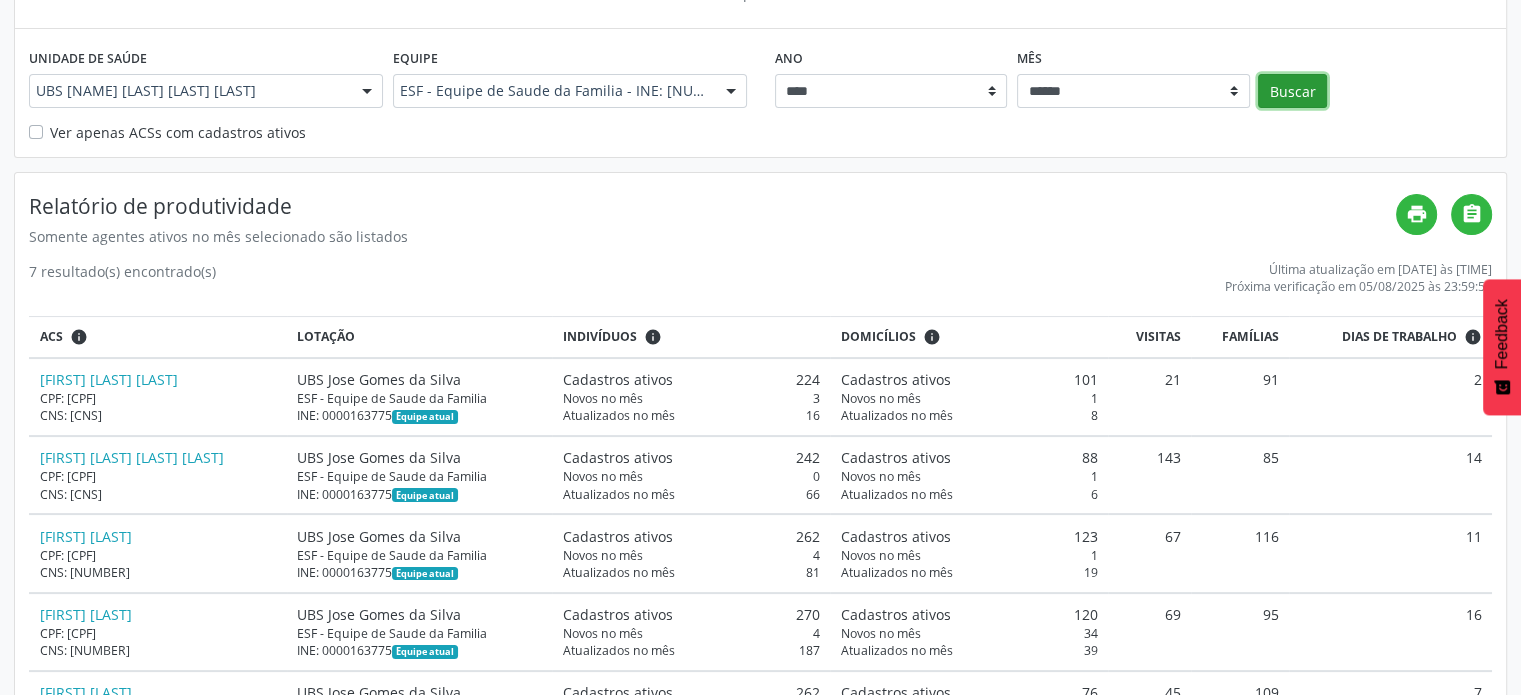 click on "Buscar" at bounding box center (1292, 91) 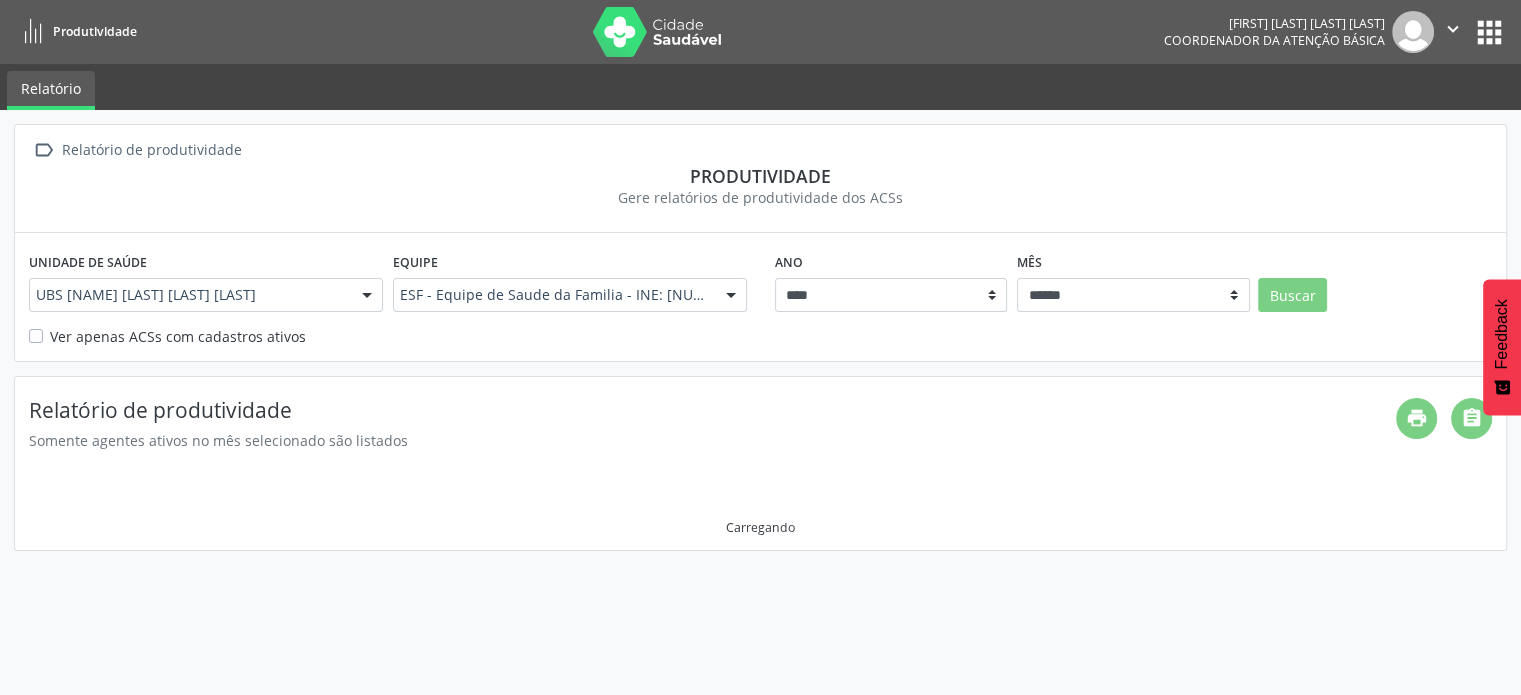 scroll, scrollTop: 0, scrollLeft: 0, axis: both 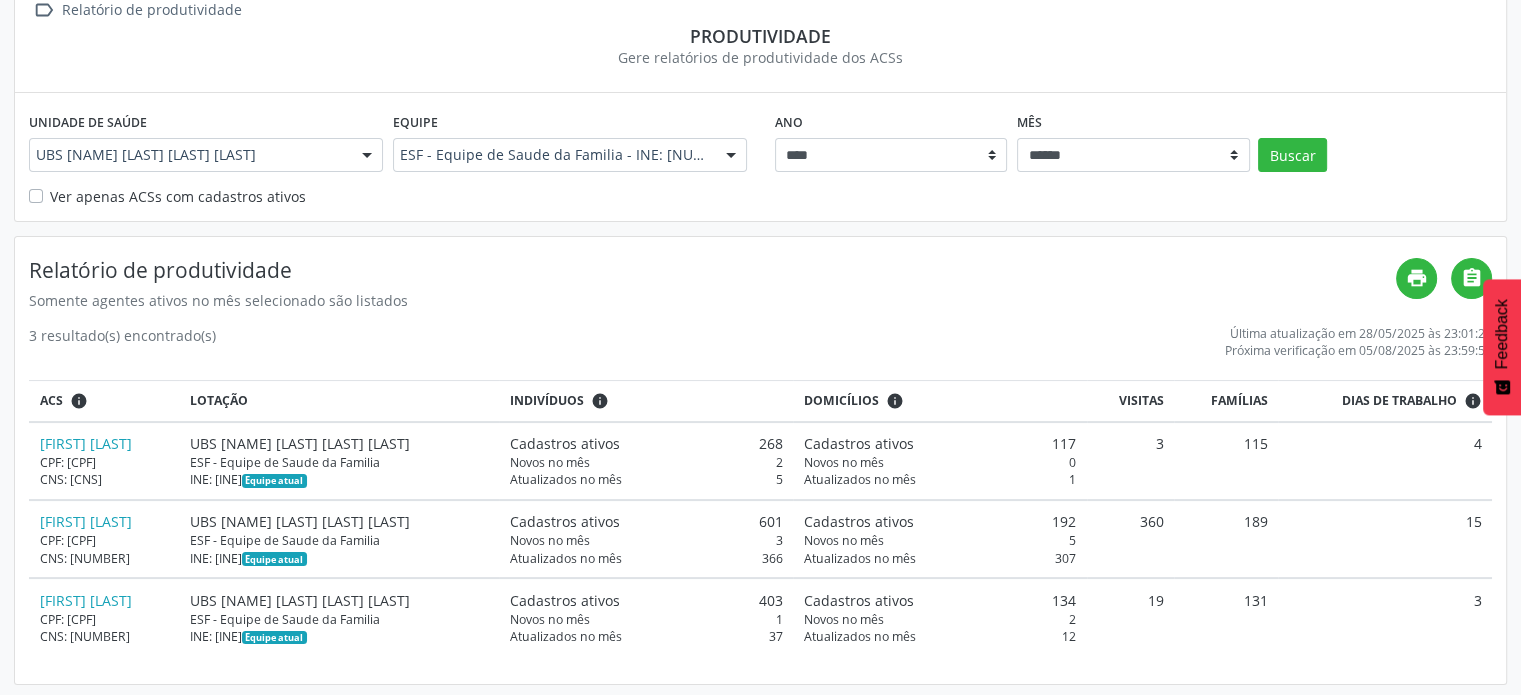 click on "Somente agentes ativos no mês selecionado são listados" at bounding box center [712, 300] 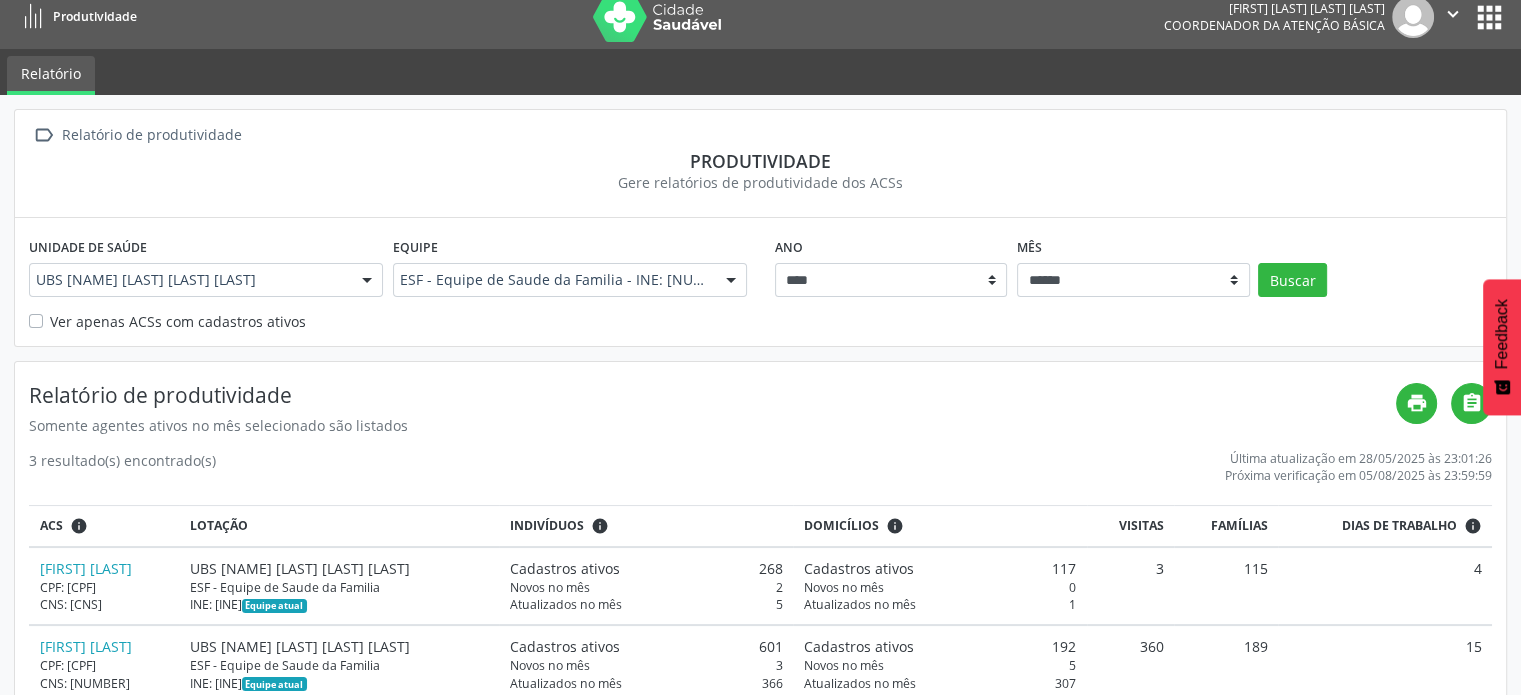 scroll, scrollTop: 0, scrollLeft: 0, axis: both 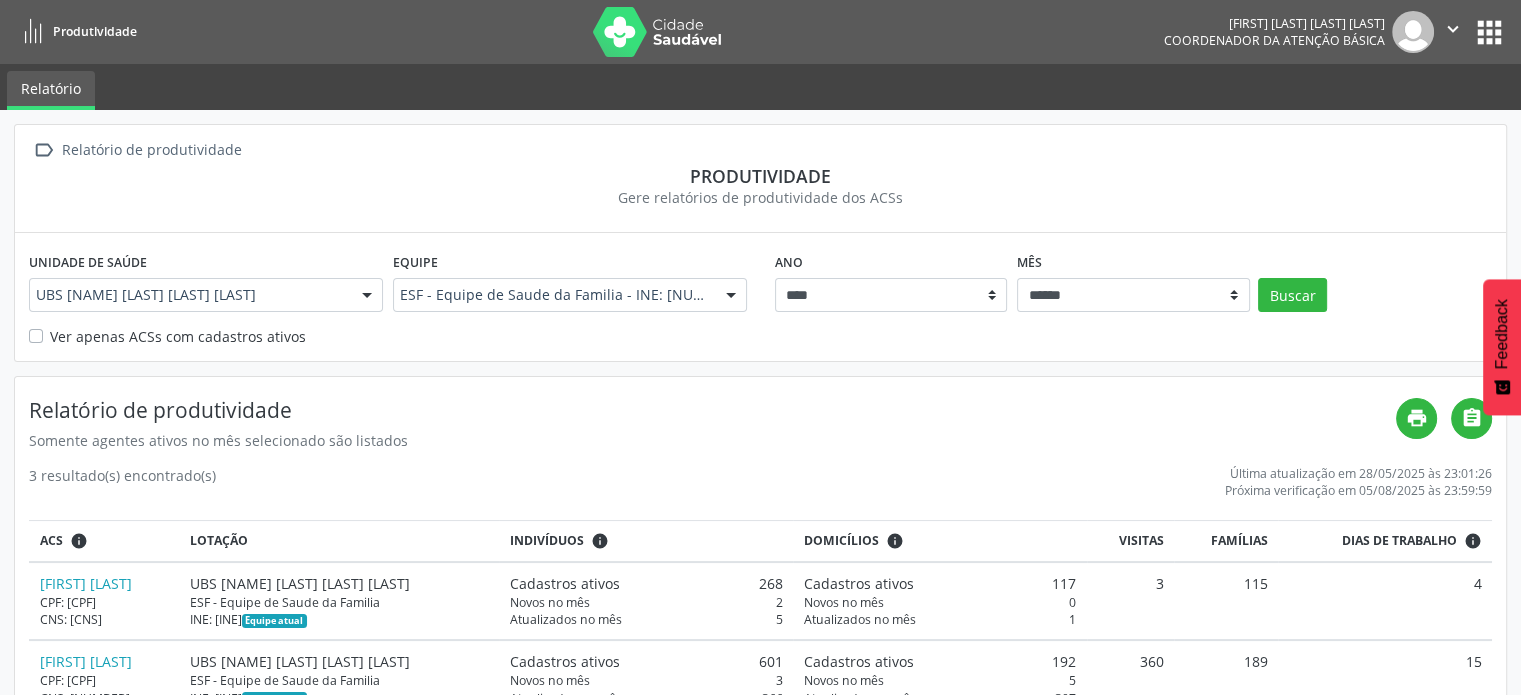 click on "Unidade de saúde
UBS [NAME]         Todas as unidades   Centro de Reabilitacao e Pics   Centro de Saude de Coqueiro Seco   Secretaria Municipal de Saude   UBS [NAME]   UBS [NAME] Dona Zeza   UBS Padre Cicero
Nenhum resultado encontrado para: "   "
Não há nenhuma opção para ser exibida." at bounding box center [760, 179] 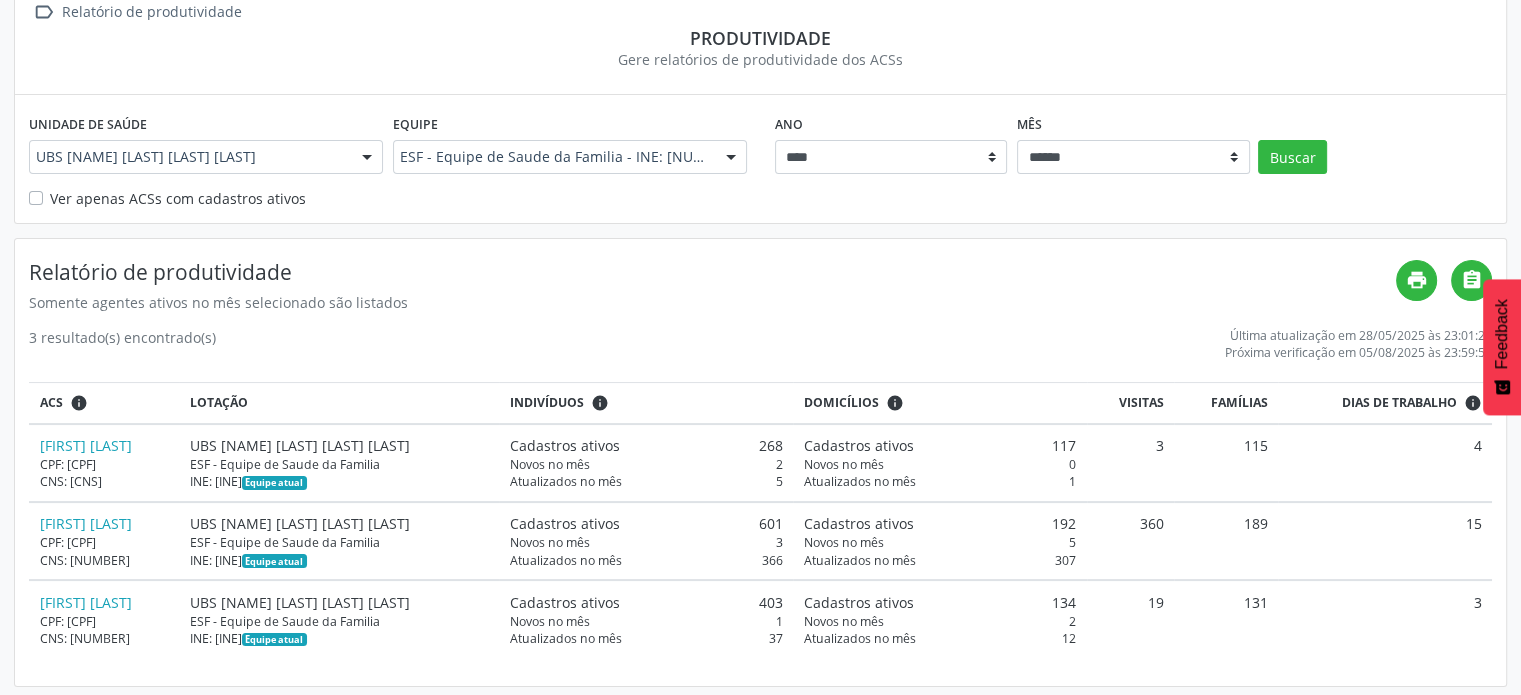 scroll, scrollTop: 140, scrollLeft: 0, axis: vertical 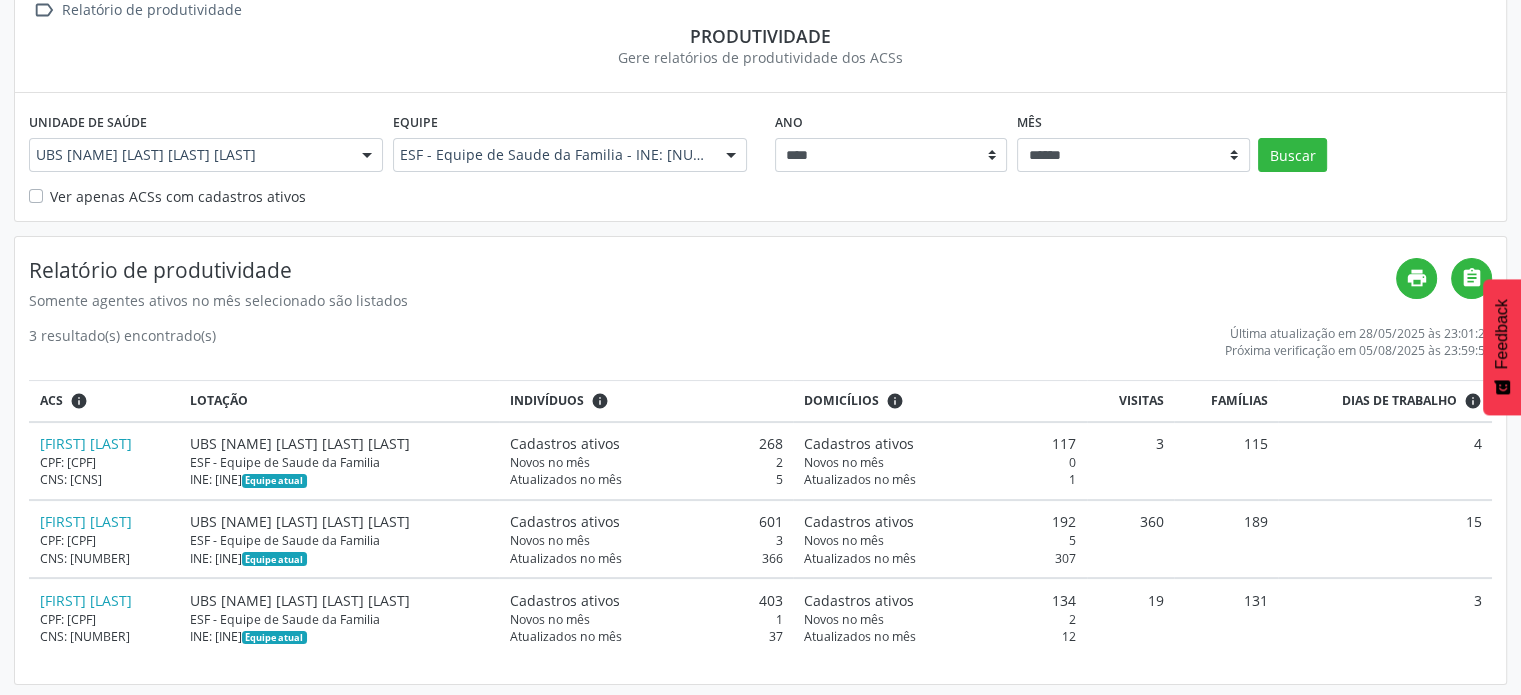 click on "Unidade de saúde
UBS [NAME] [LAST] [LAST]         Todas as unidades   Centro de Reabilitacao e Pics   Centro de Saude de Coqueiro Seco   Secretaria Municipal de Saude   UBS [NAME] [LAST]   UBS [NAME] [LAST] [LAST]
Nenhum resultado encontrado para: "   "
Não há nenhuma opção para ser exibida.
Equipe
ESF - Equipe de Saude da Familia - INE: [NUMBER]         Todas as equipes   Esb - Equipe de Saude Bucal - INE: [NUMBER]   ESF - Equipe de Saude da Familia - INE: [NUMBER]
Nenhum resultado encontrado para: "   "
Não há nenhuma opção para ser exibida.
Ano
**** ****
Mês
****** ***** ***** **** ***** ***** ********* *******
Buscar
Ver apenas ACSs com cadastros ativos" at bounding box center (760, 156) 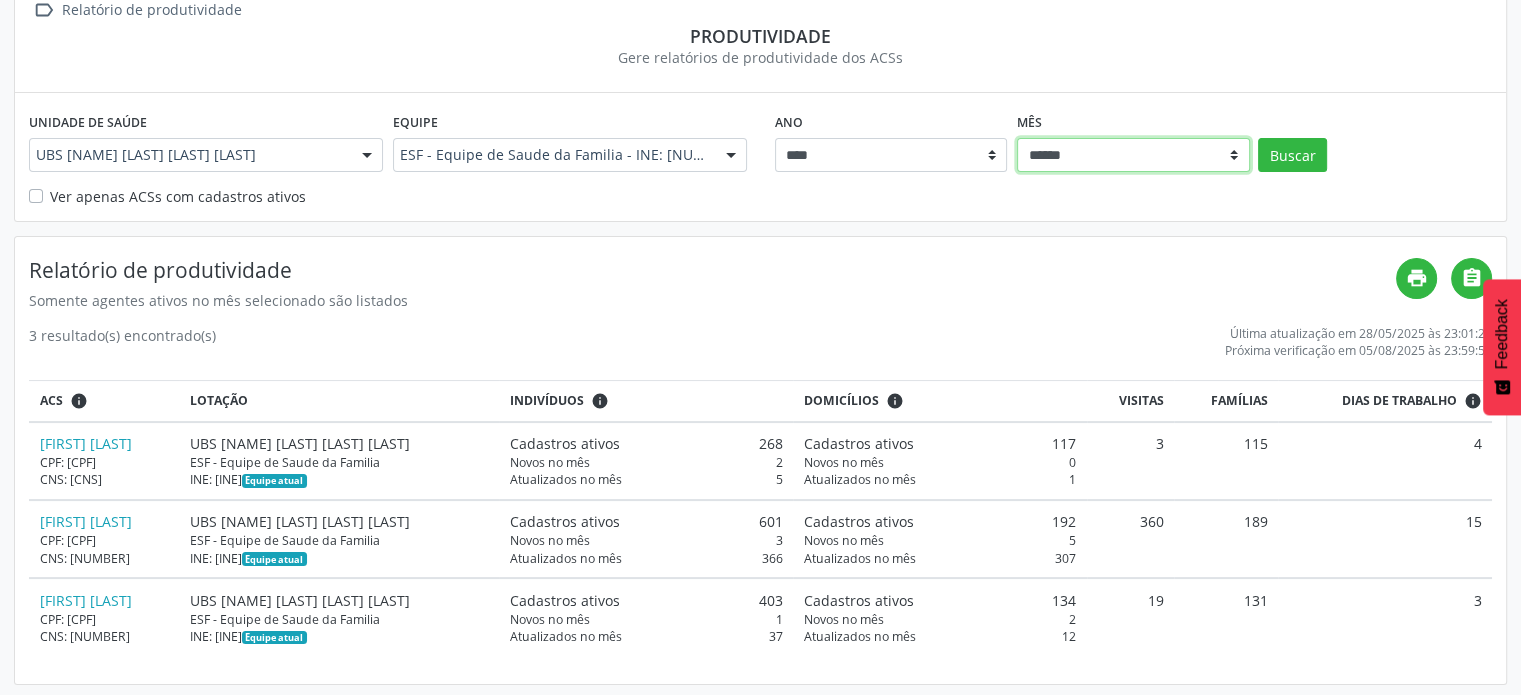 click on "****** ***** ***** **** ***** ***** ********* *******" at bounding box center [1133, 155] 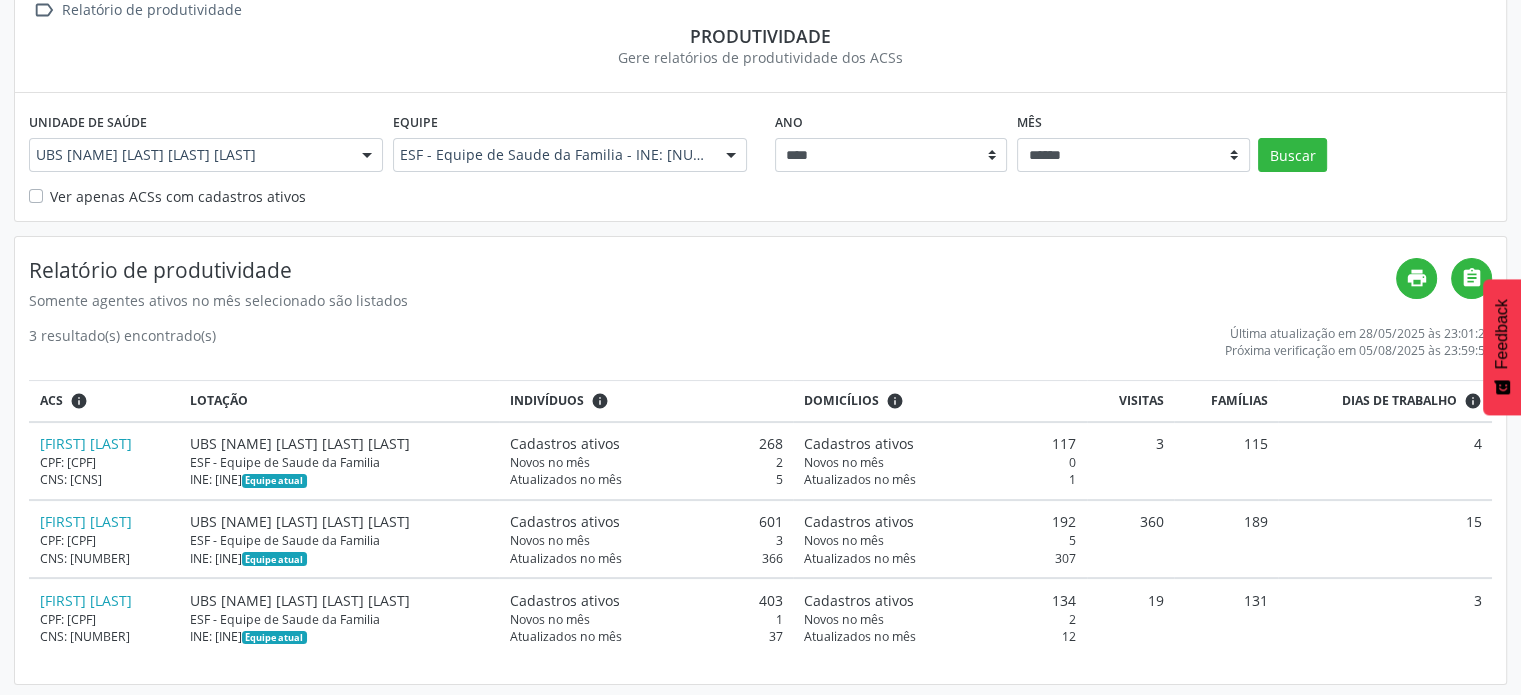 drag, startPoint x: 1418, startPoint y: 190, endPoint x: 1288, endPoint y: 176, distance: 130.75168 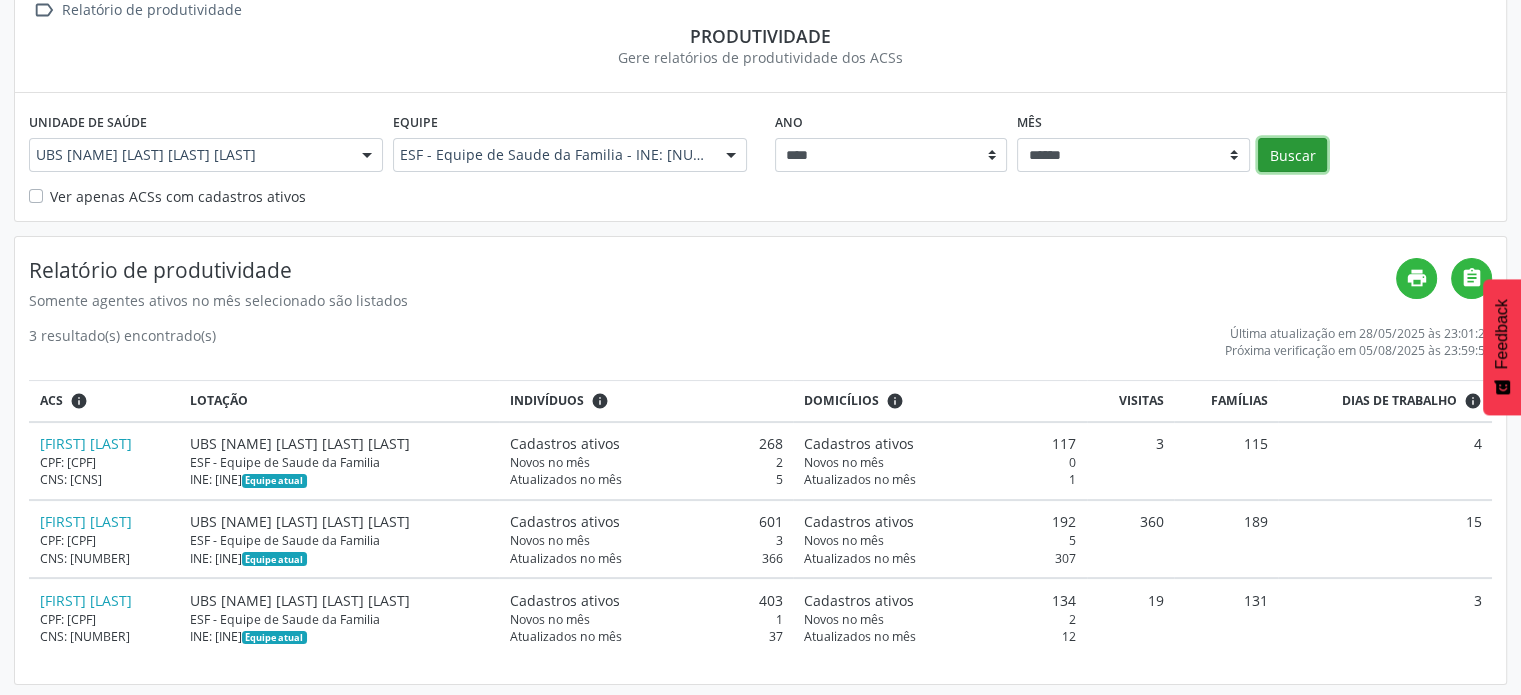 click on "Buscar" at bounding box center [1292, 155] 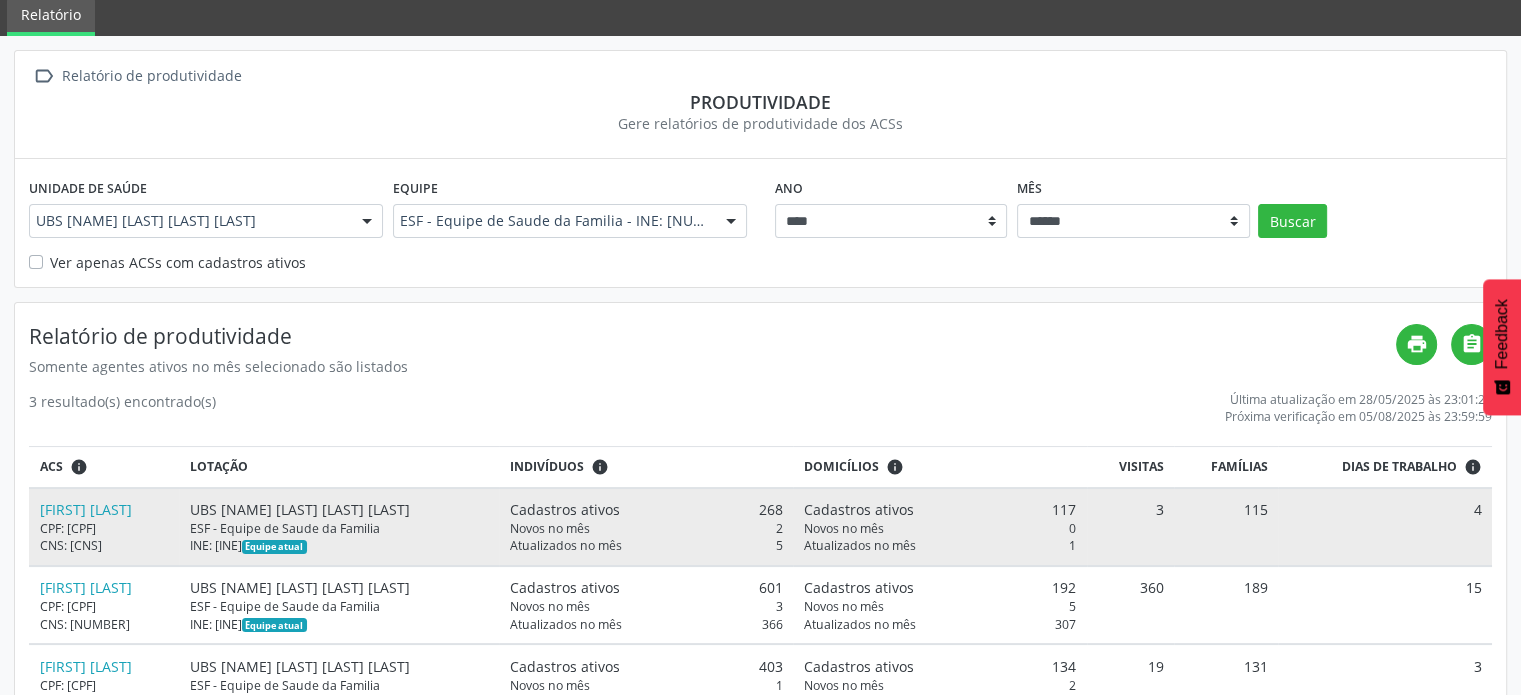 scroll, scrollTop: 140, scrollLeft: 0, axis: vertical 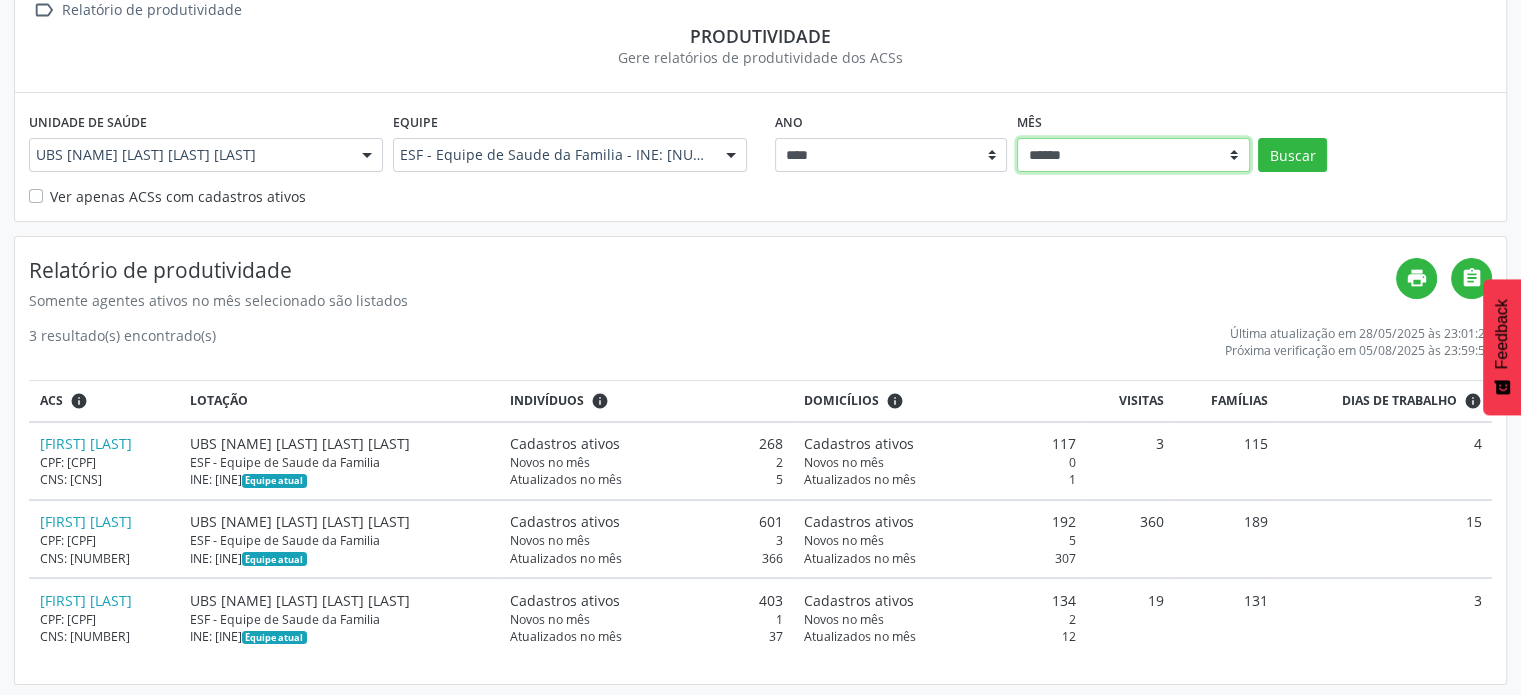 drag, startPoint x: 1180, startPoint y: 151, endPoint x: 1164, endPoint y: 167, distance: 22.627417 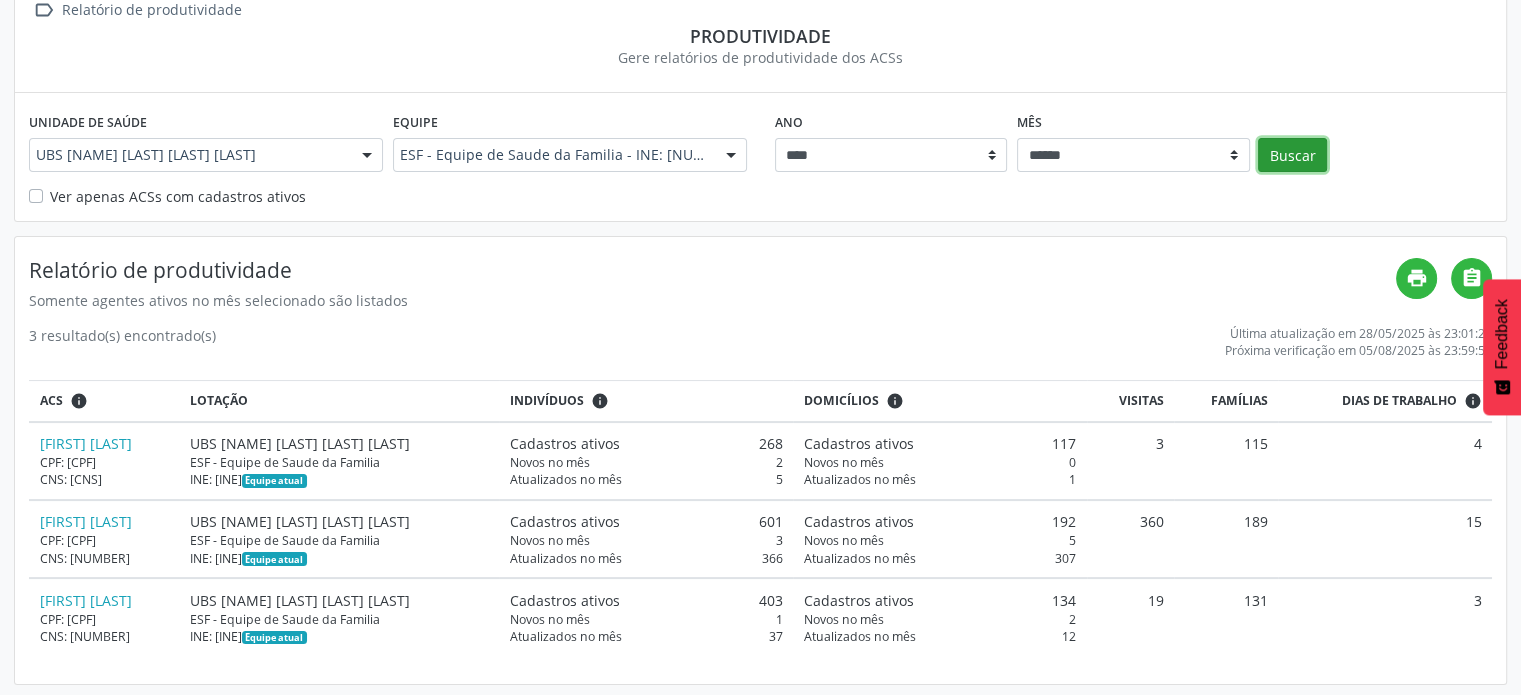 click on "Buscar" at bounding box center (1292, 155) 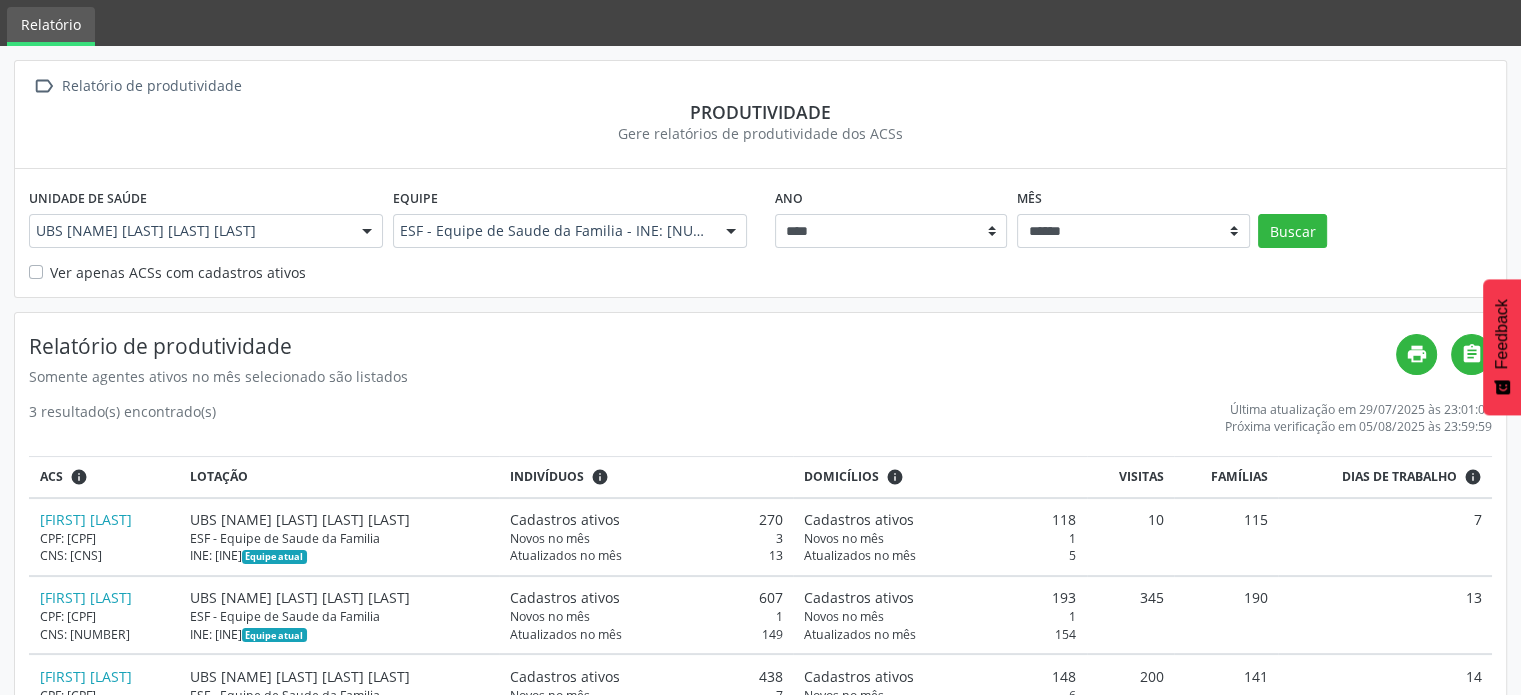scroll, scrollTop: 140, scrollLeft: 0, axis: vertical 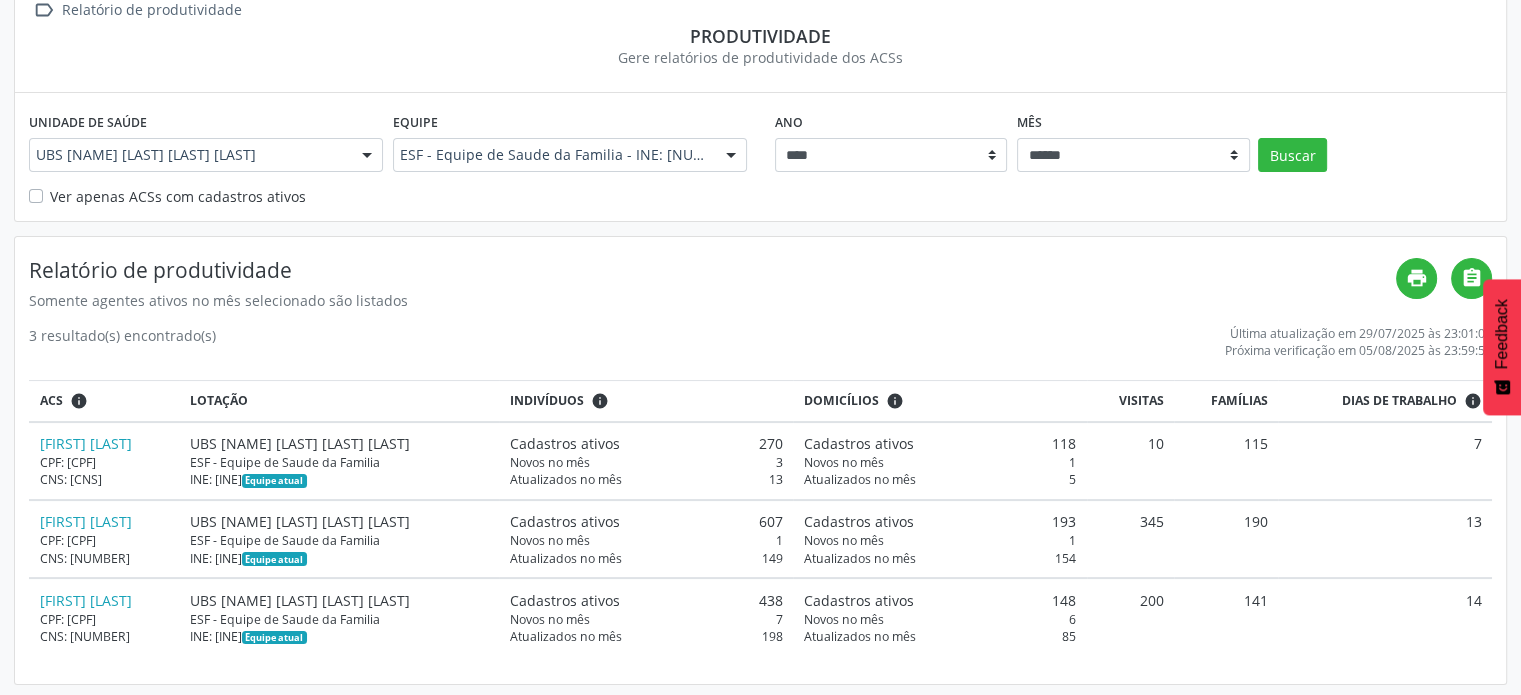 click on "3 resultado(s) encontrado(s)
Última atualização em 29/07/2025 às 23:01:06
Próxima verificação em 05/08/2025 às 23:59:59" at bounding box center (760, 342) 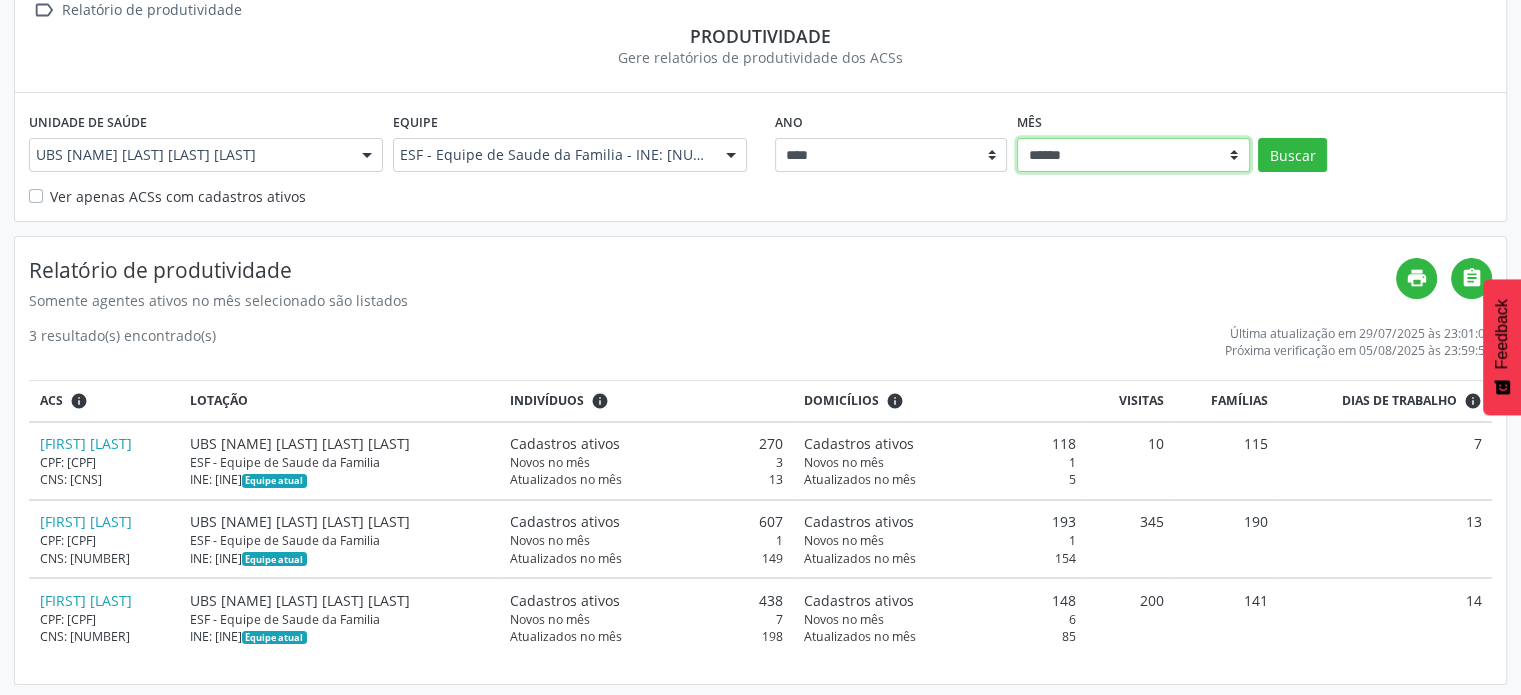 click on "****** ***** ***** **** ***** ***** ********* *******" at bounding box center (1133, 155) 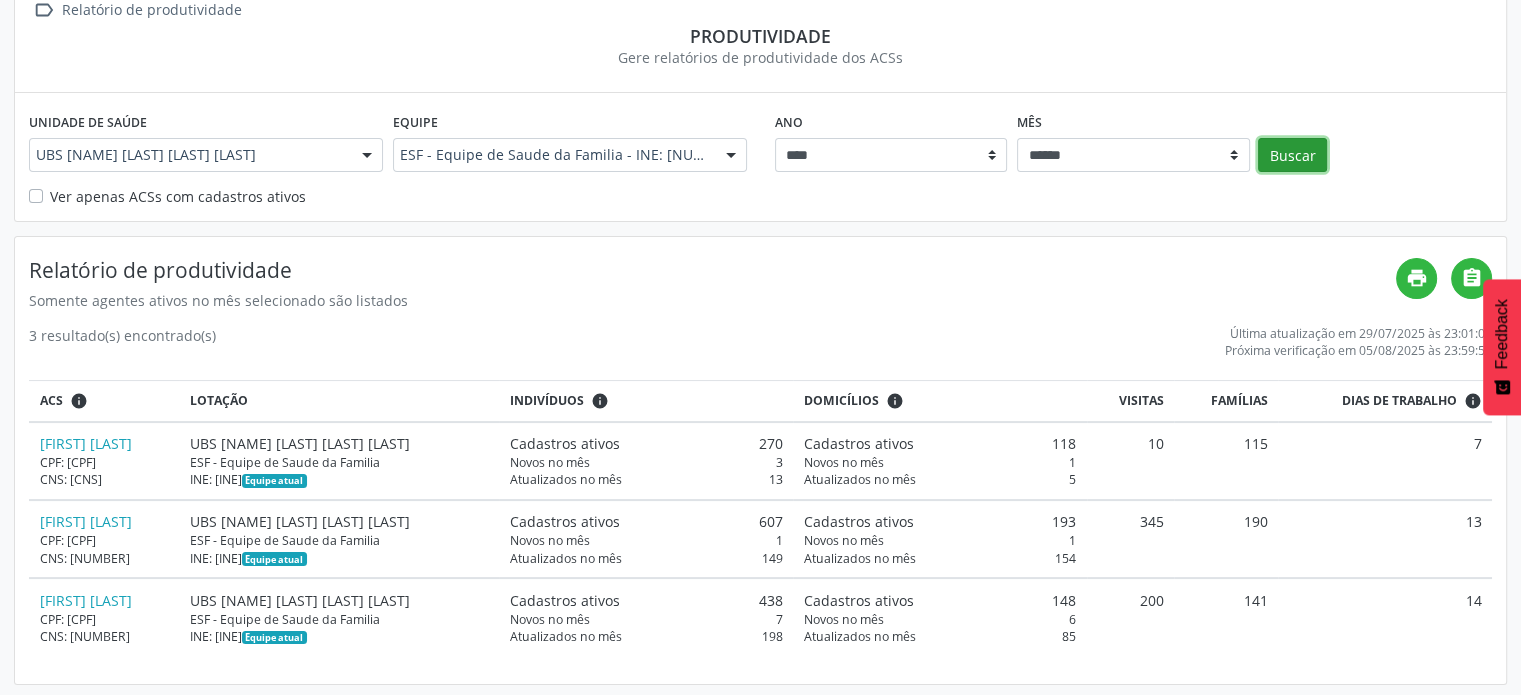click on "Buscar" at bounding box center [1292, 155] 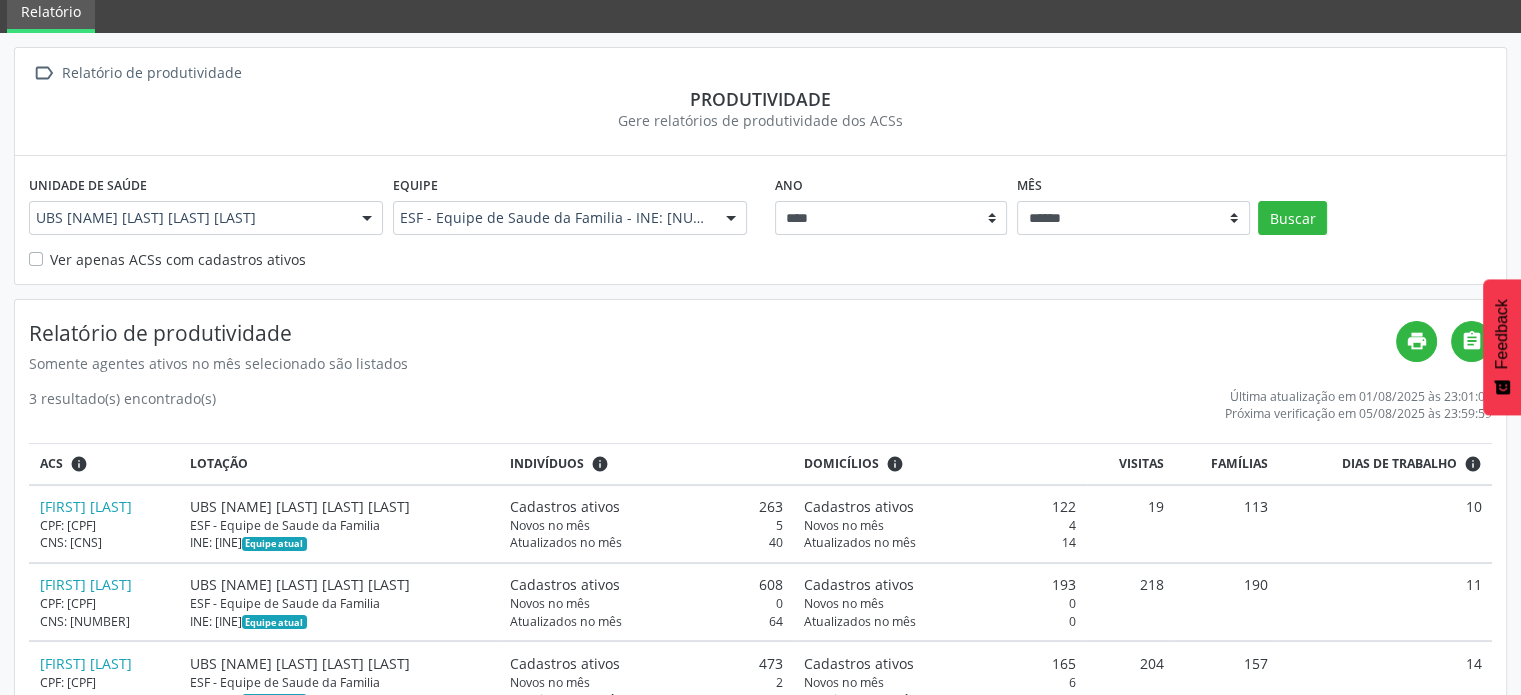 scroll, scrollTop: 140, scrollLeft: 0, axis: vertical 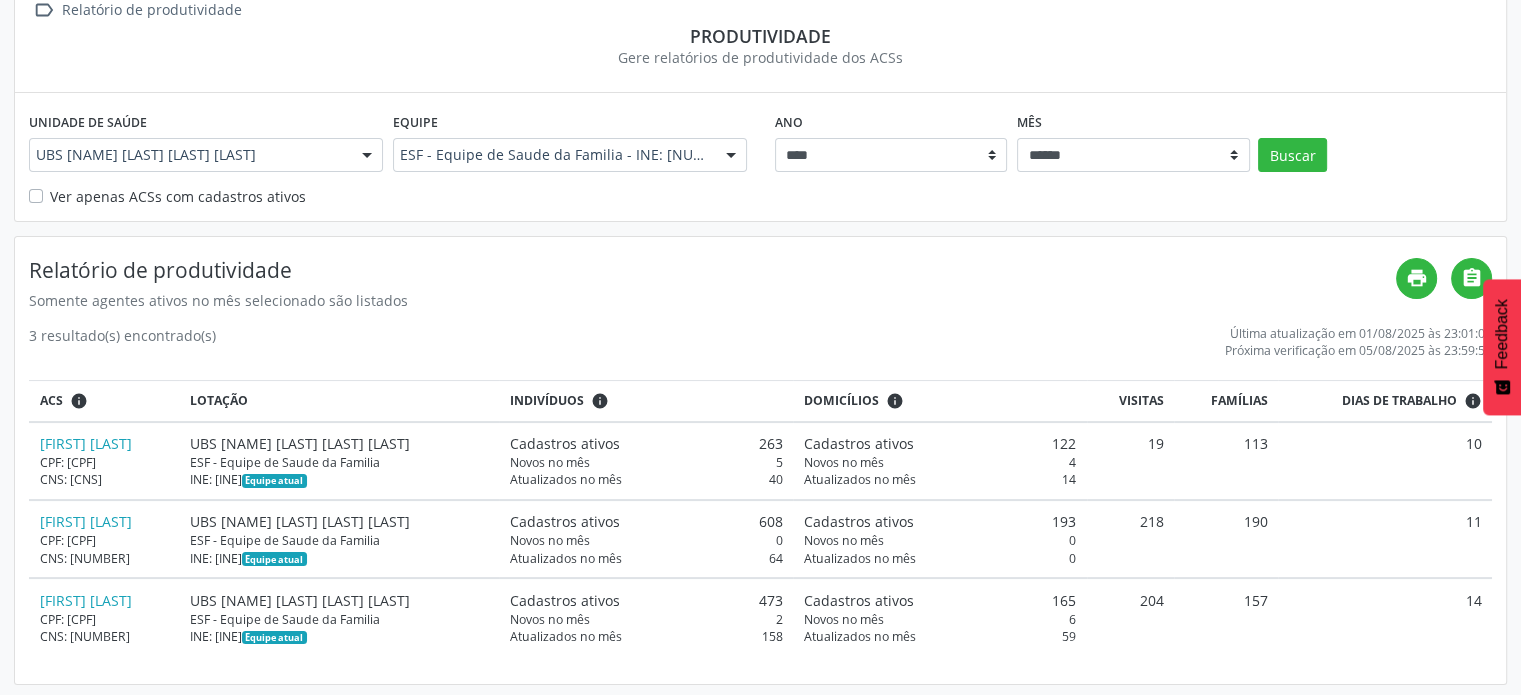 click on "Relatório de produtividade" at bounding box center (712, 270) 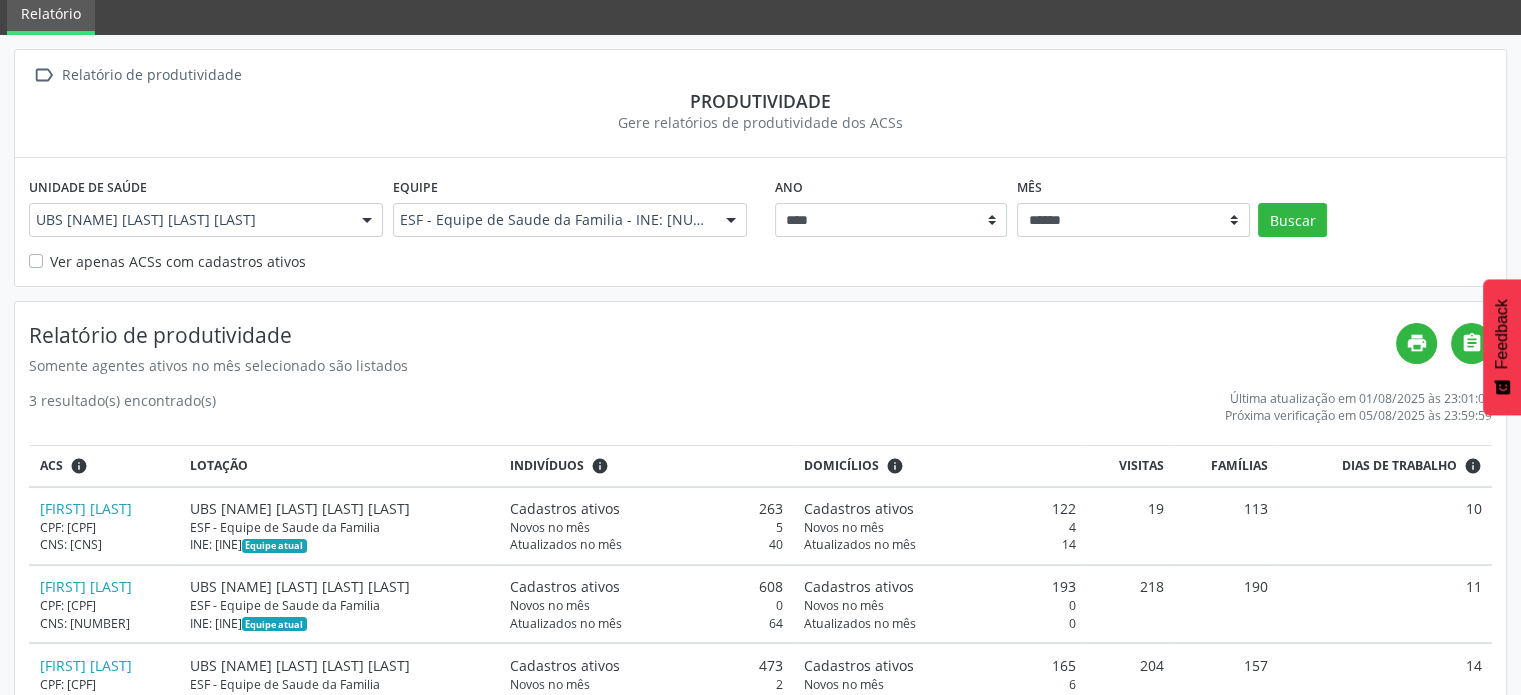 scroll, scrollTop: 40, scrollLeft: 0, axis: vertical 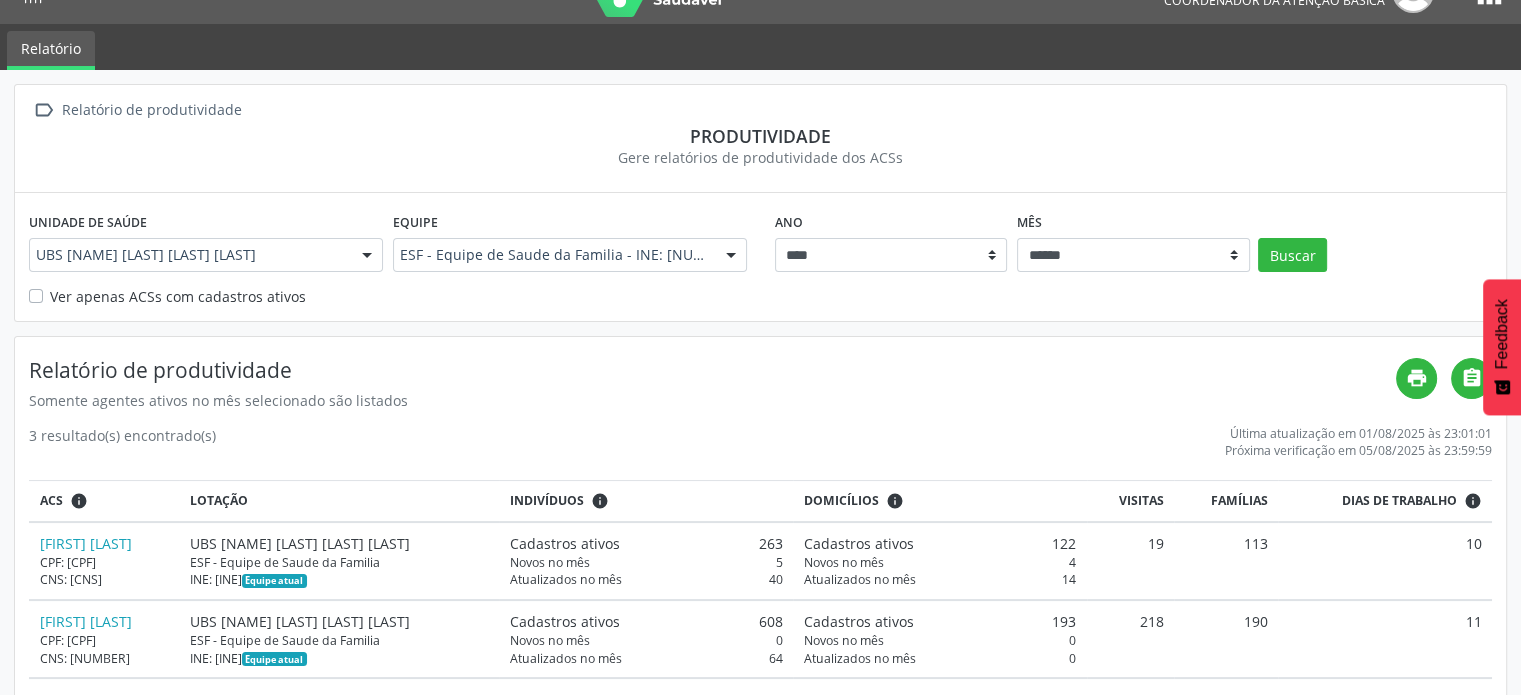 click on "Gere relatórios de produtividade dos ACSs" at bounding box center [760, 157] 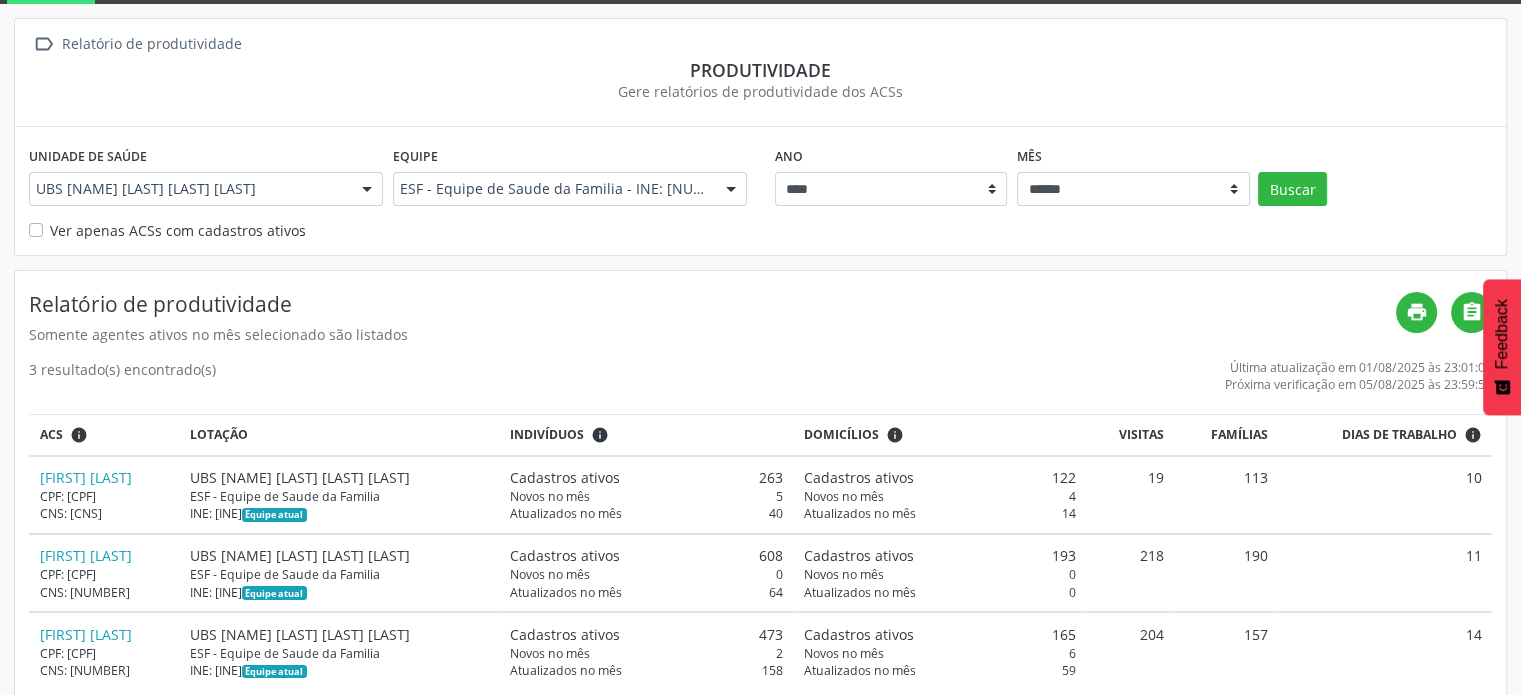 scroll, scrollTop: 140, scrollLeft: 0, axis: vertical 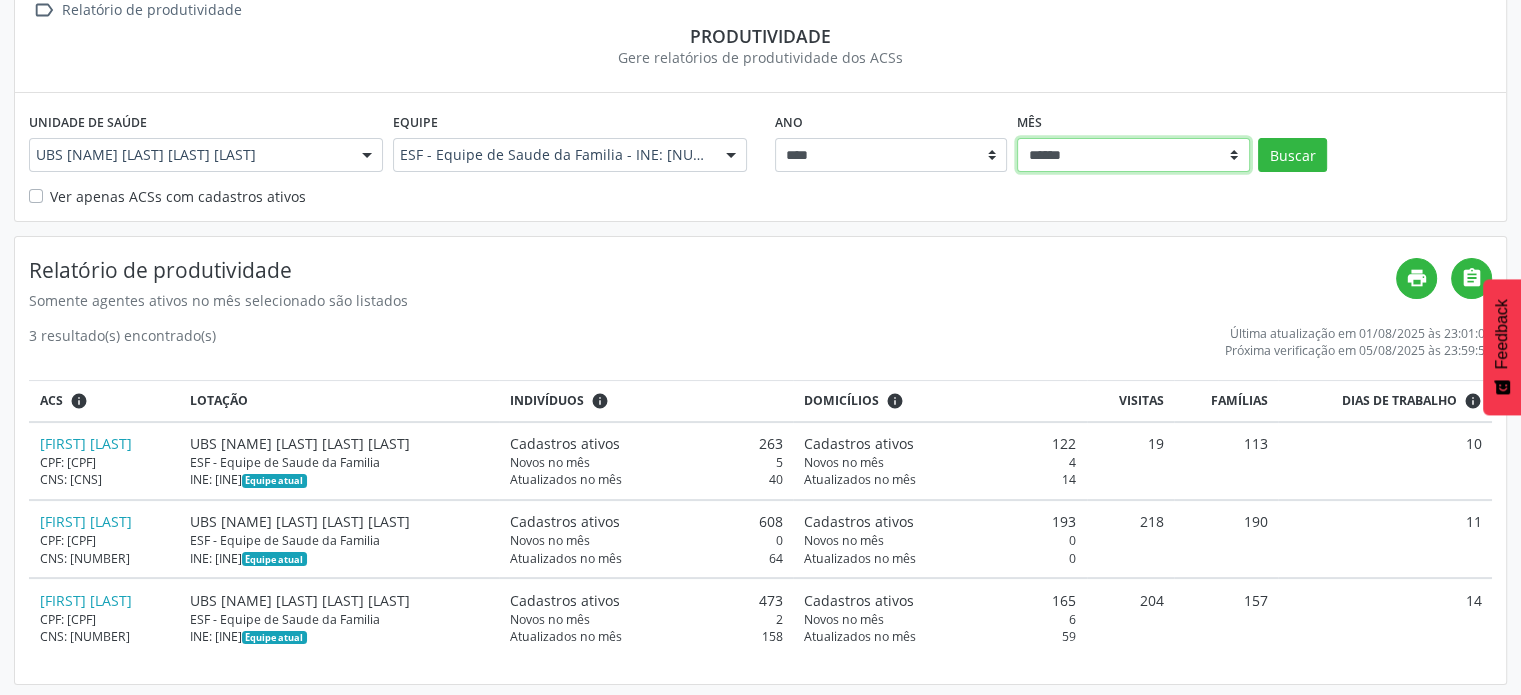 click on "****** ***** ***** **** ***** ***** ********* *******" at bounding box center (1133, 155) 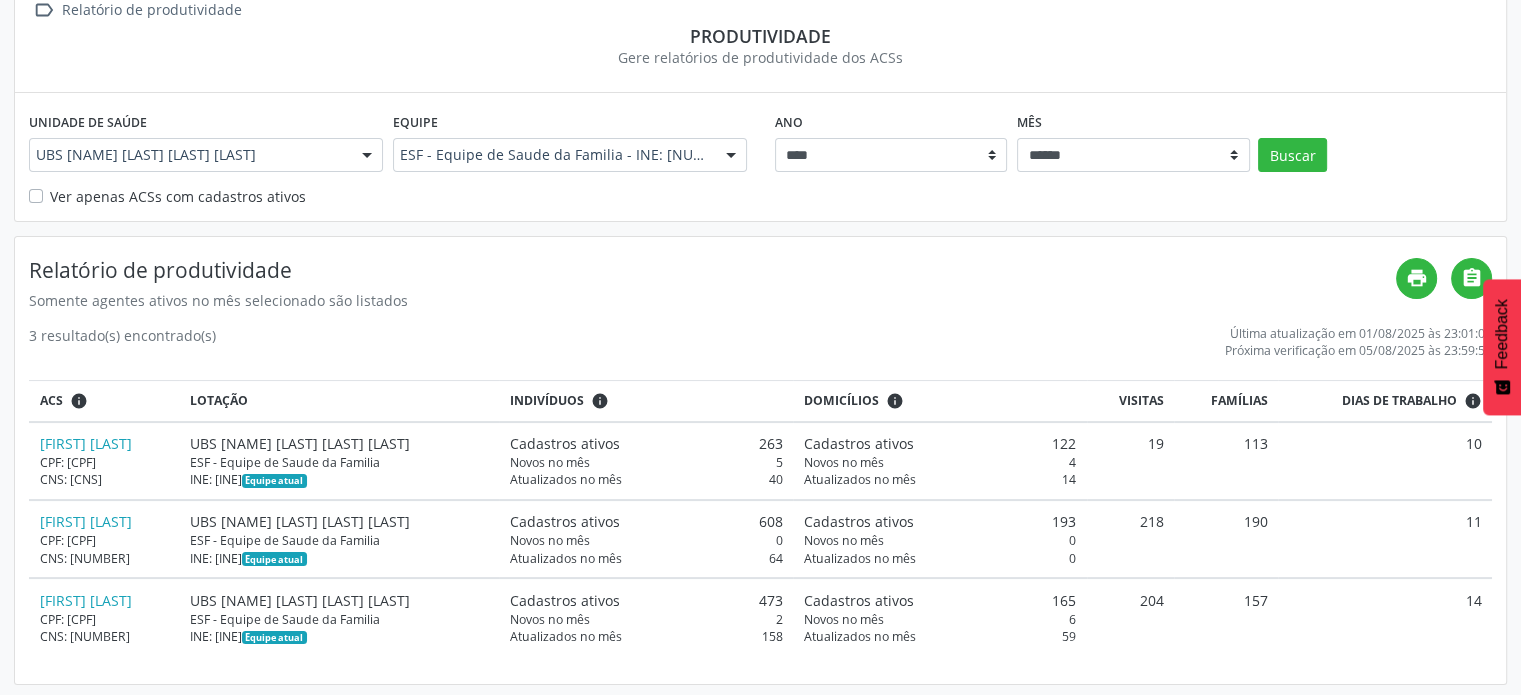 click on "Lotação" at bounding box center [339, 401] 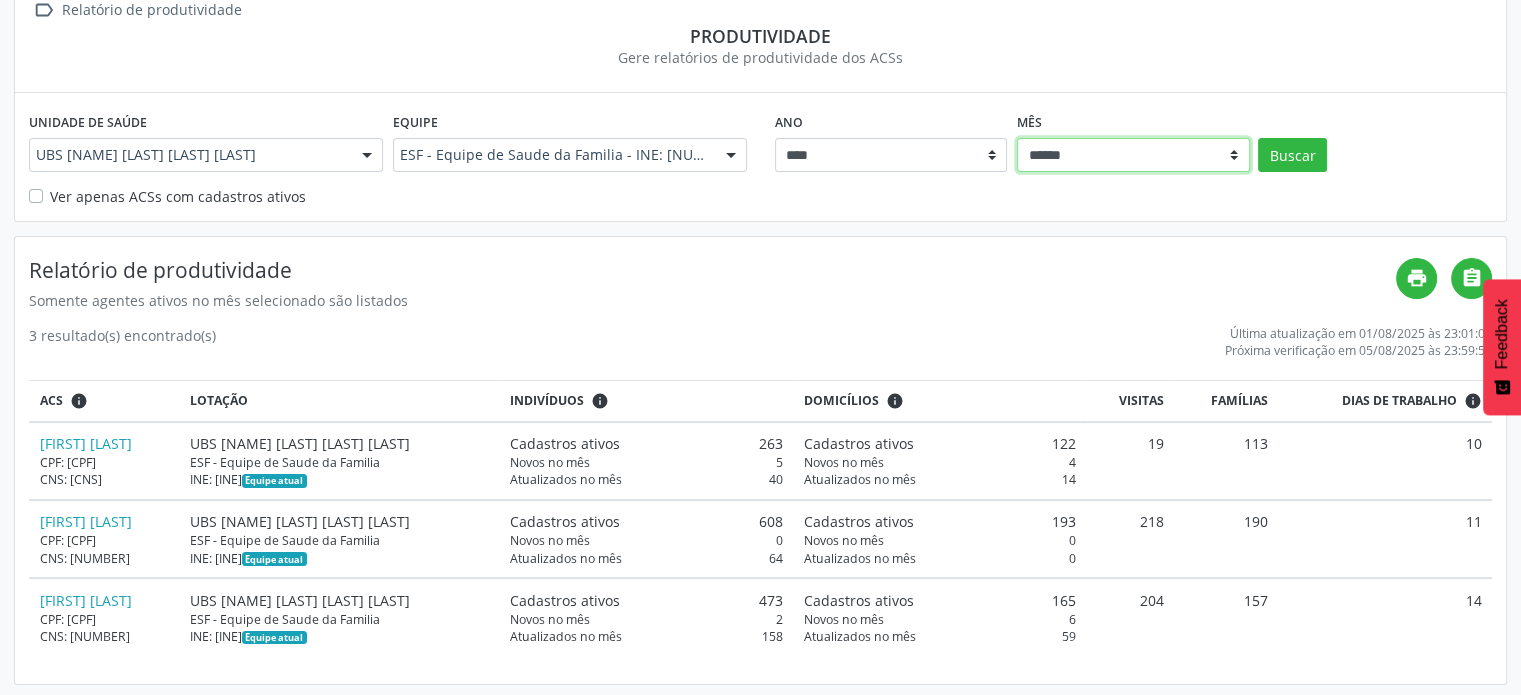 click on "****** ***** ***** **** ***** ***** ********* *******" at bounding box center (1133, 155) 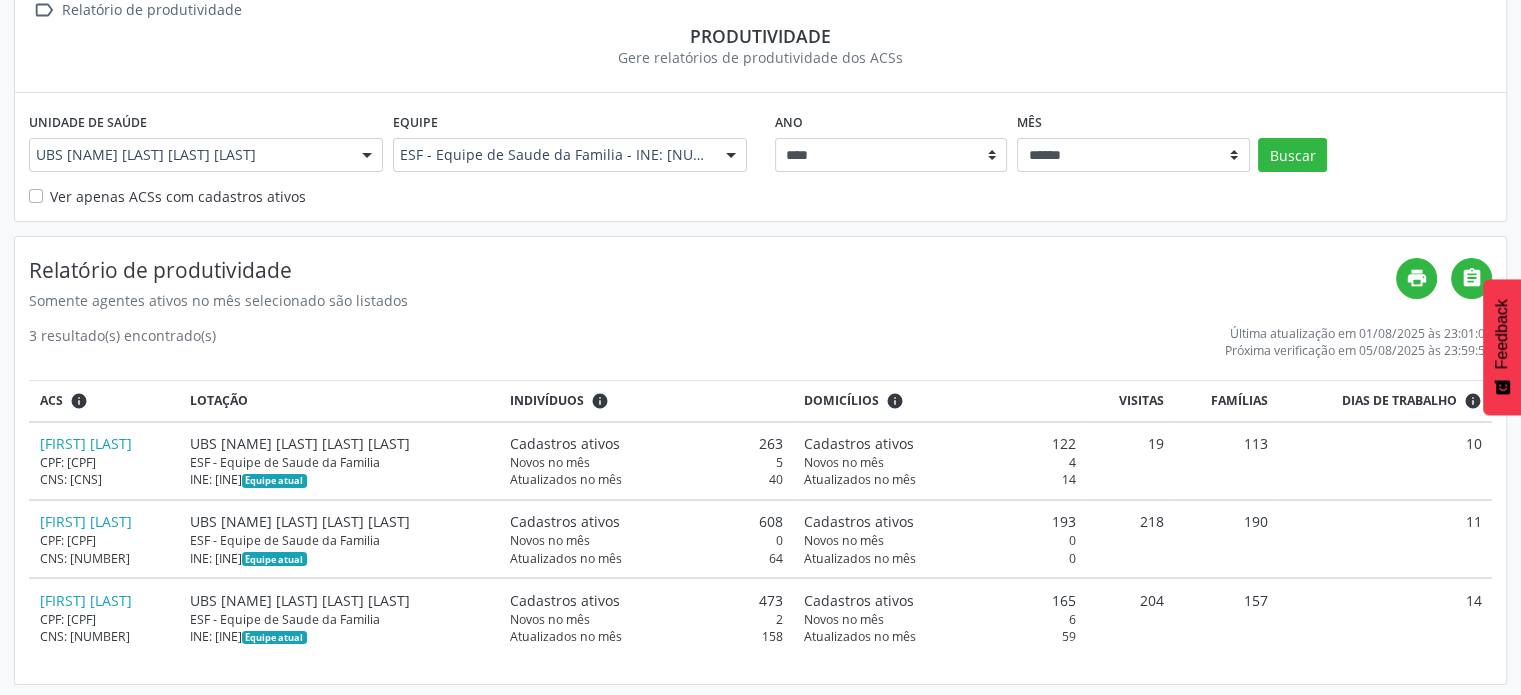 click on "Somente agentes ativos no mês selecionado são listados" at bounding box center [712, 300] 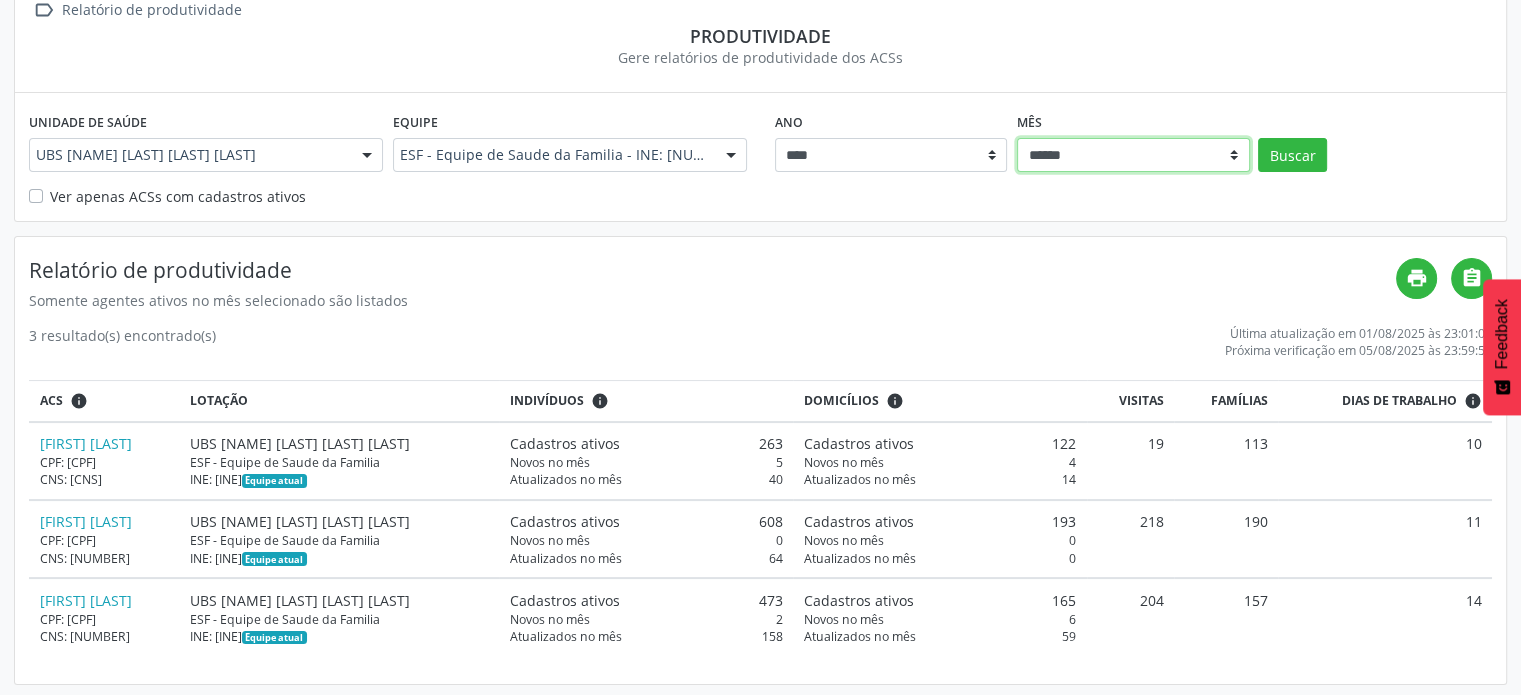 click on "****** ***** ***** **** ***** ***** ********* *******" at bounding box center (1133, 155) 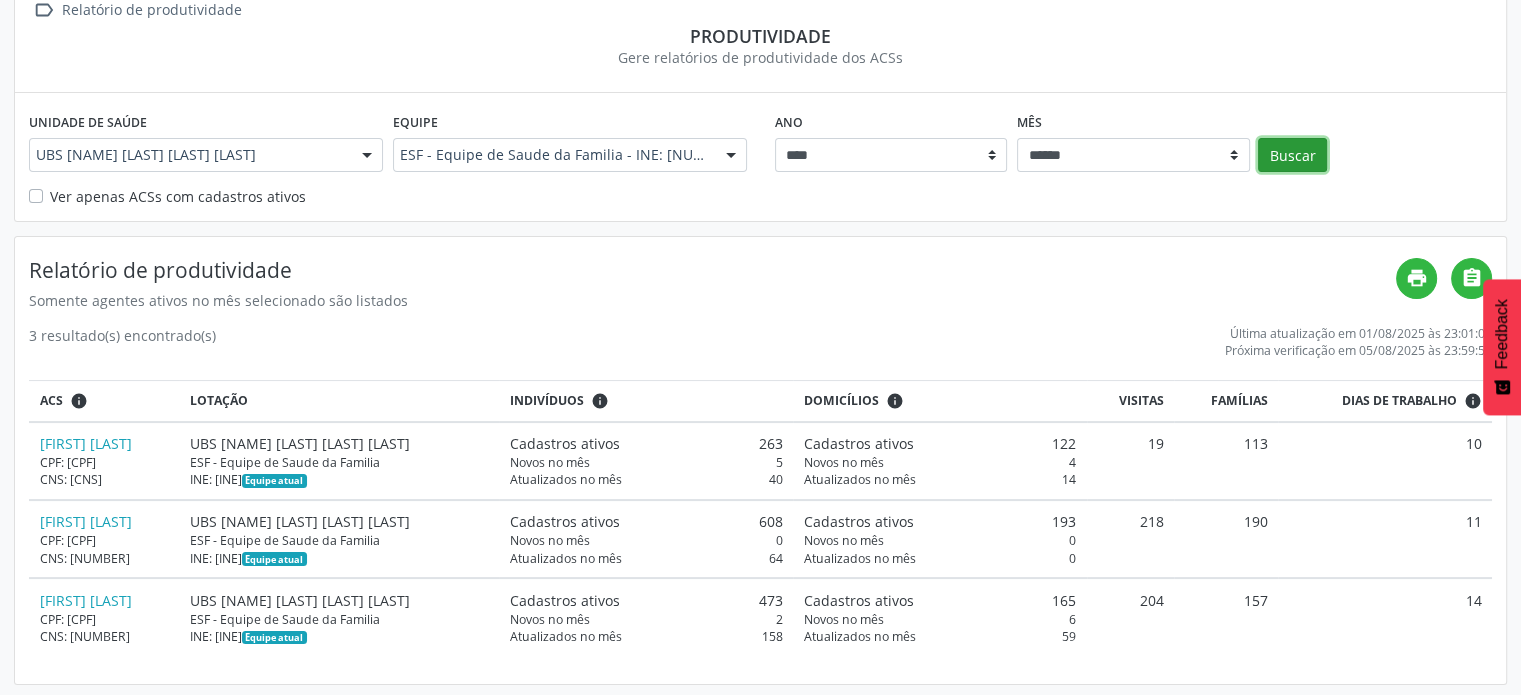 click on "Ano
**** ****
Mês
****** ***** ***** **** ***** ***** ********* *******
Buscar" at bounding box center (1134, 139) 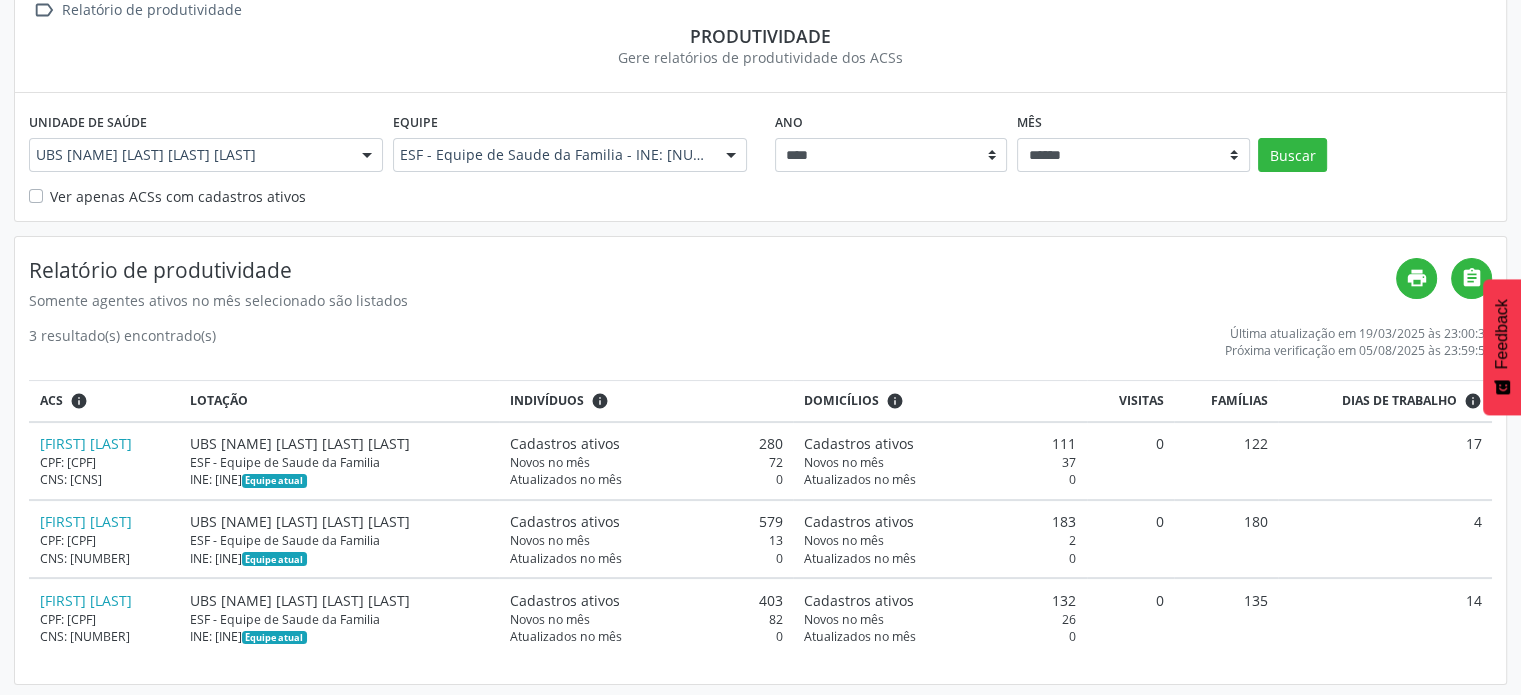scroll, scrollTop: 140, scrollLeft: 0, axis: vertical 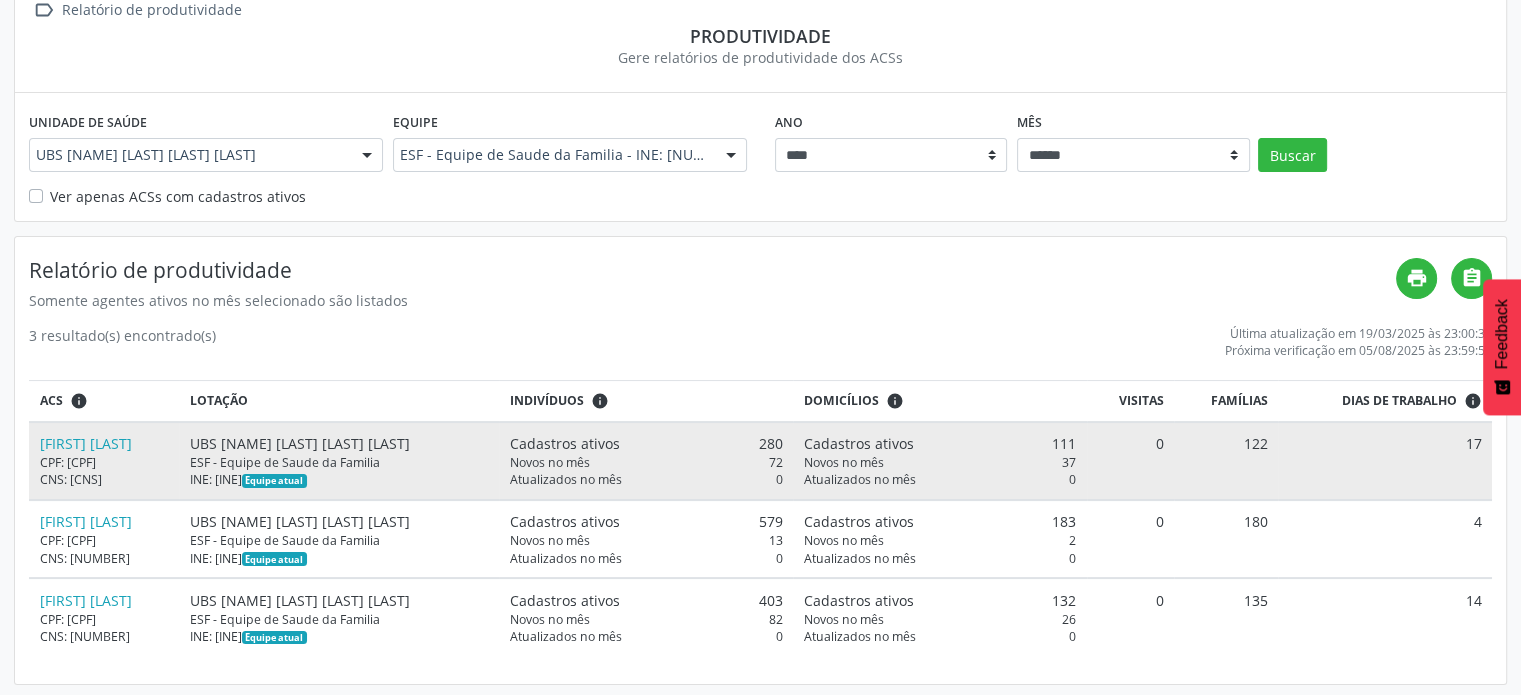 click on "122" at bounding box center (1226, 461) 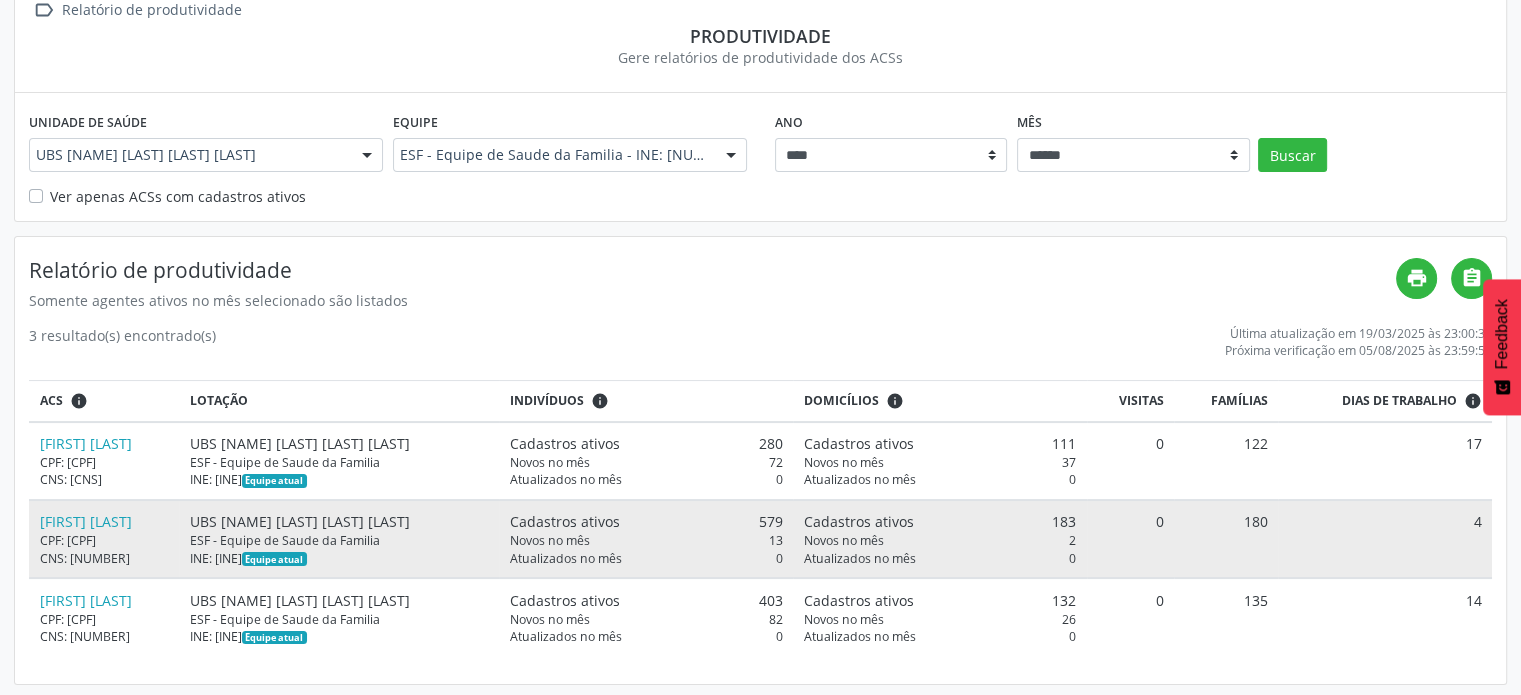 drag, startPoint x: 1240, startPoint y: 543, endPoint x: 1213, endPoint y: 559, distance: 31.38471 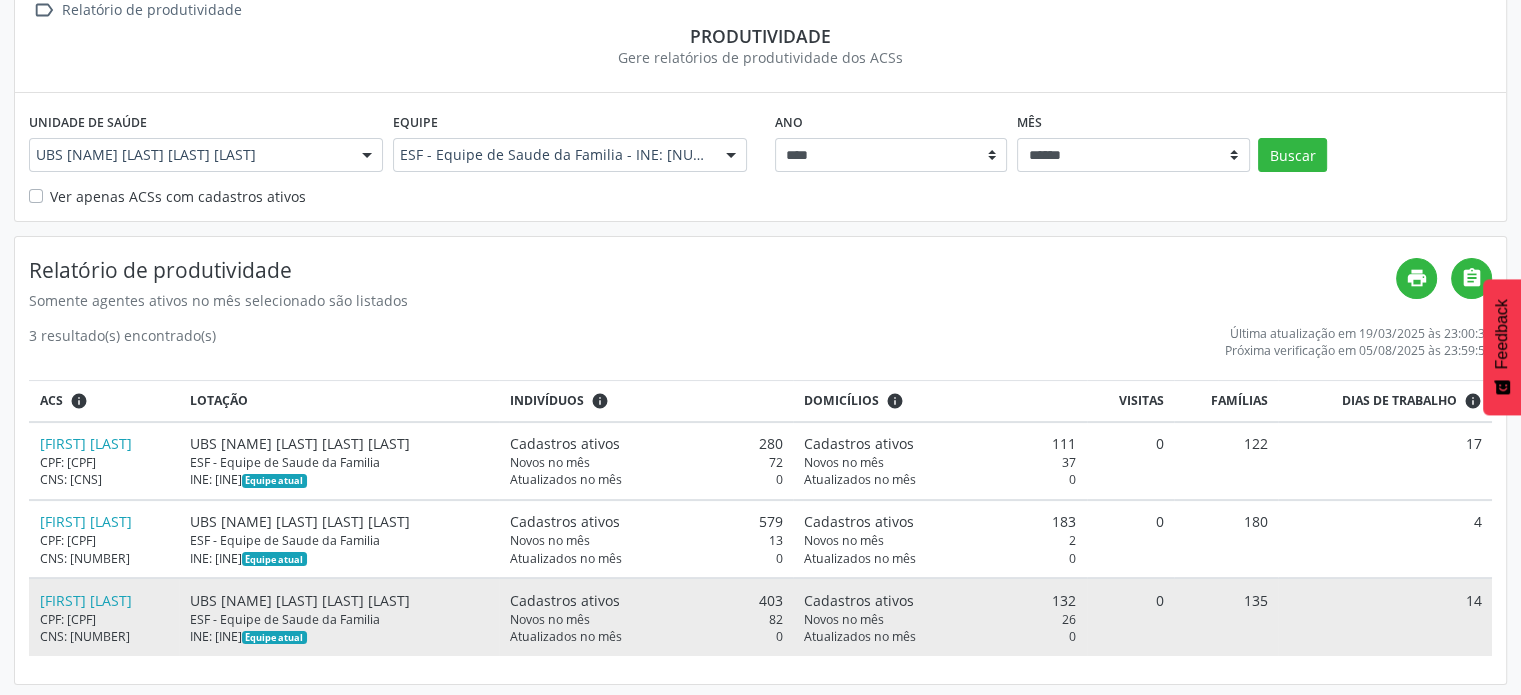 click on "0" at bounding box center (1131, 616) 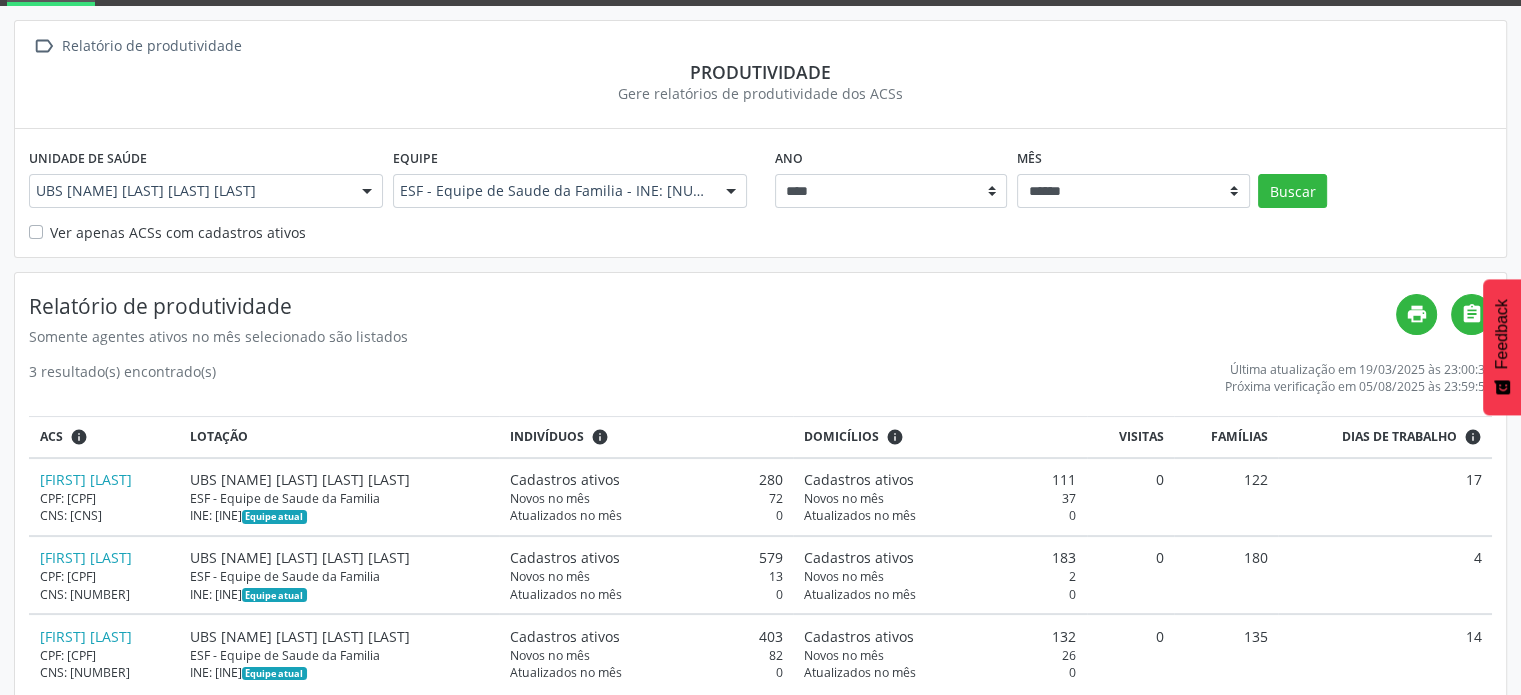 scroll, scrollTop: 40, scrollLeft: 0, axis: vertical 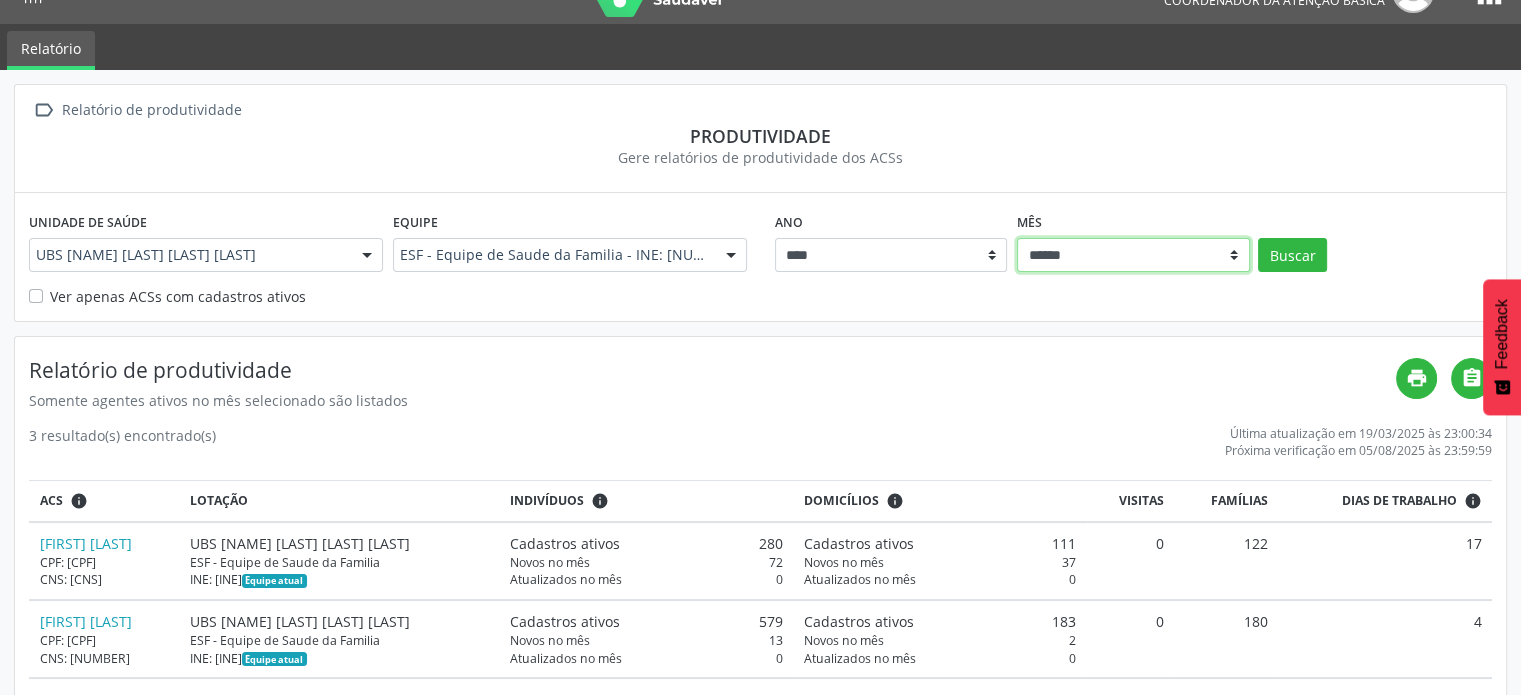drag, startPoint x: 1212, startPoint y: 237, endPoint x: 1201, endPoint y: 247, distance: 14.866069 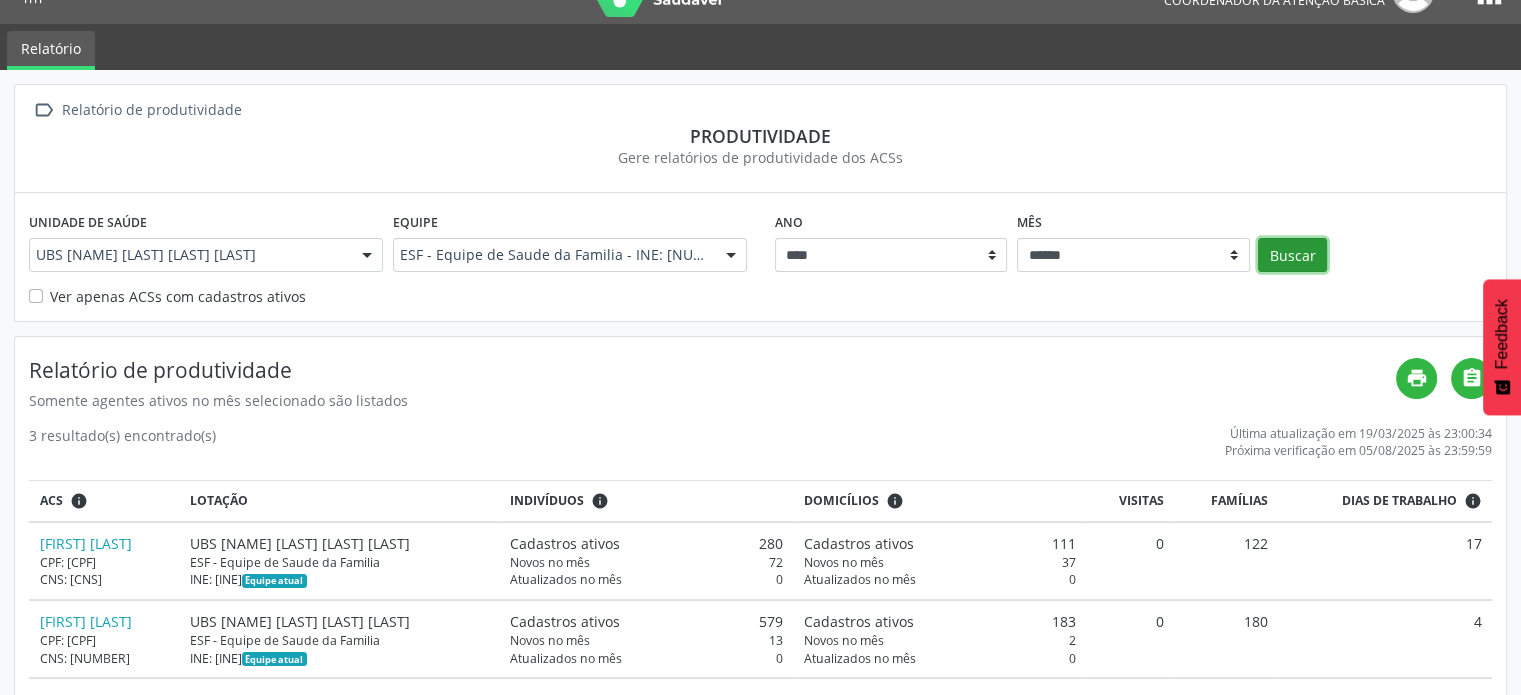 click on "Buscar" at bounding box center (1292, 255) 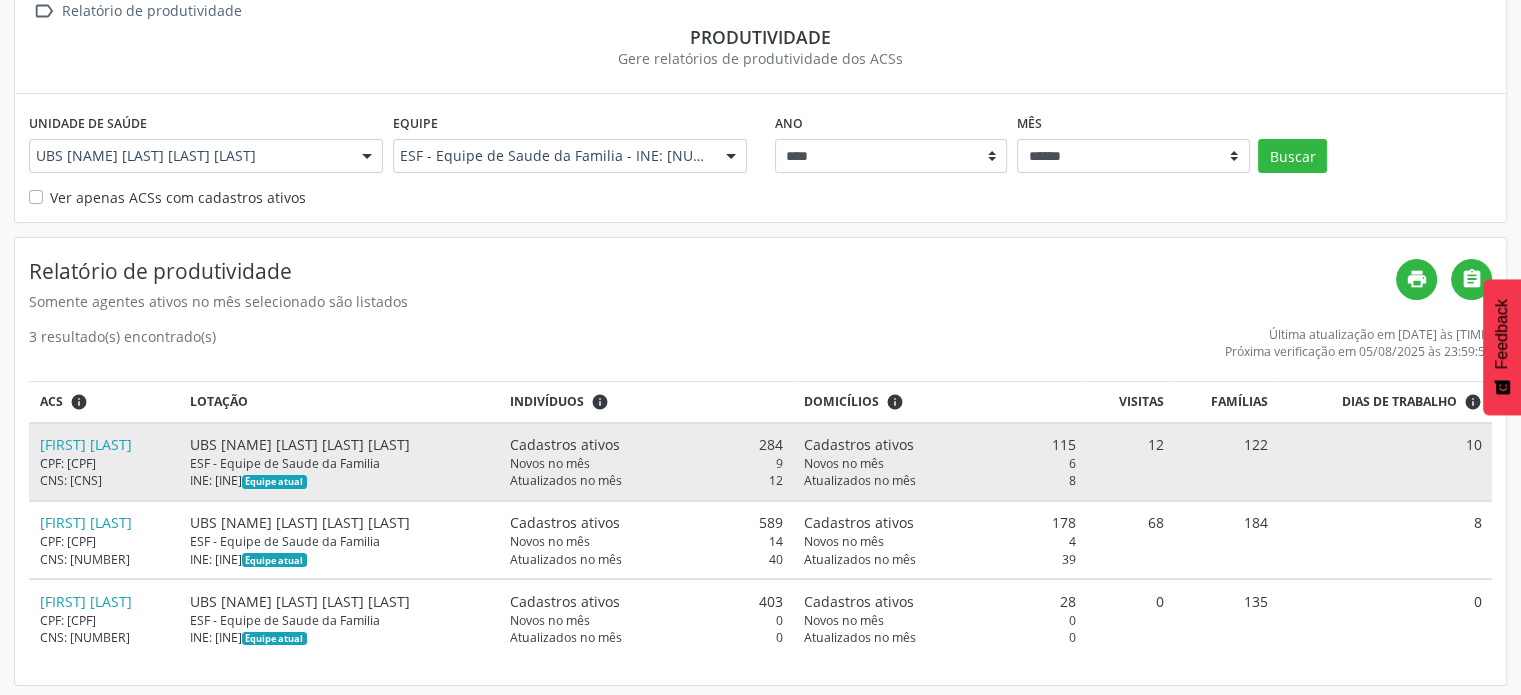 scroll, scrollTop: 140, scrollLeft: 0, axis: vertical 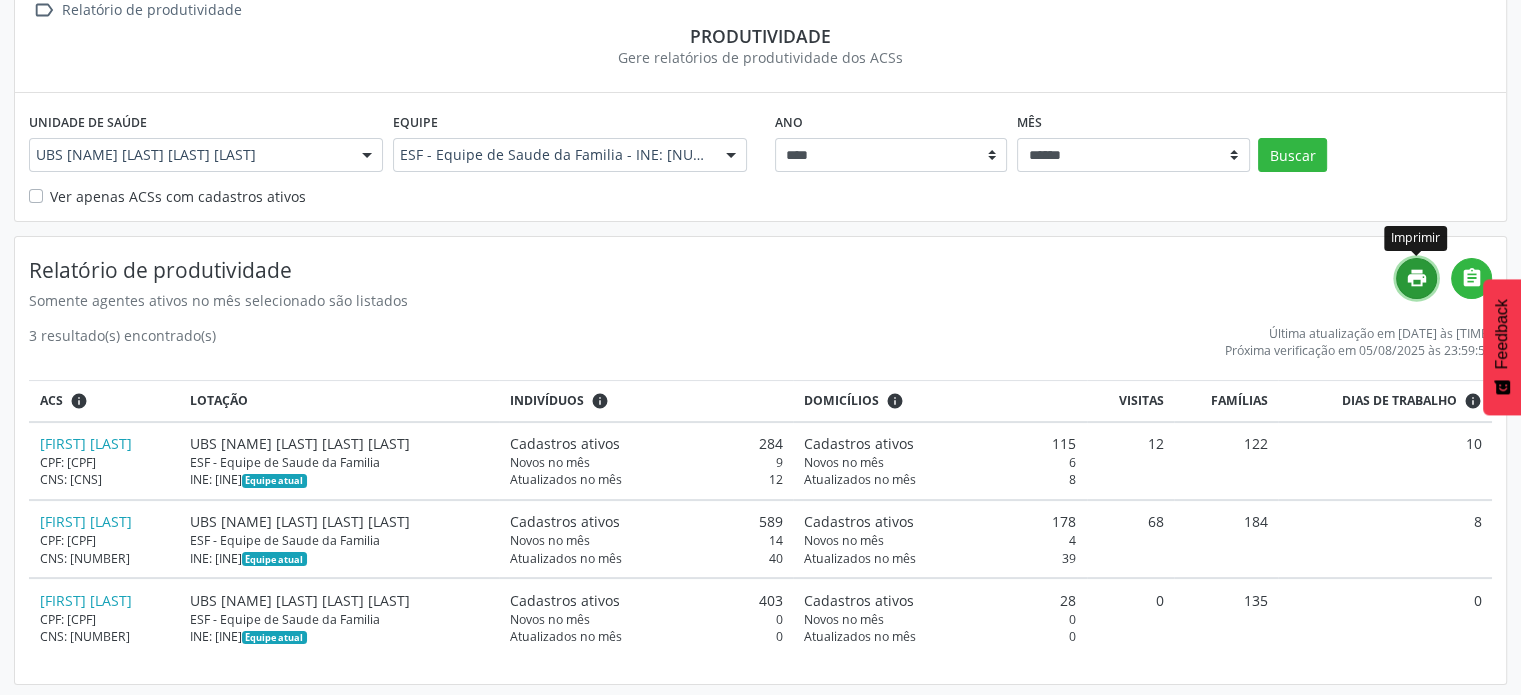 click on "print" at bounding box center (1416, 278) 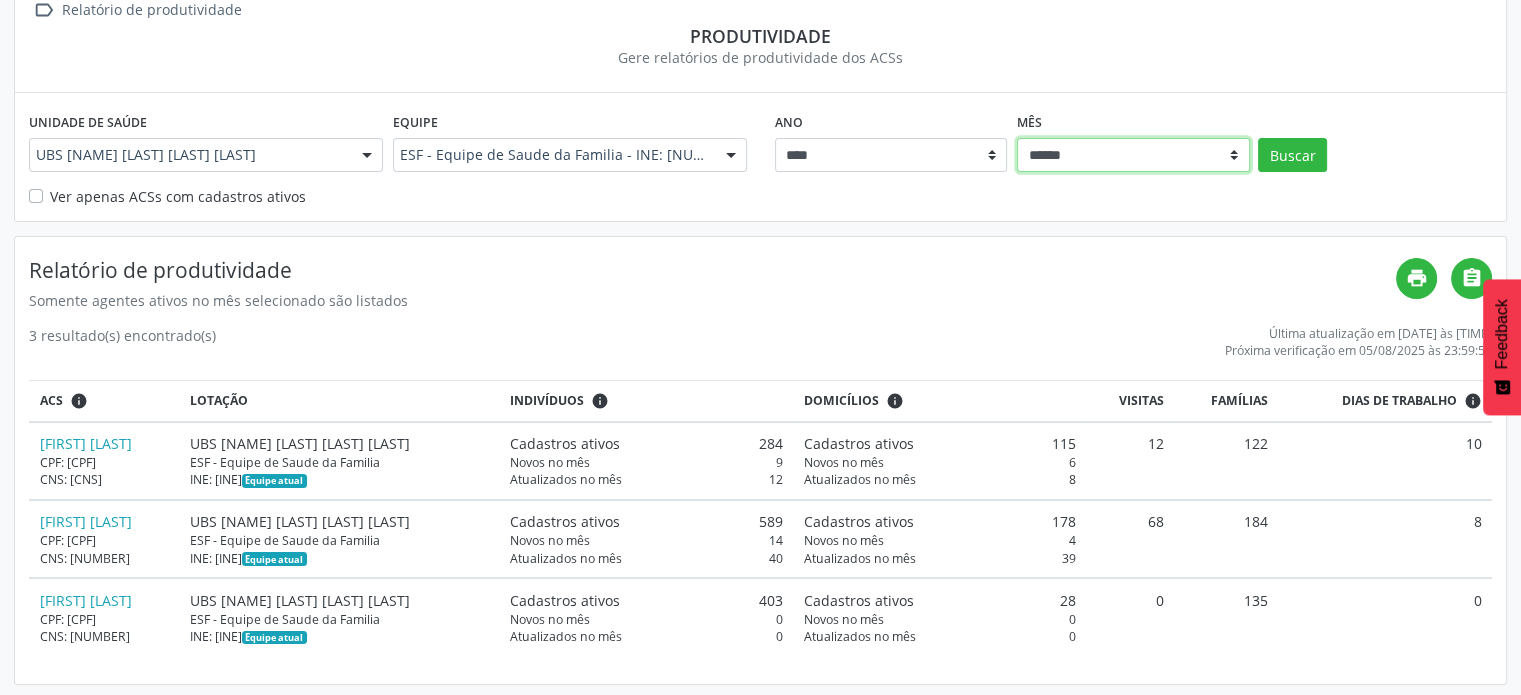 click on "****** ***** ***** **** ***** ***** ********* *******" at bounding box center (1133, 155) 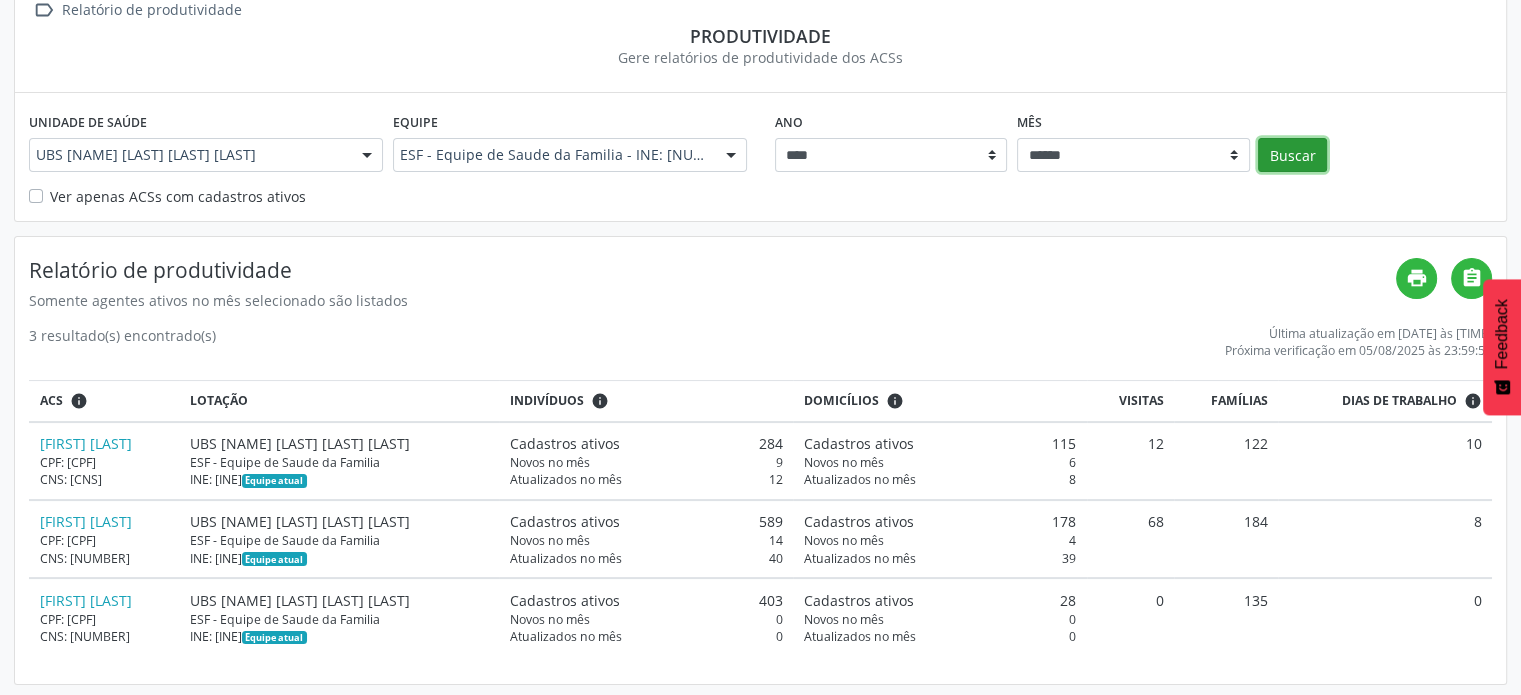 click on "Buscar" at bounding box center [1292, 155] 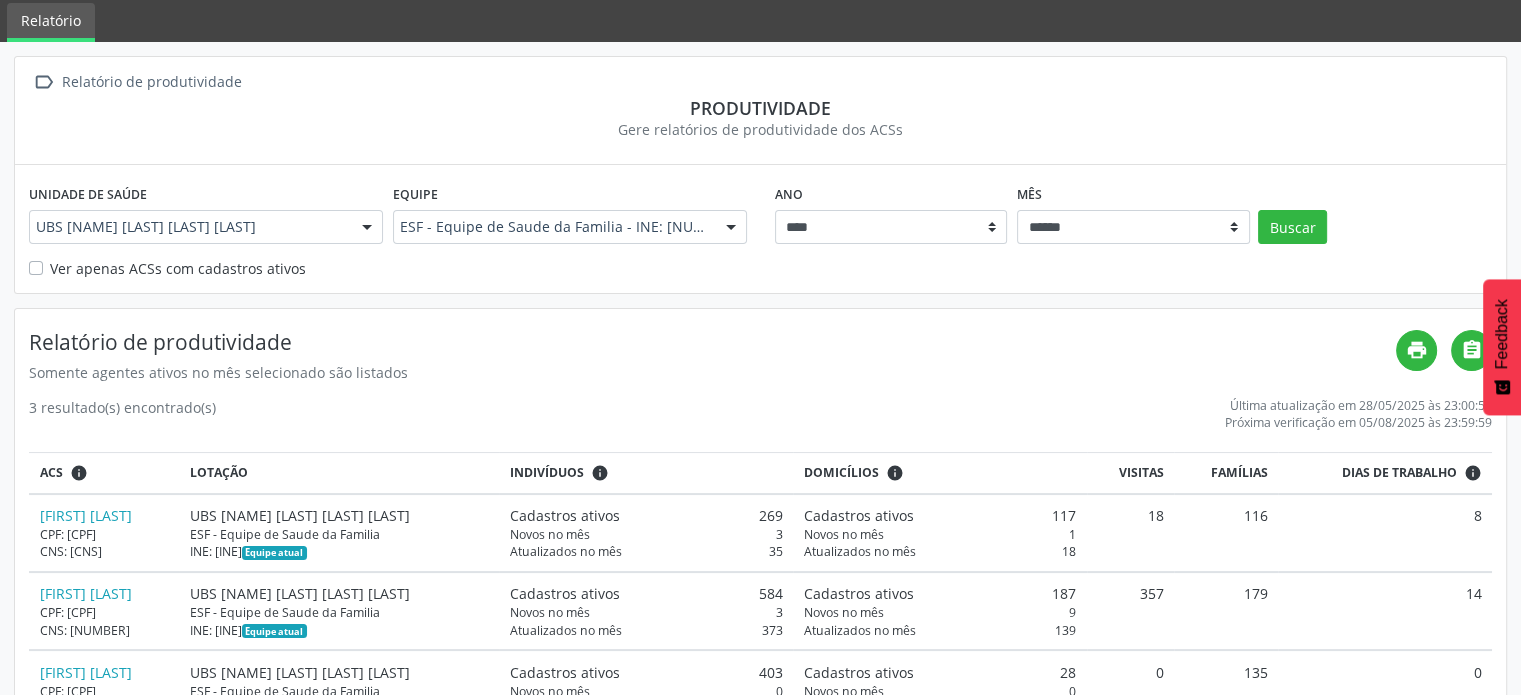 scroll, scrollTop: 140, scrollLeft: 0, axis: vertical 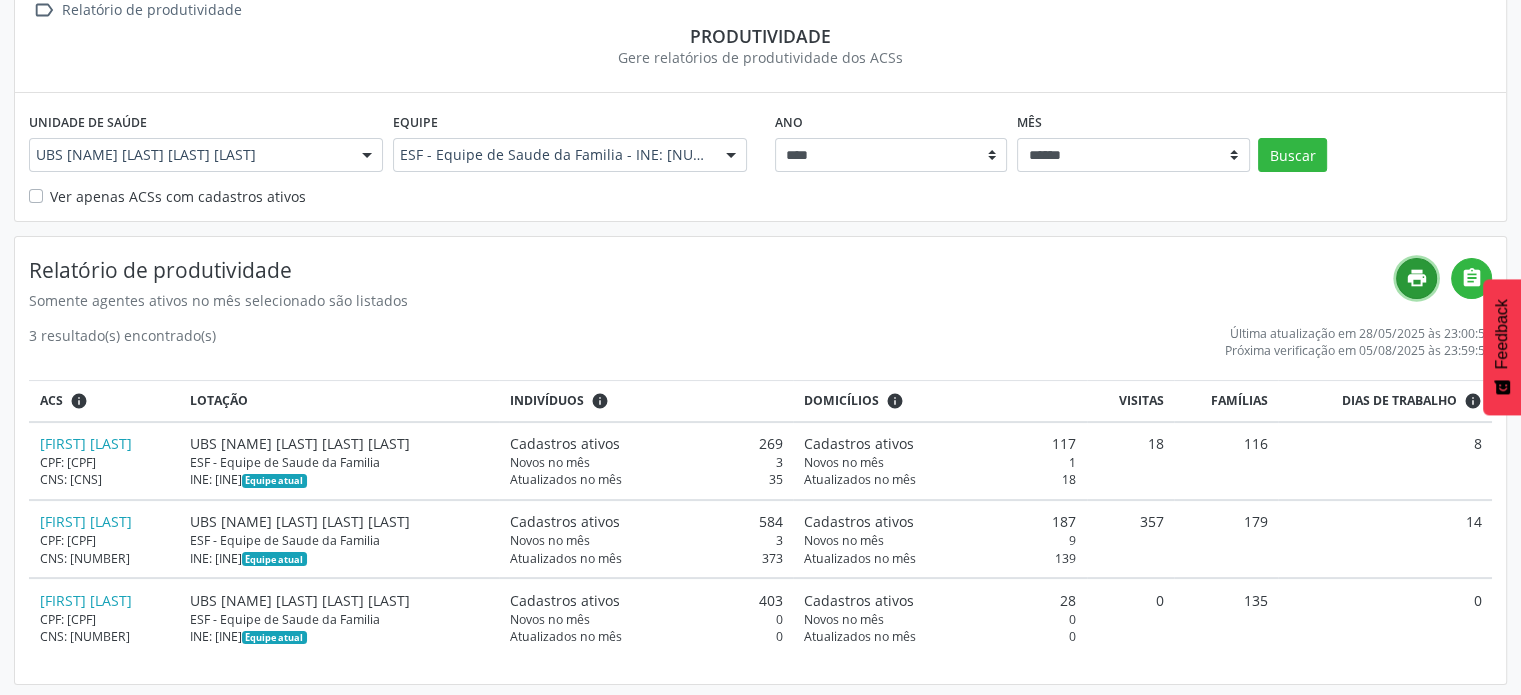 click on "print" at bounding box center [1417, 278] 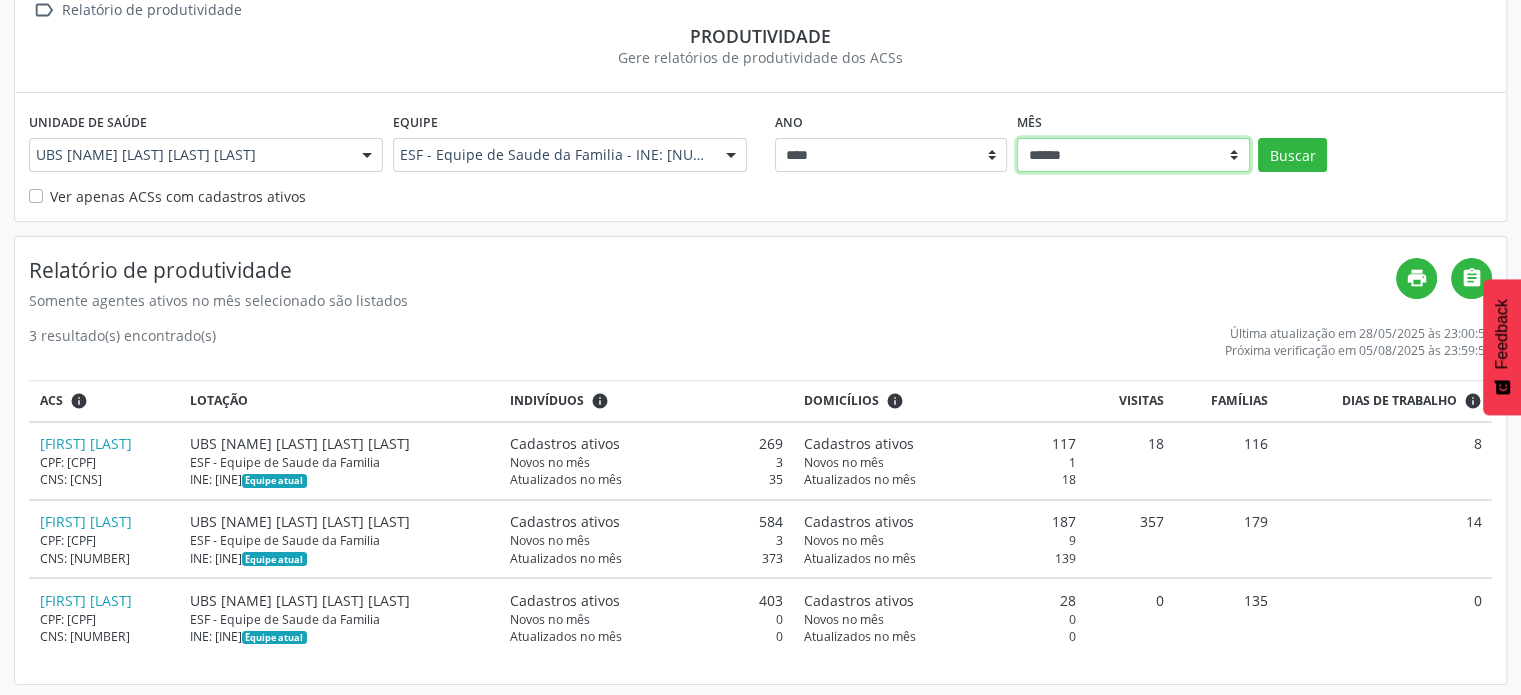 drag, startPoint x: 1179, startPoint y: 146, endPoint x: 1166, endPoint y: 166, distance: 23.853722 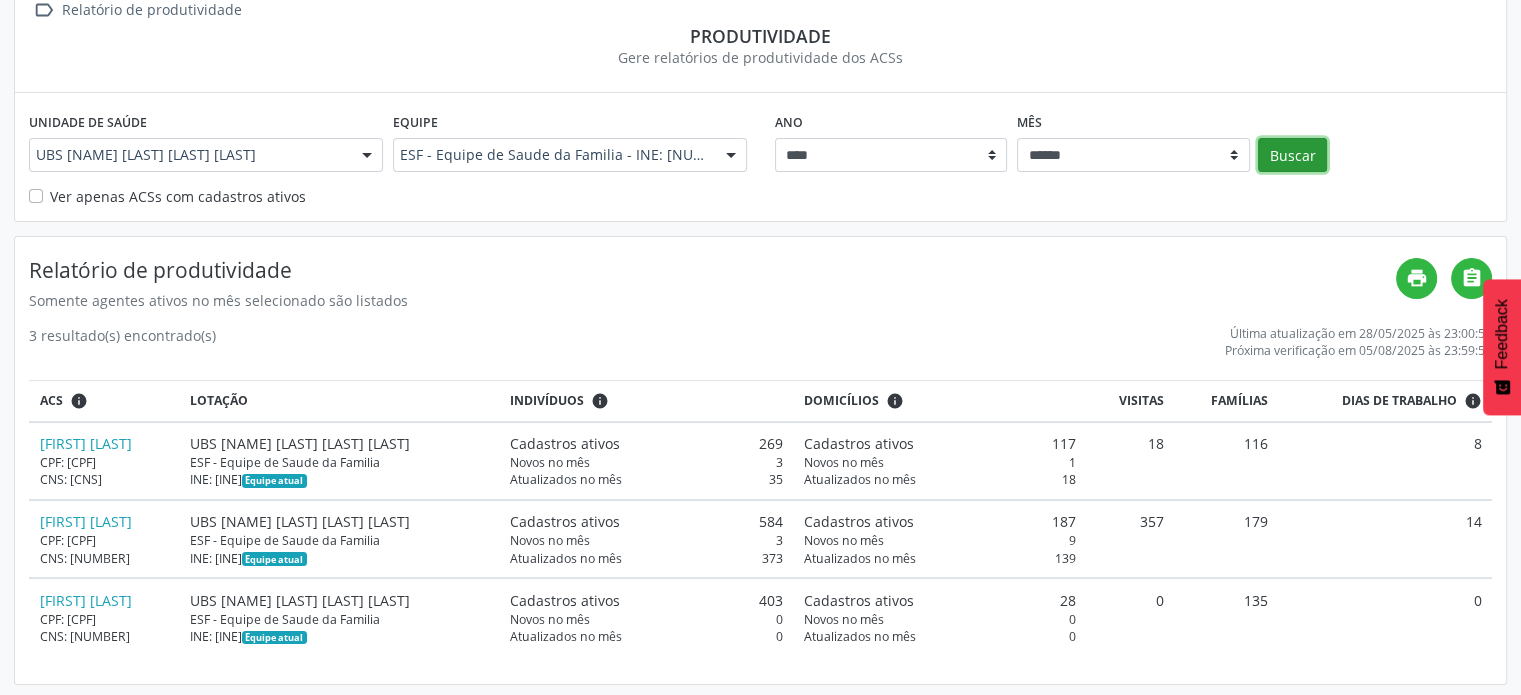 click on "Buscar" at bounding box center (1292, 155) 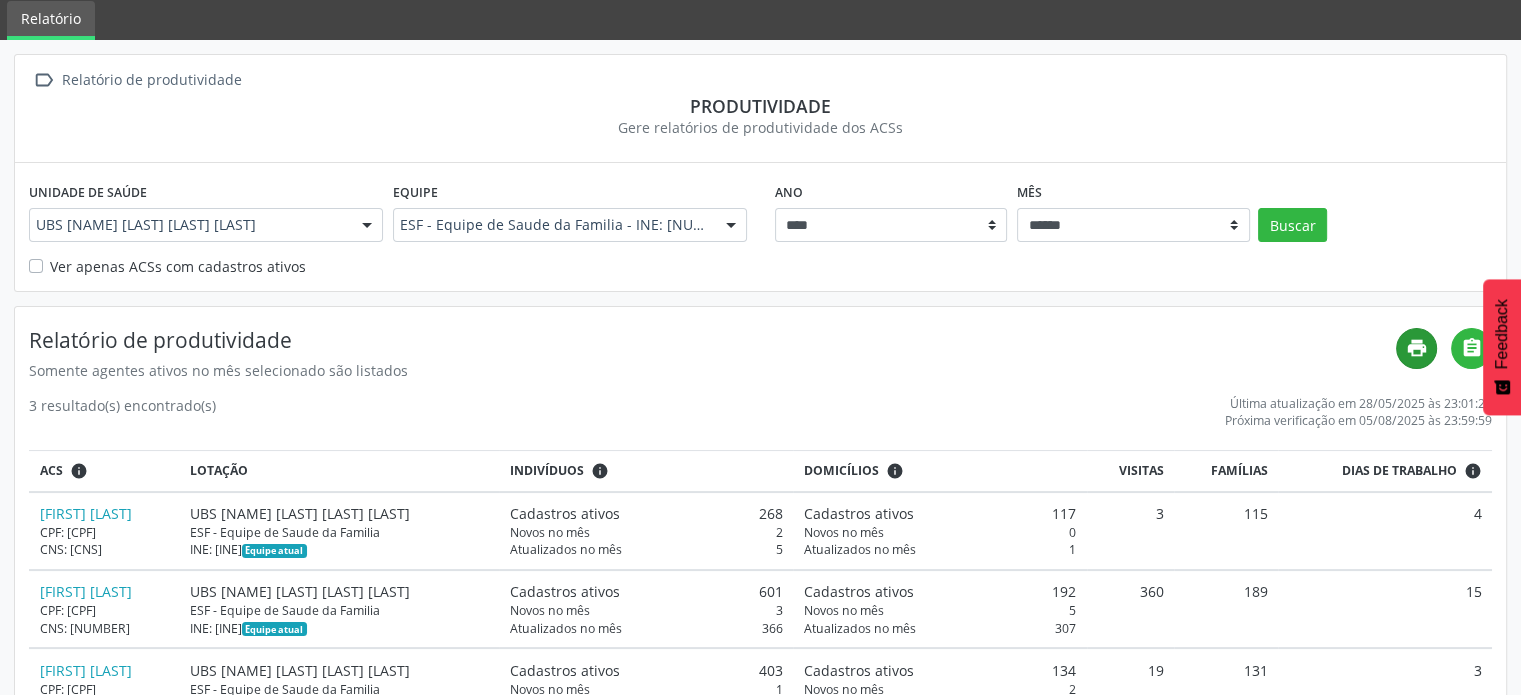 scroll, scrollTop: 140, scrollLeft: 0, axis: vertical 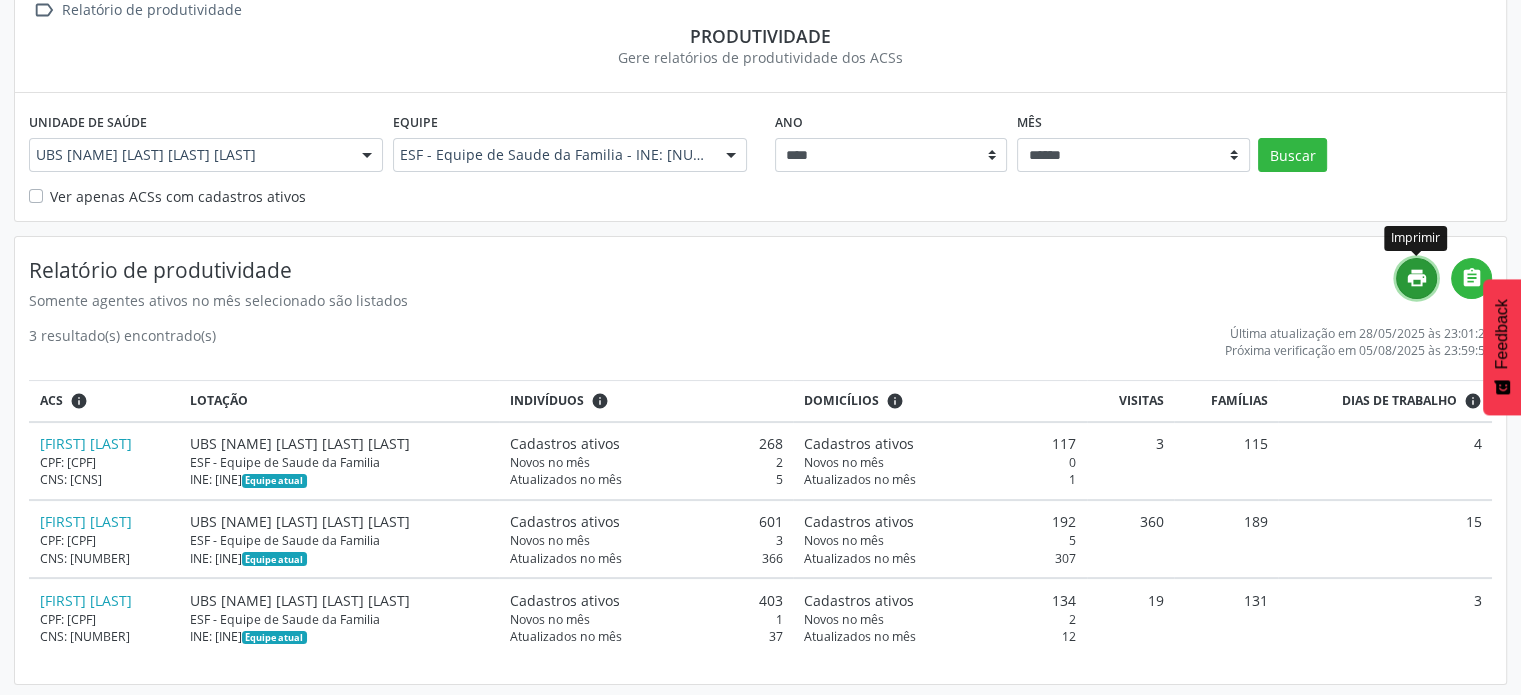 click on "print" at bounding box center [1417, 278] 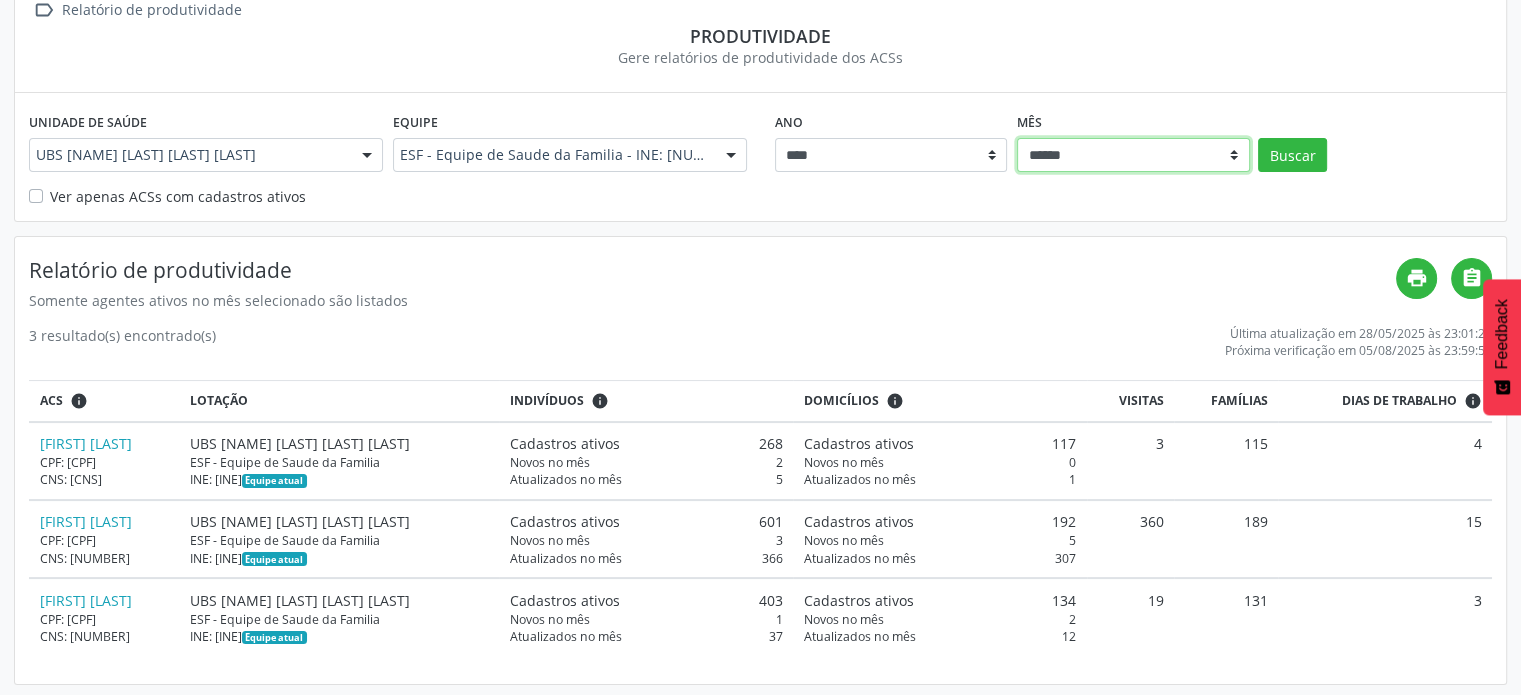 click on "****** ***** ***** **** ***** ***** ********* *******" at bounding box center (1133, 155) 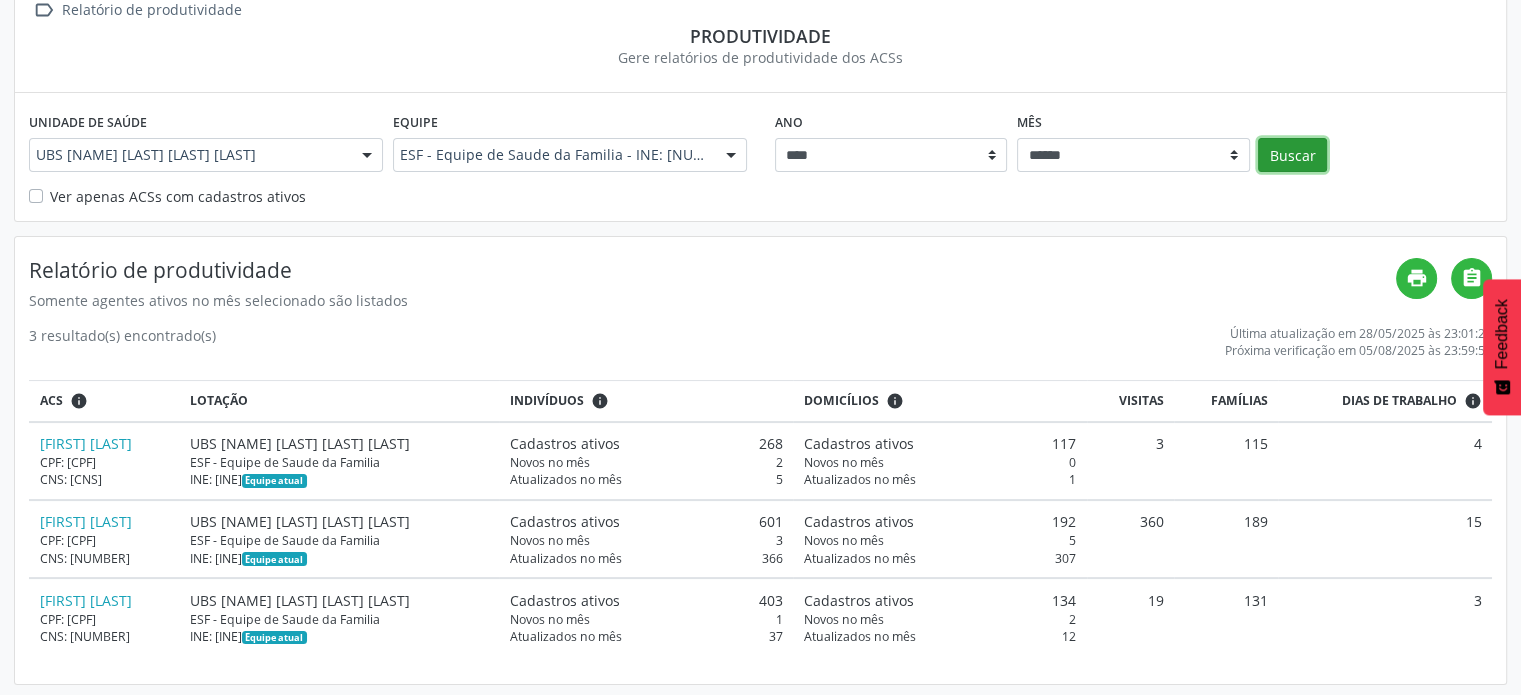 drag, startPoint x: 1259, startPoint y: 155, endPoint x: 1254, endPoint y: 182, distance: 27.45906 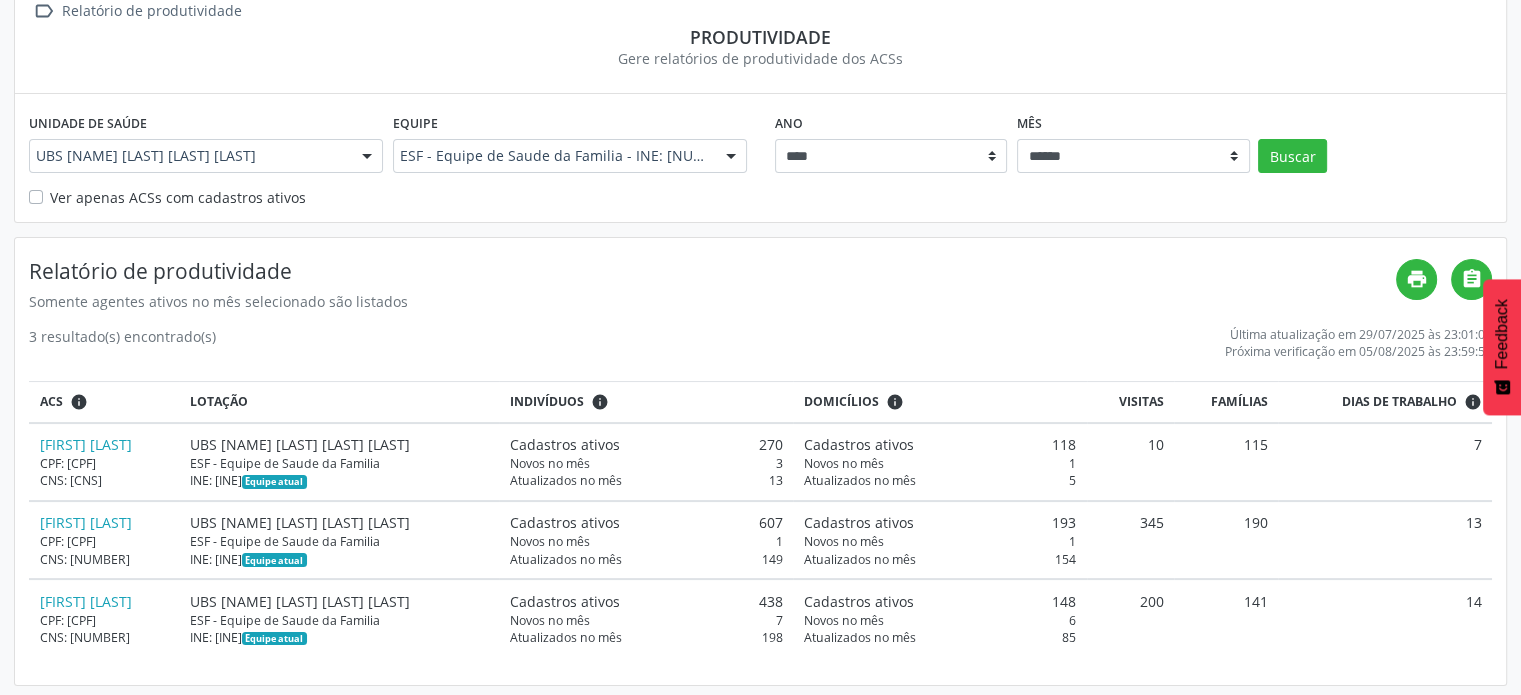scroll, scrollTop: 140, scrollLeft: 0, axis: vertical 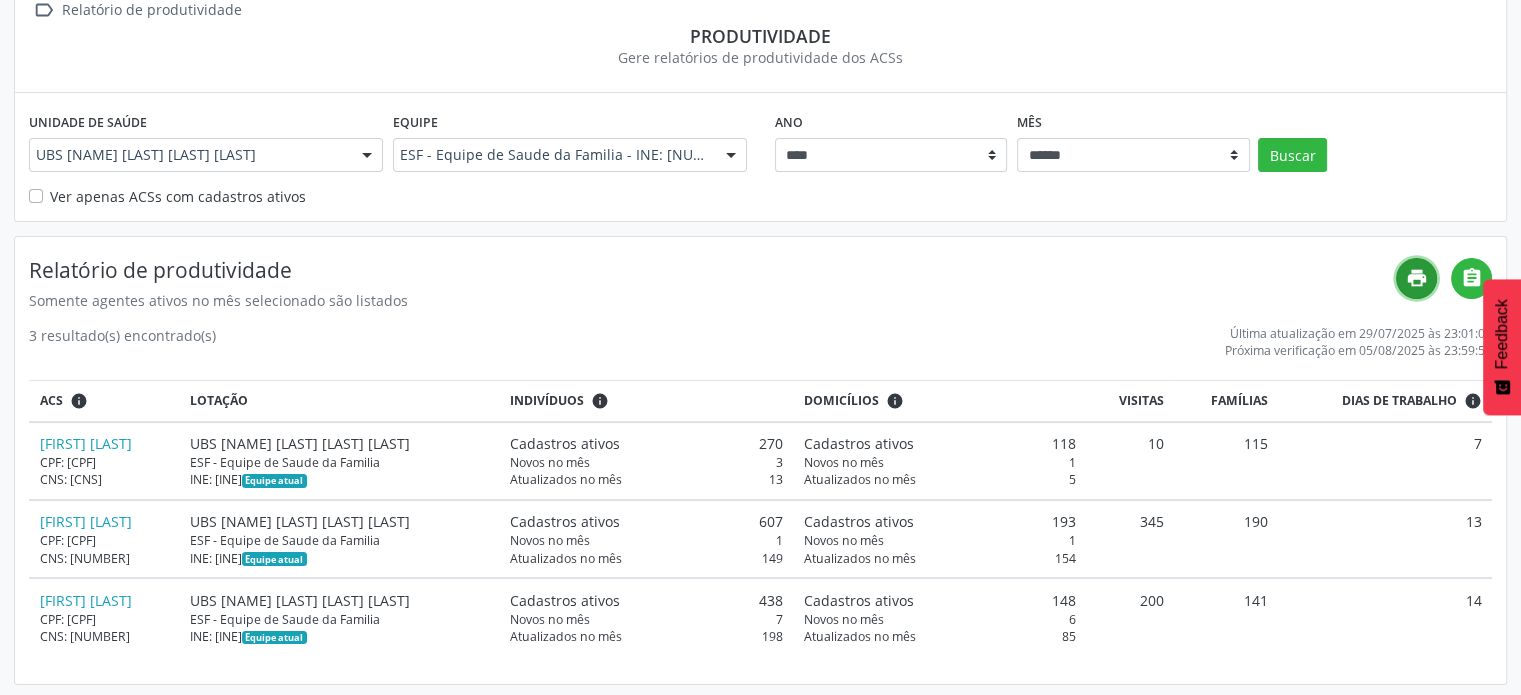 click on "print" at bounding box center [1416, 278] 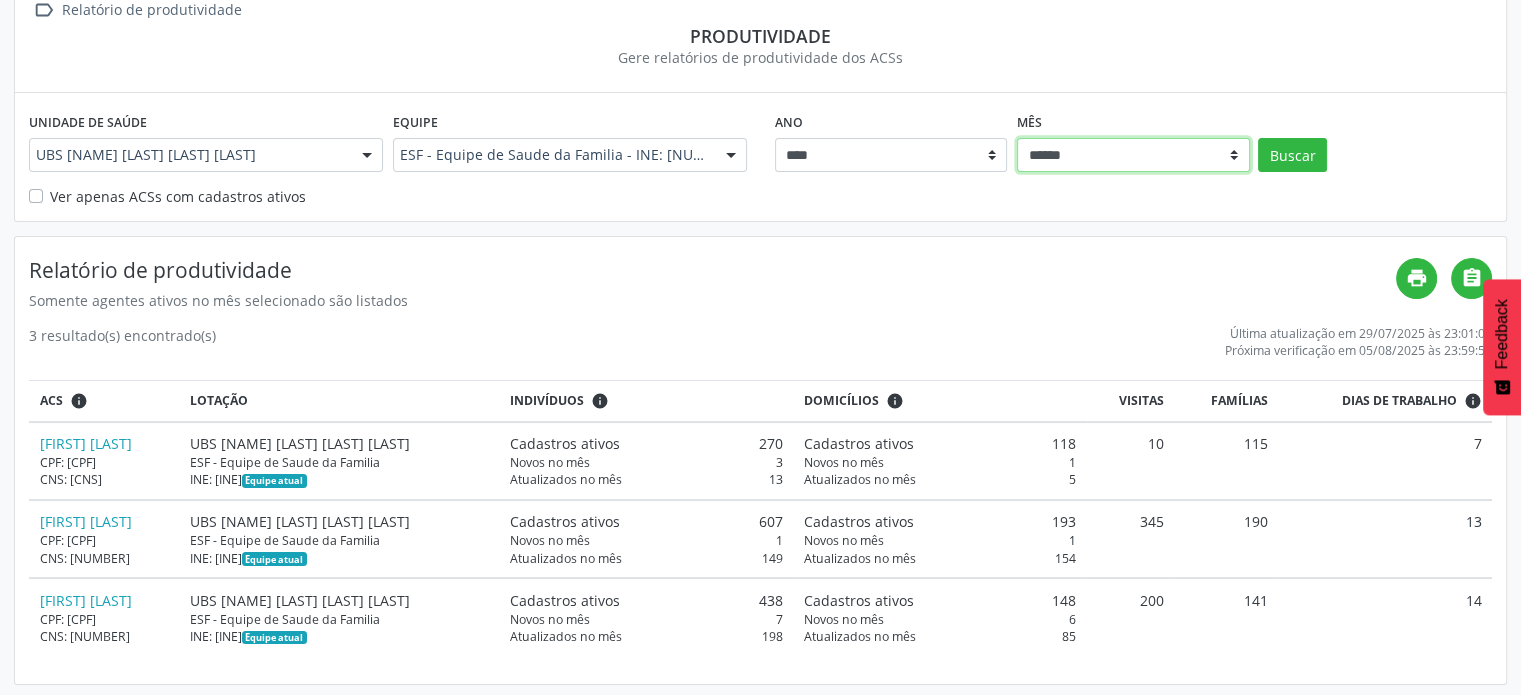 click on "****** ***** ***** **** ***** ***** ********* *******" at bounding box center [1133, 155] 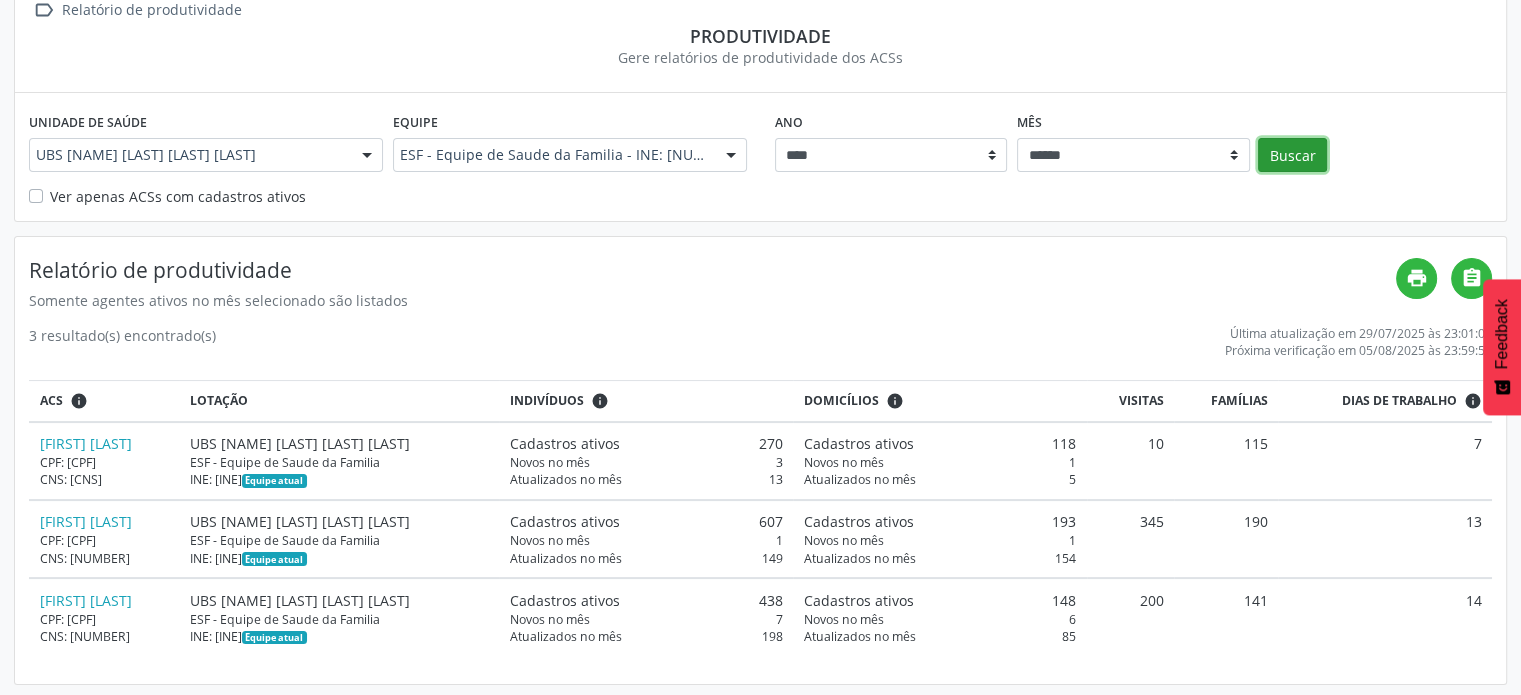click on "Buscar" at bounding box center [1292, 155] 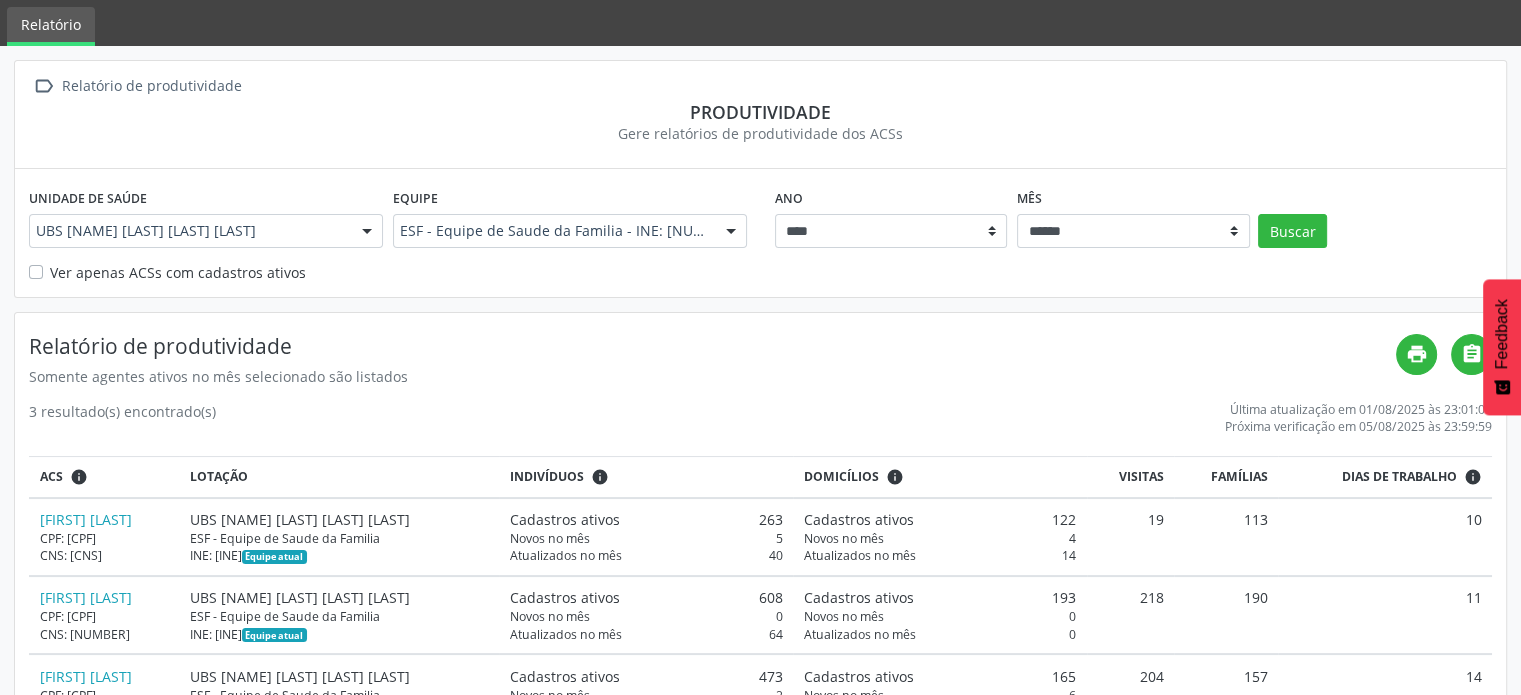 scroll, scrollTop: 140, scrollLeft: 0, axis: vertical 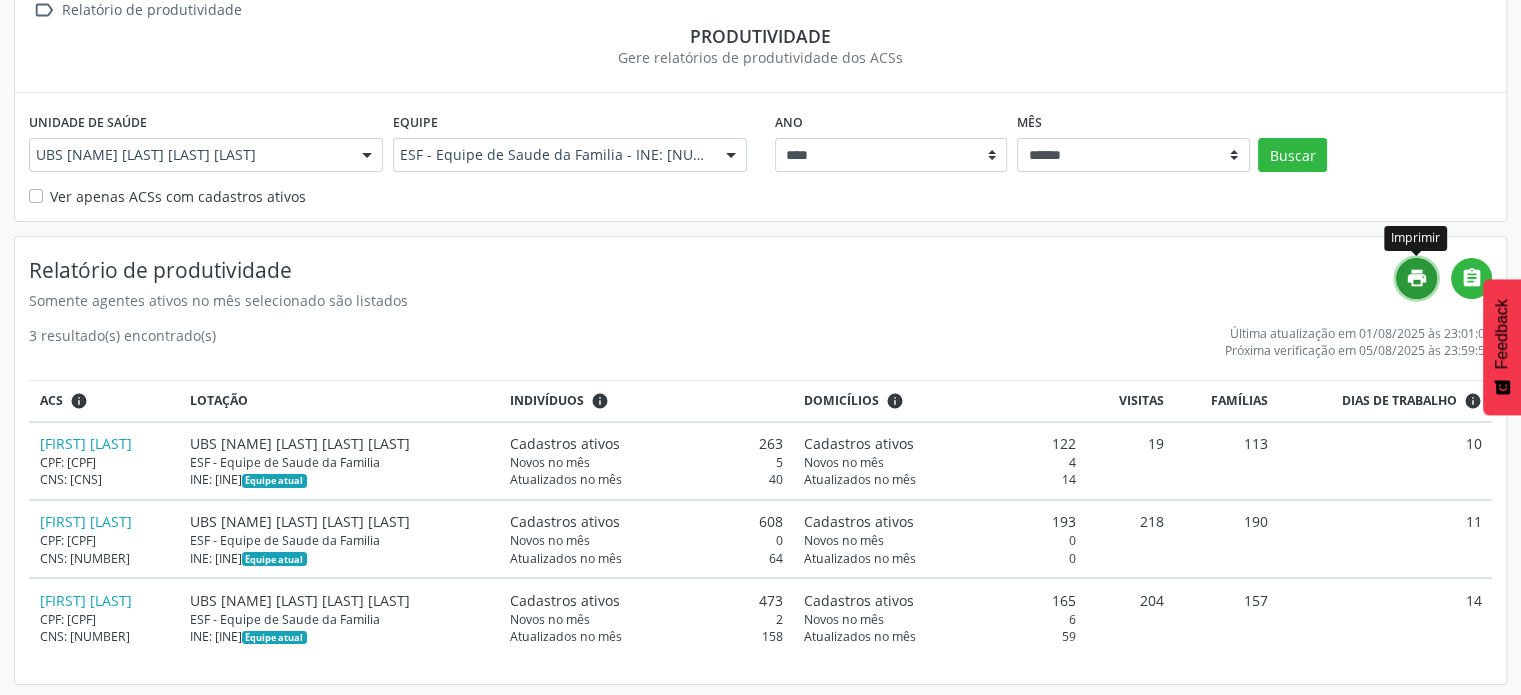 click on "print" at bounding box center (1416, 278) 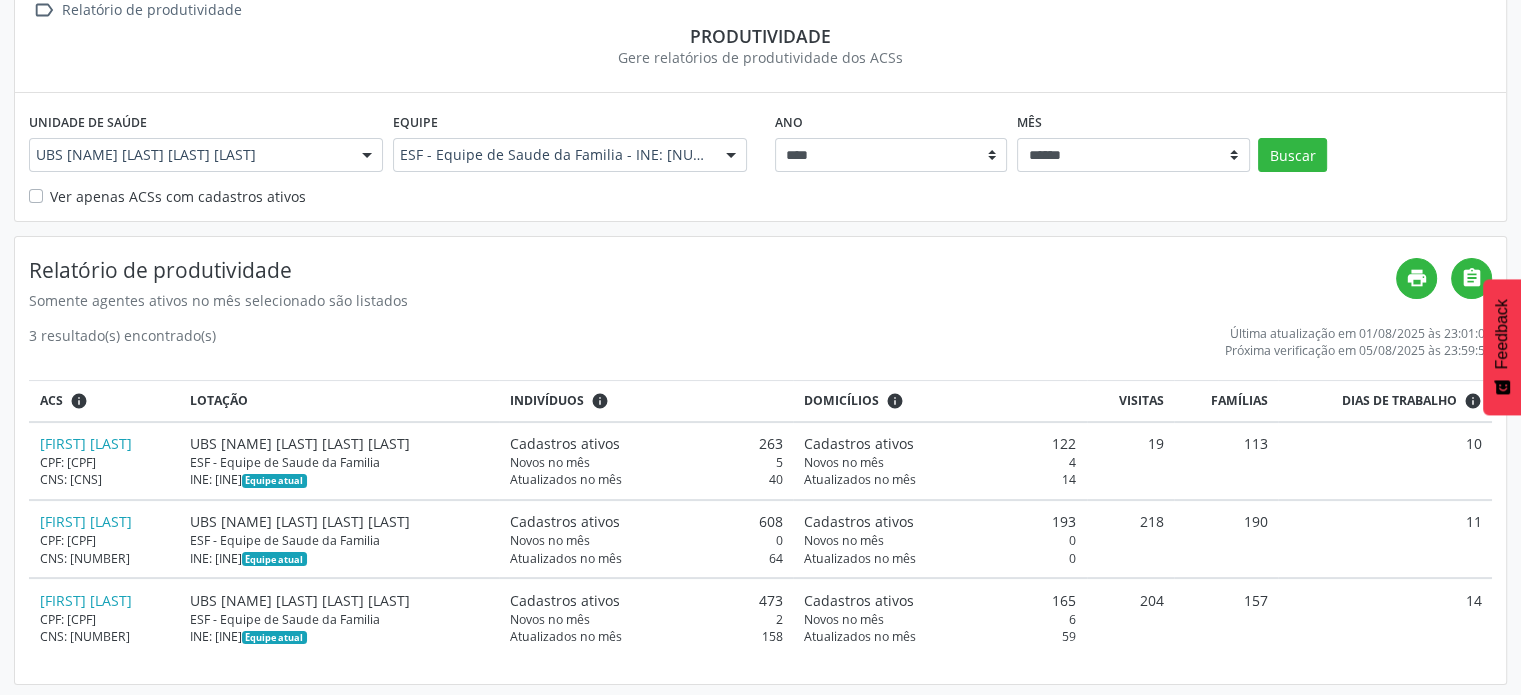 click on "Ano
**** ****
Mês
****** ***** ***** **** ***** ***** ********* *******
Buscar" at bounding box center (1134, 146) 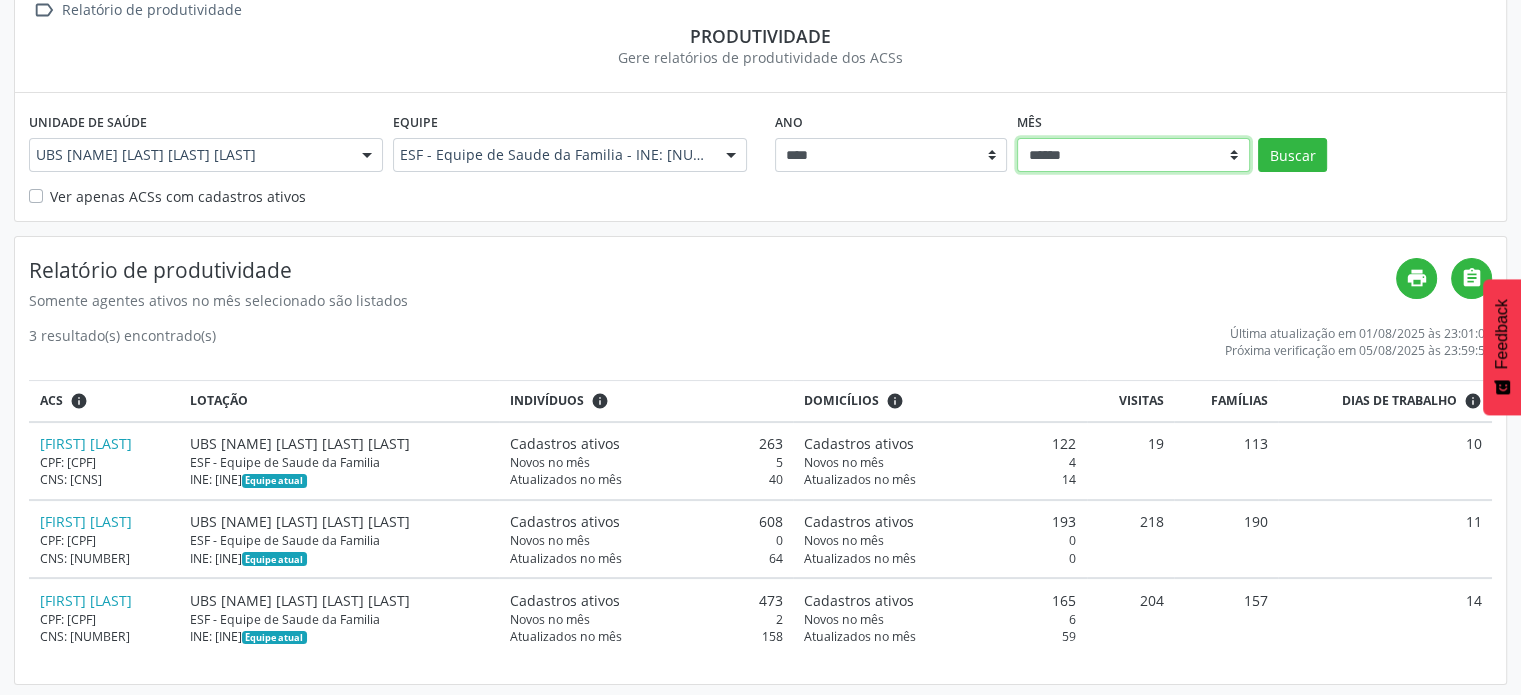 click on "****** ***** ***** **** ***** ***** ********* *******" at bounding box center (1133, 155) 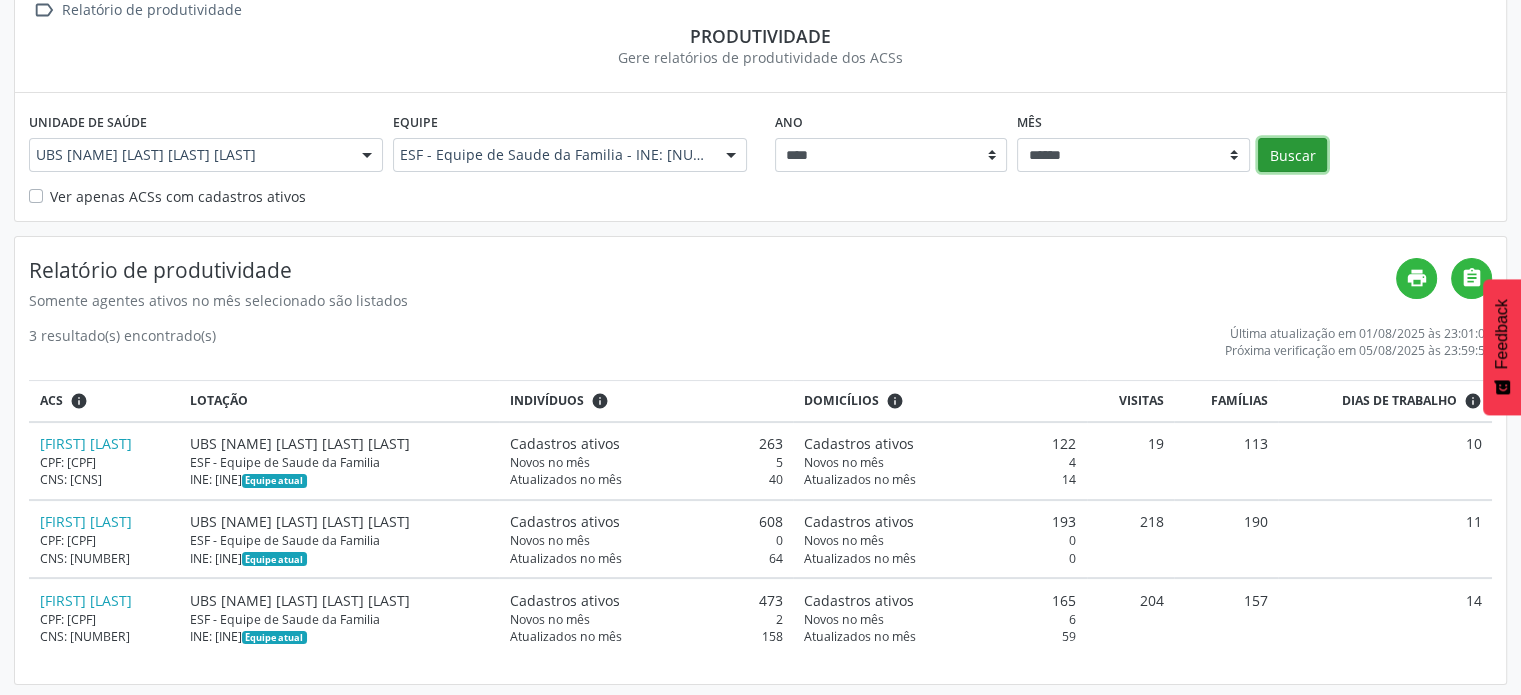 click on "Buscar" at bounding box center (1292, 155) 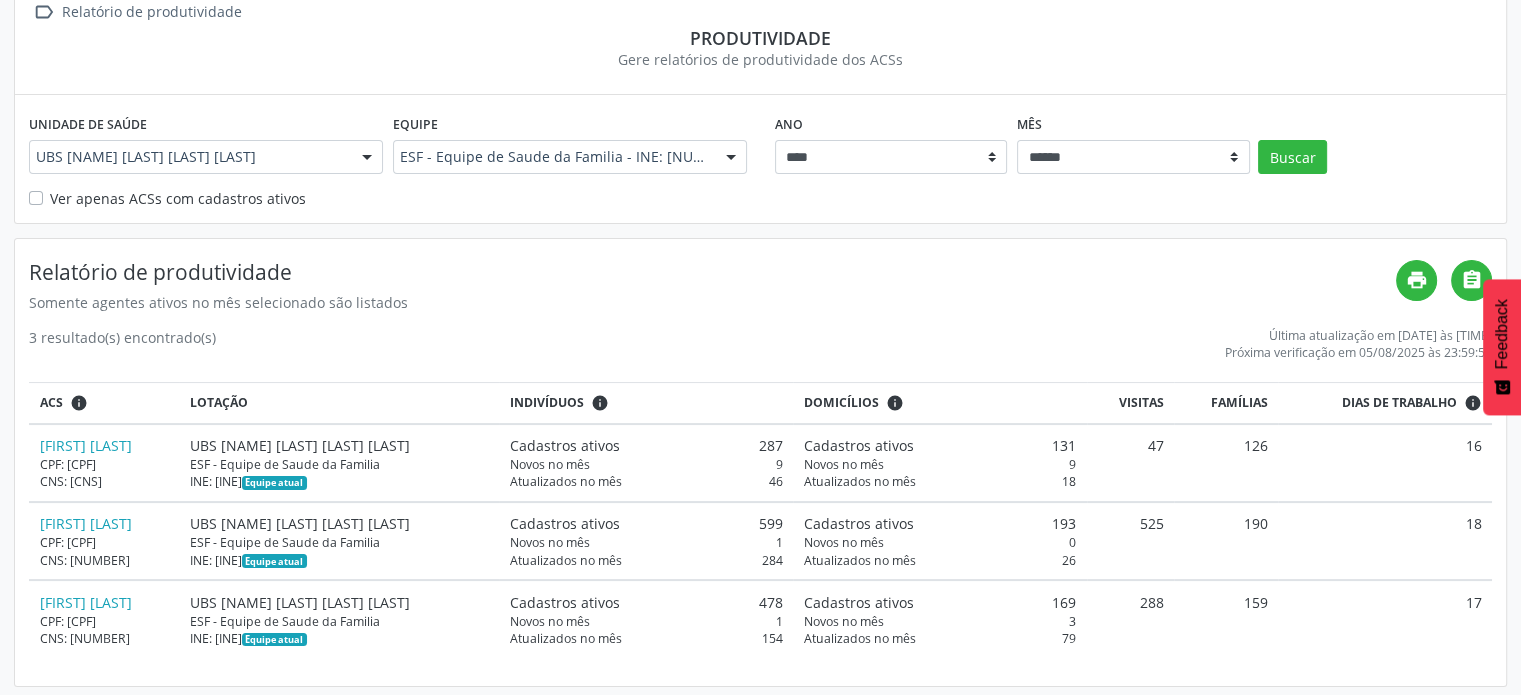 scroll, scrollTop: 140, scrollLeft: 0, axis: vertical 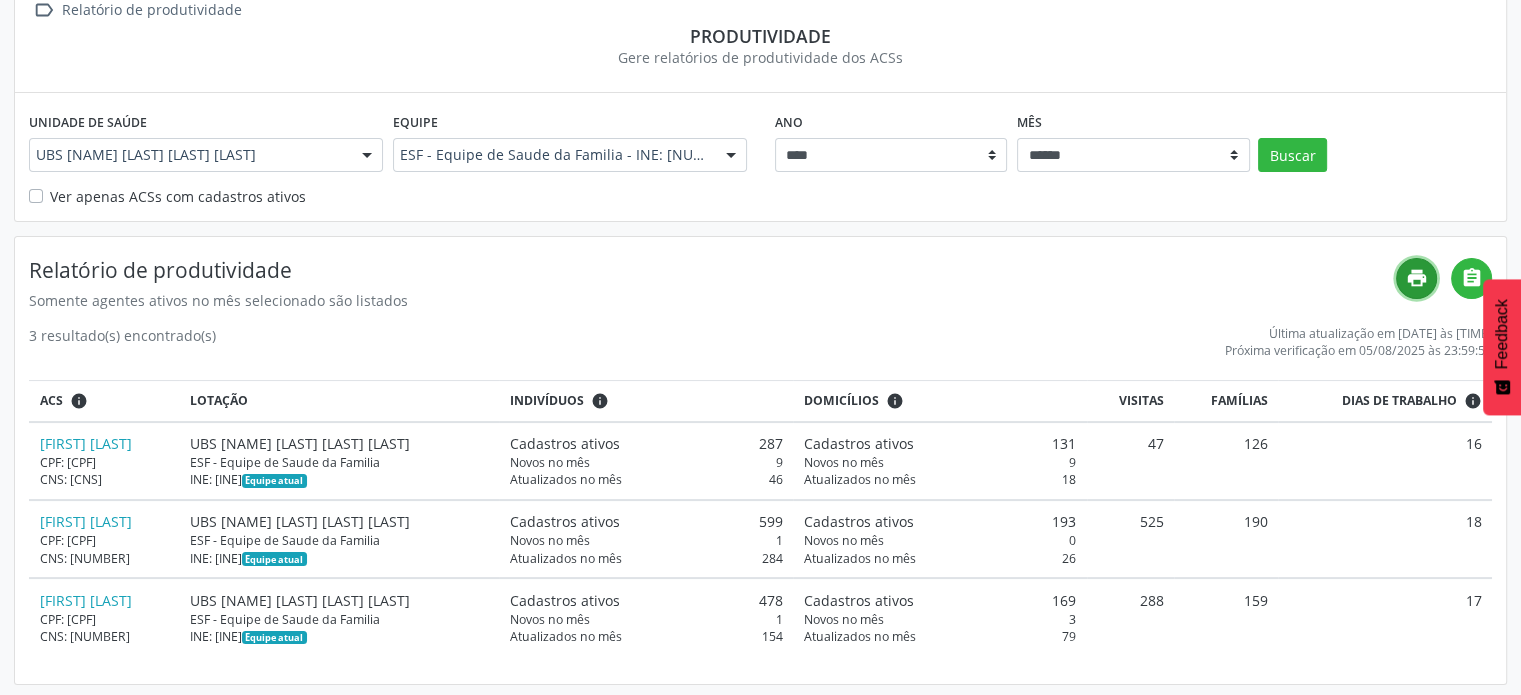 click on "print" at bounding box center (1416, 278) 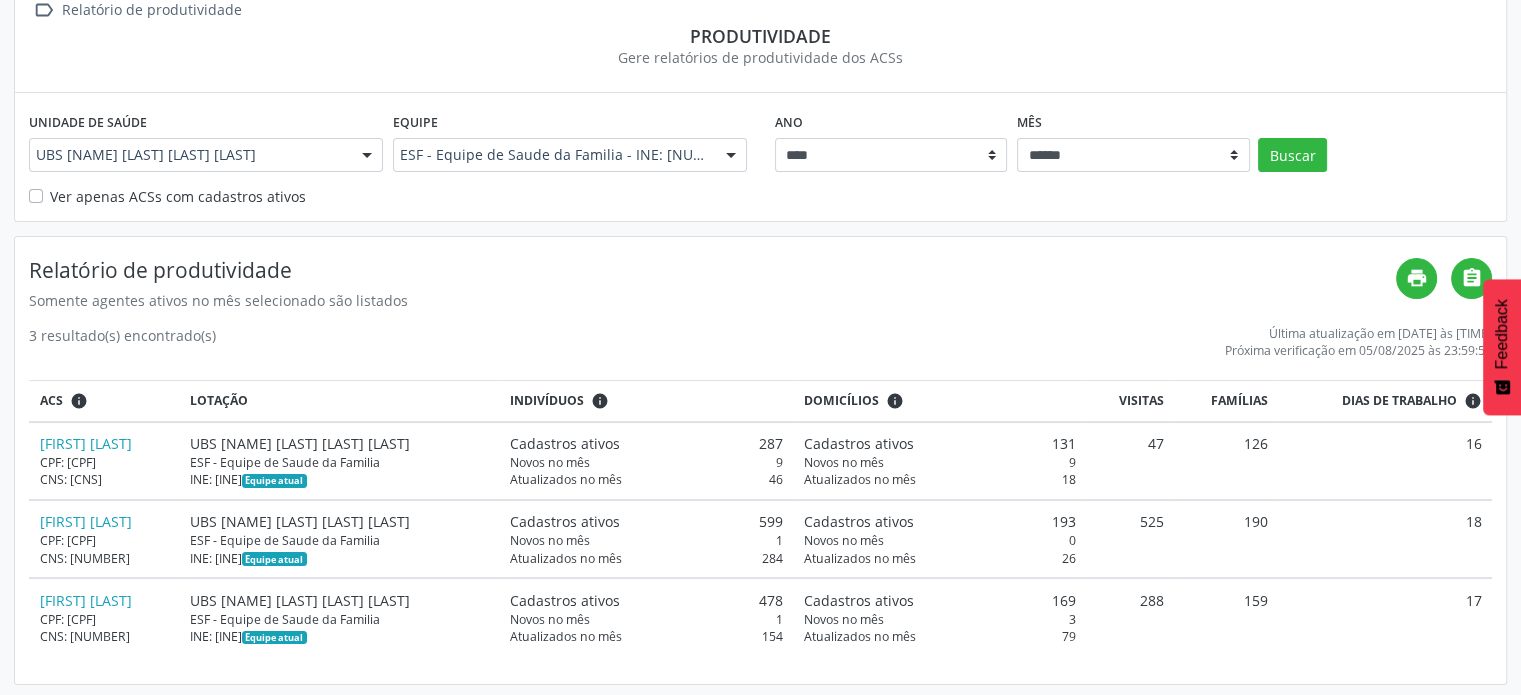 click on "Relatório de produtividade" at bounding box center [712, 270] 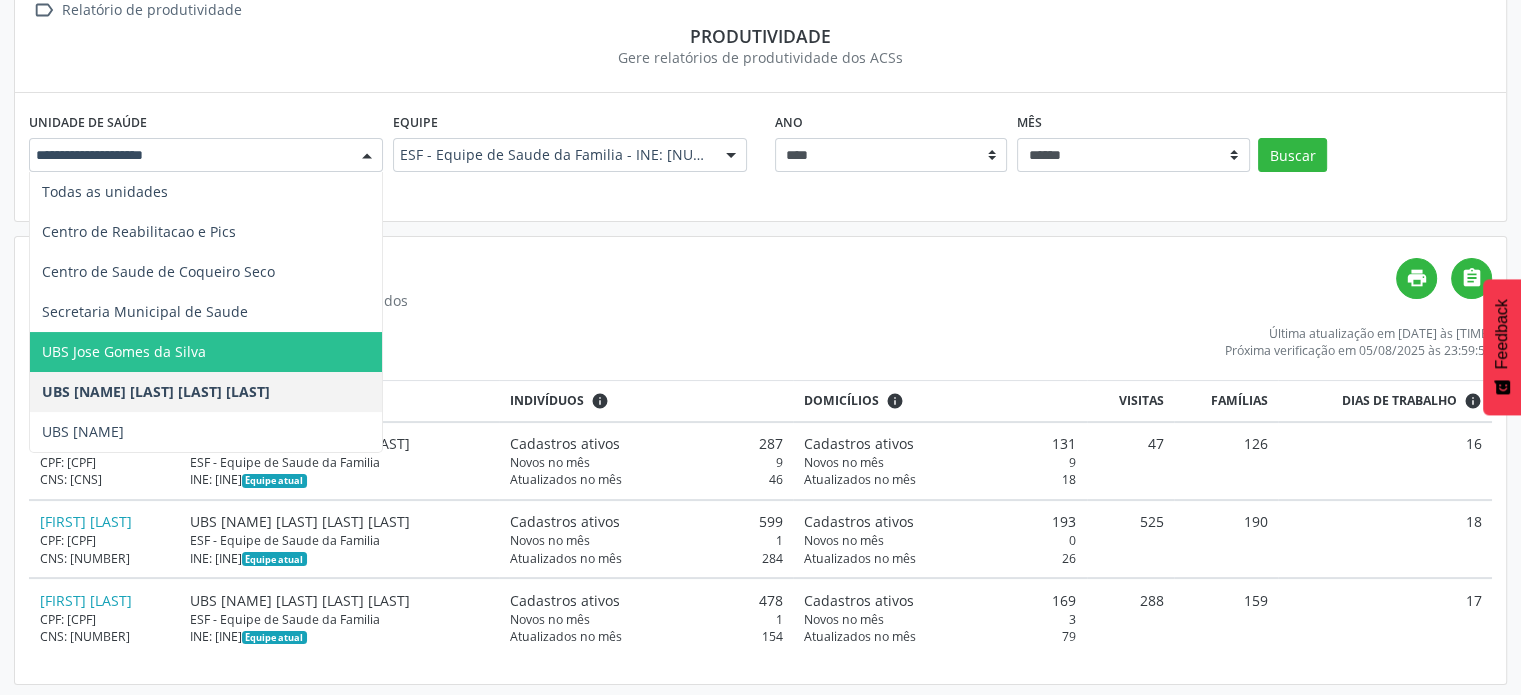 click on "UBS Jose Gomes da Silva" at bounding box center (124, 351) 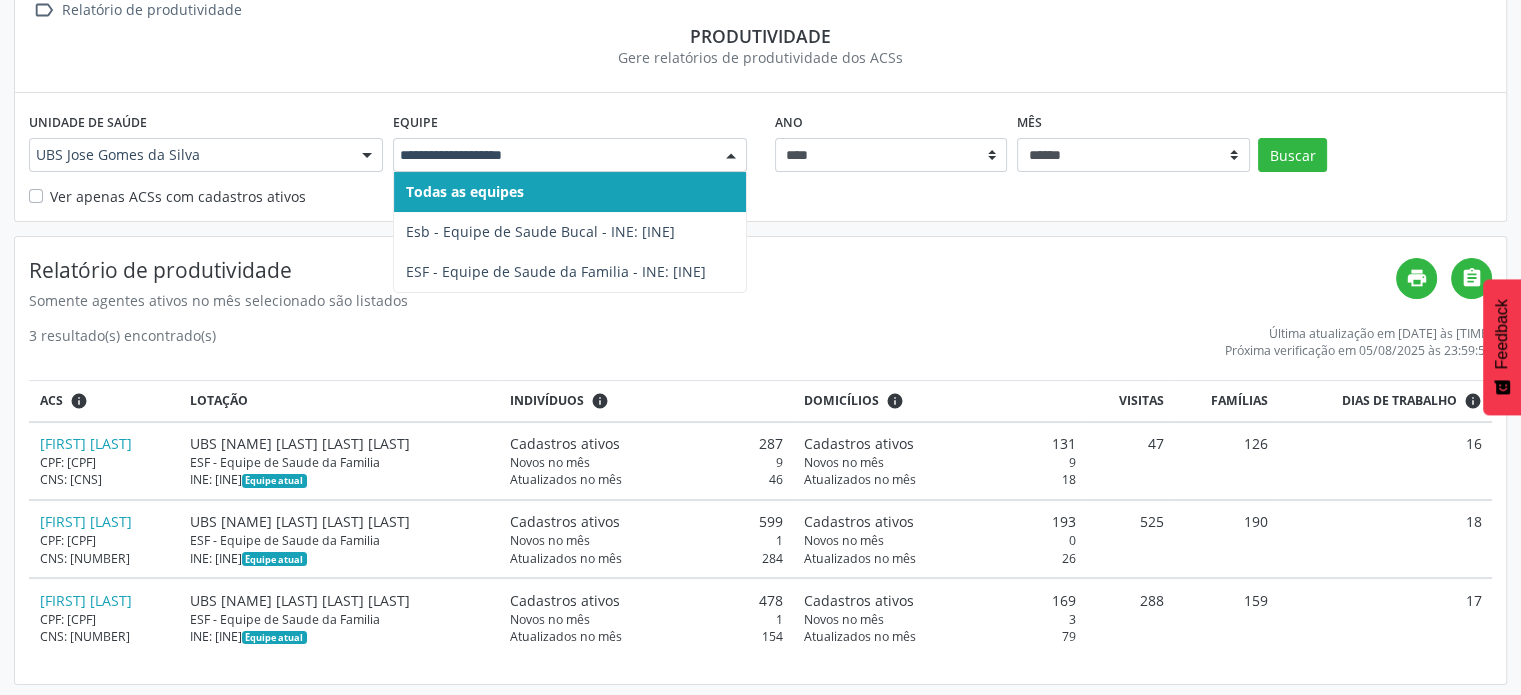 drag, startPoint x: 730, startPoint y: 150, endPoint x: 666, endPoint y: 175, distance: 68.70953 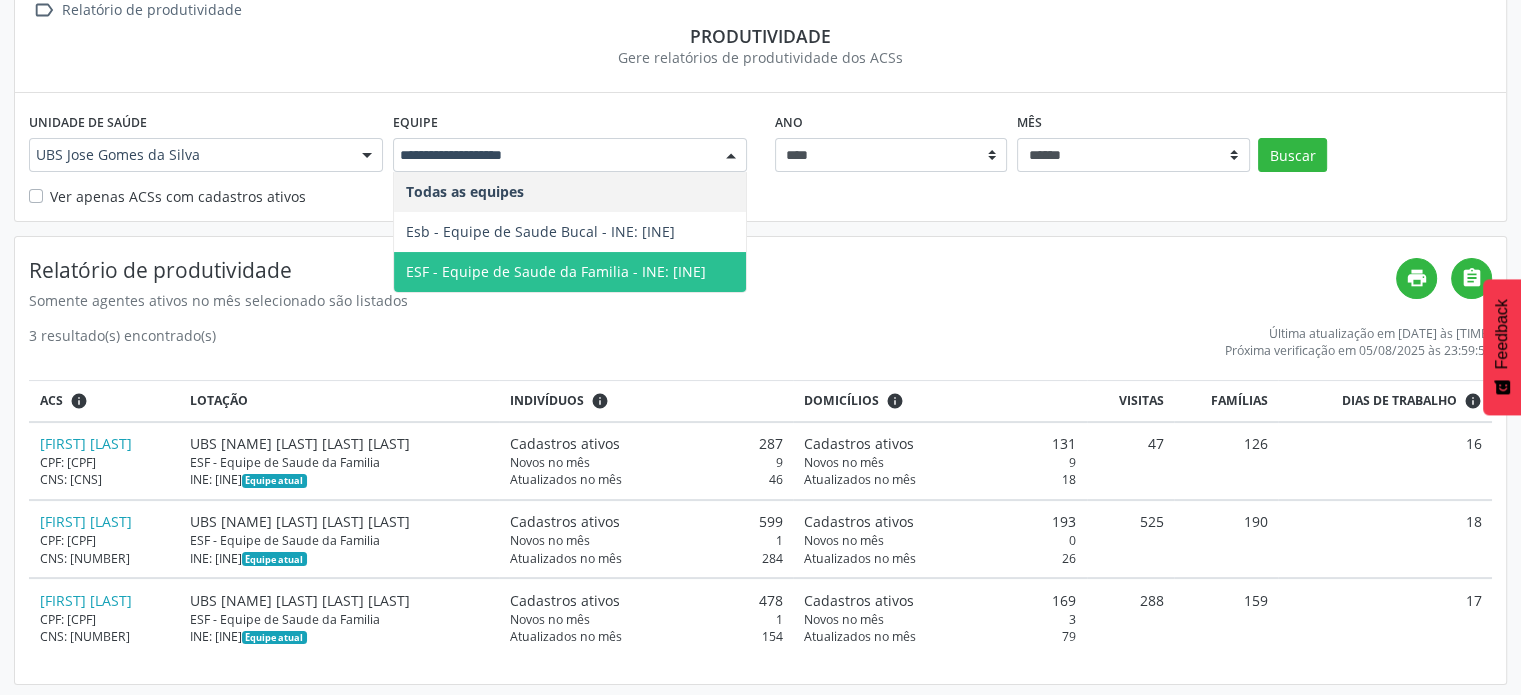 click on "ESF - Equipe de Saude da Familia - INE: [INE]" at bounding box center [556, 271] 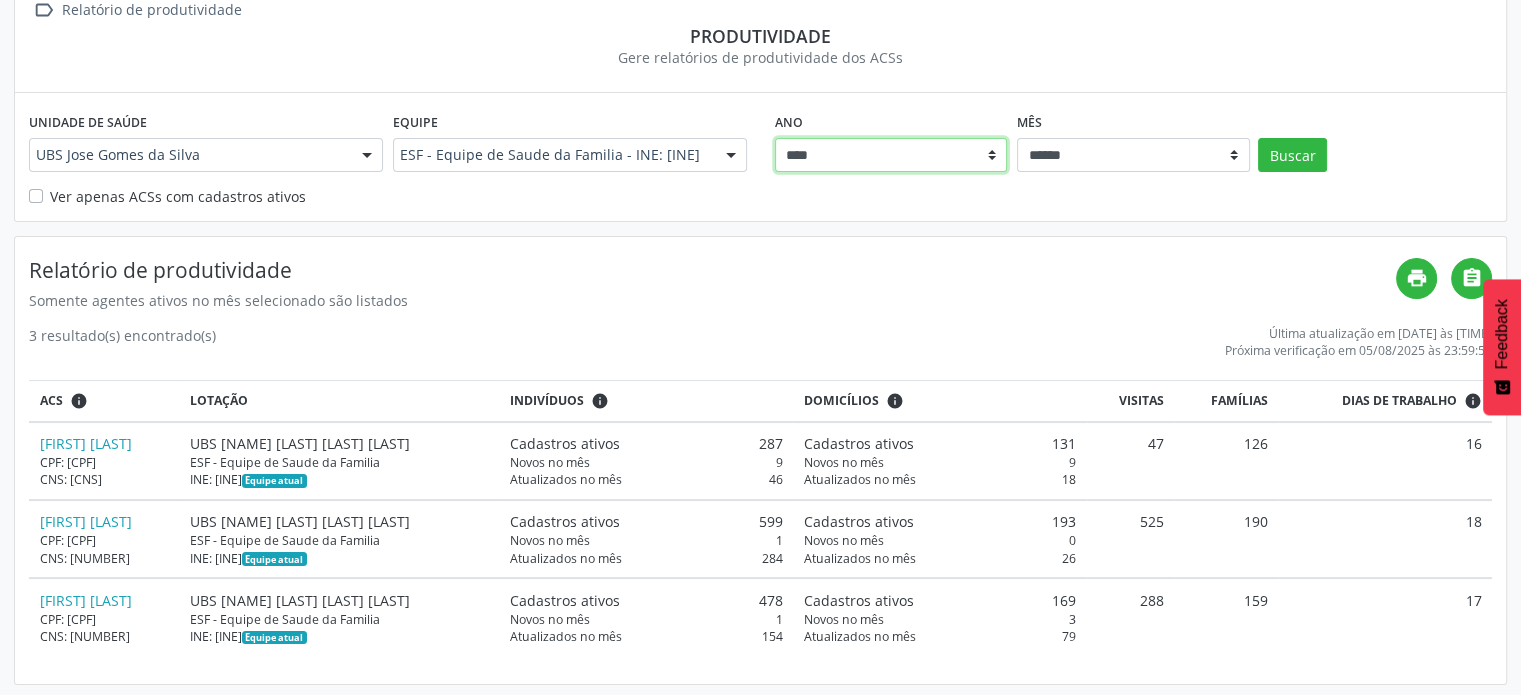 click on "**** ****" at bounding box center [891, 155] 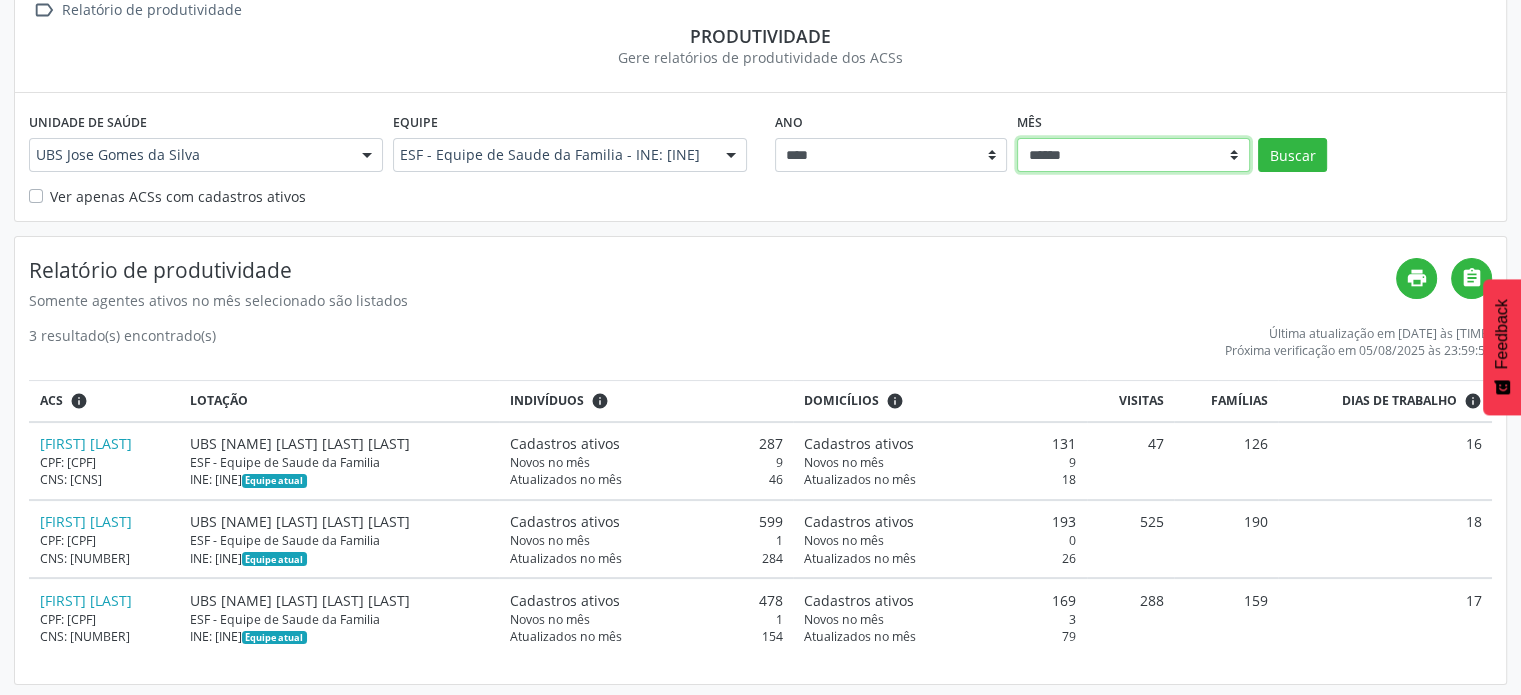 click on "****** ***** ***** **** ***** ***** ********* *******" at bounding box center [1133, 155] 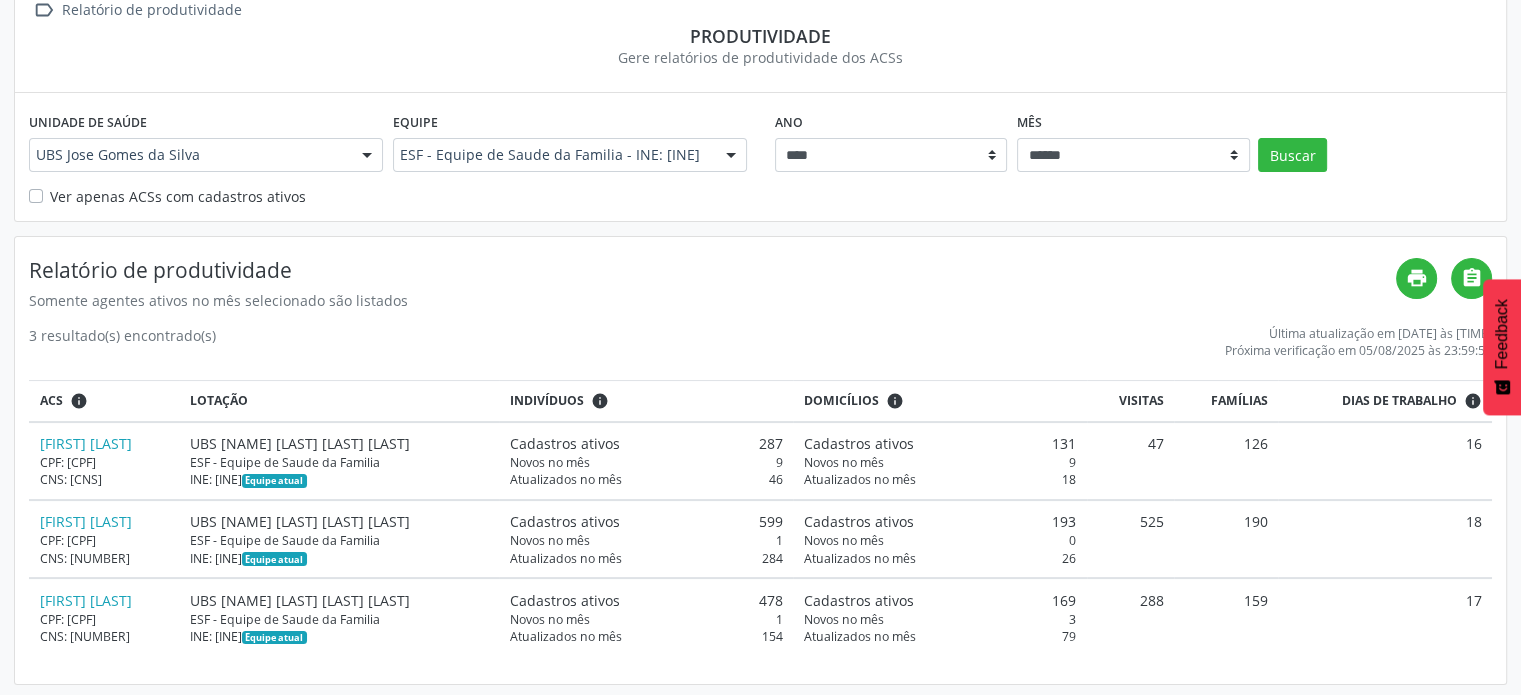 click on "Ano
**** ****
Mês
****** ***** ***** **** ***** ***** ********* *******
Buscar" at bounding box center (1134, 146) 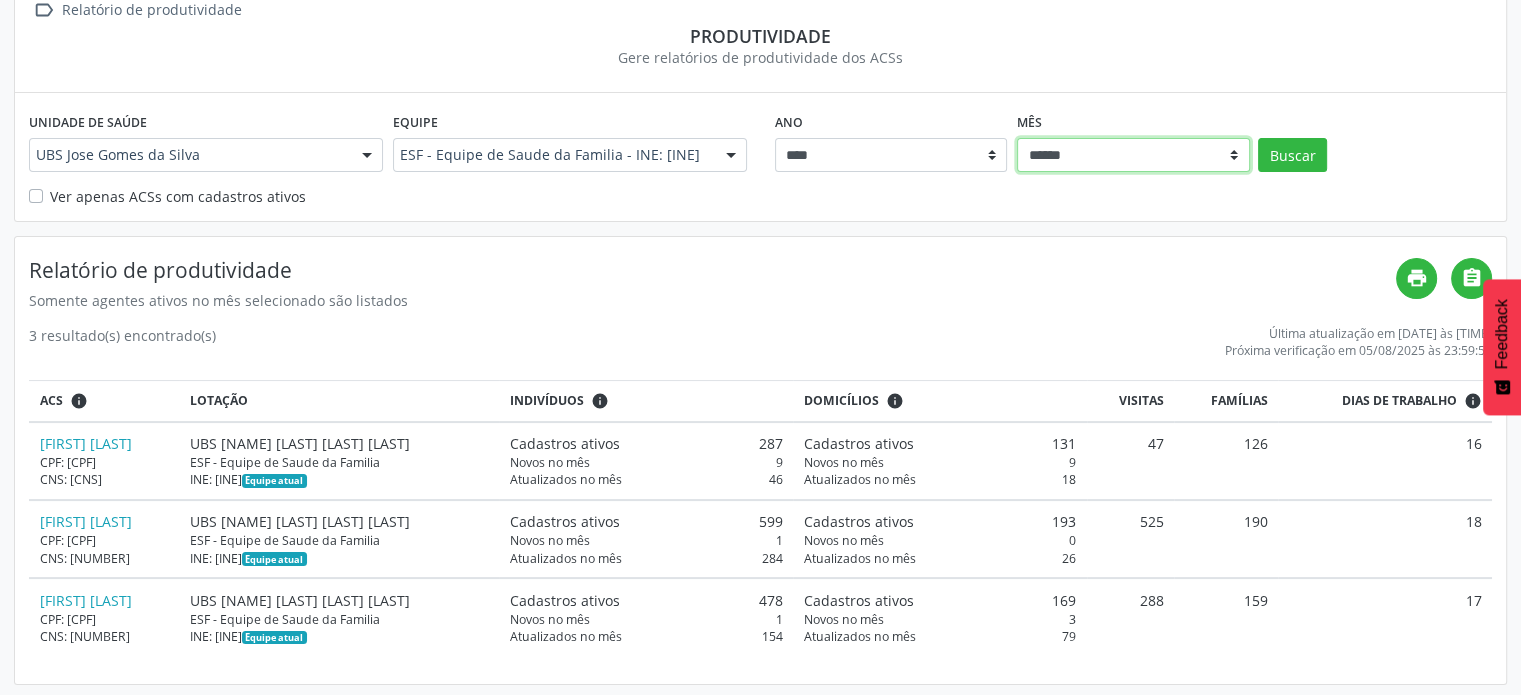 click on "****** ***** ***** **** ***** ***** ********* *******" at bounding box center (1133, 155) 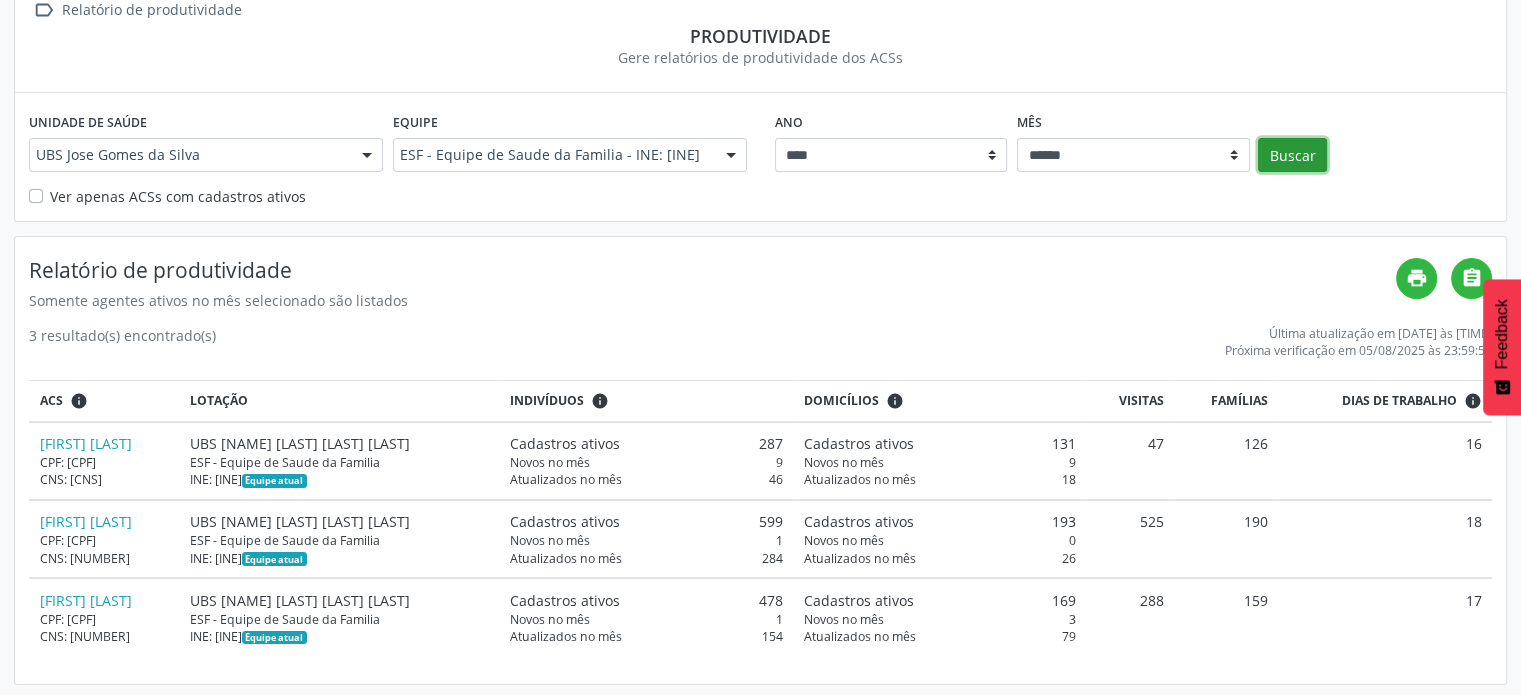 click on "Buscar" at bounding box center [1292, 155] 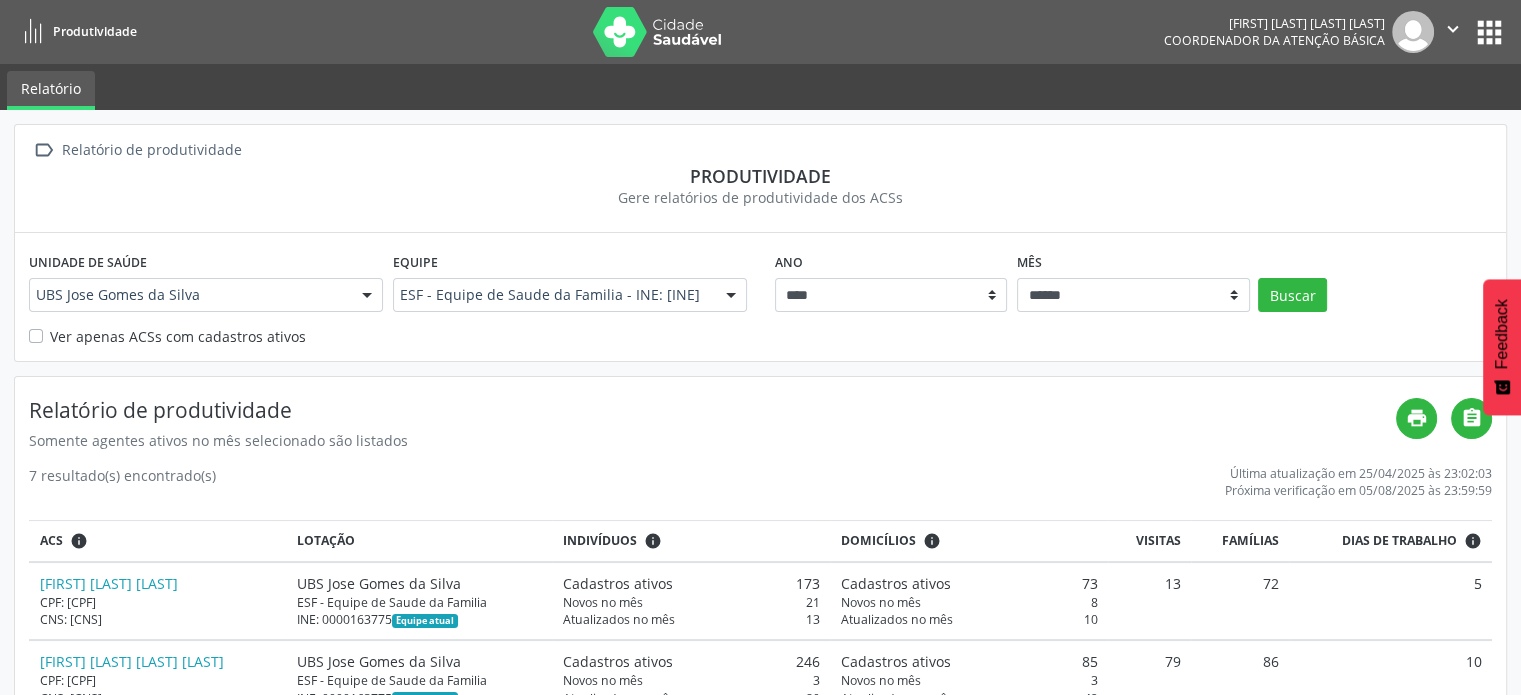 scroll, scrollTop: 200, scrollLeft: 0, axis: vertical 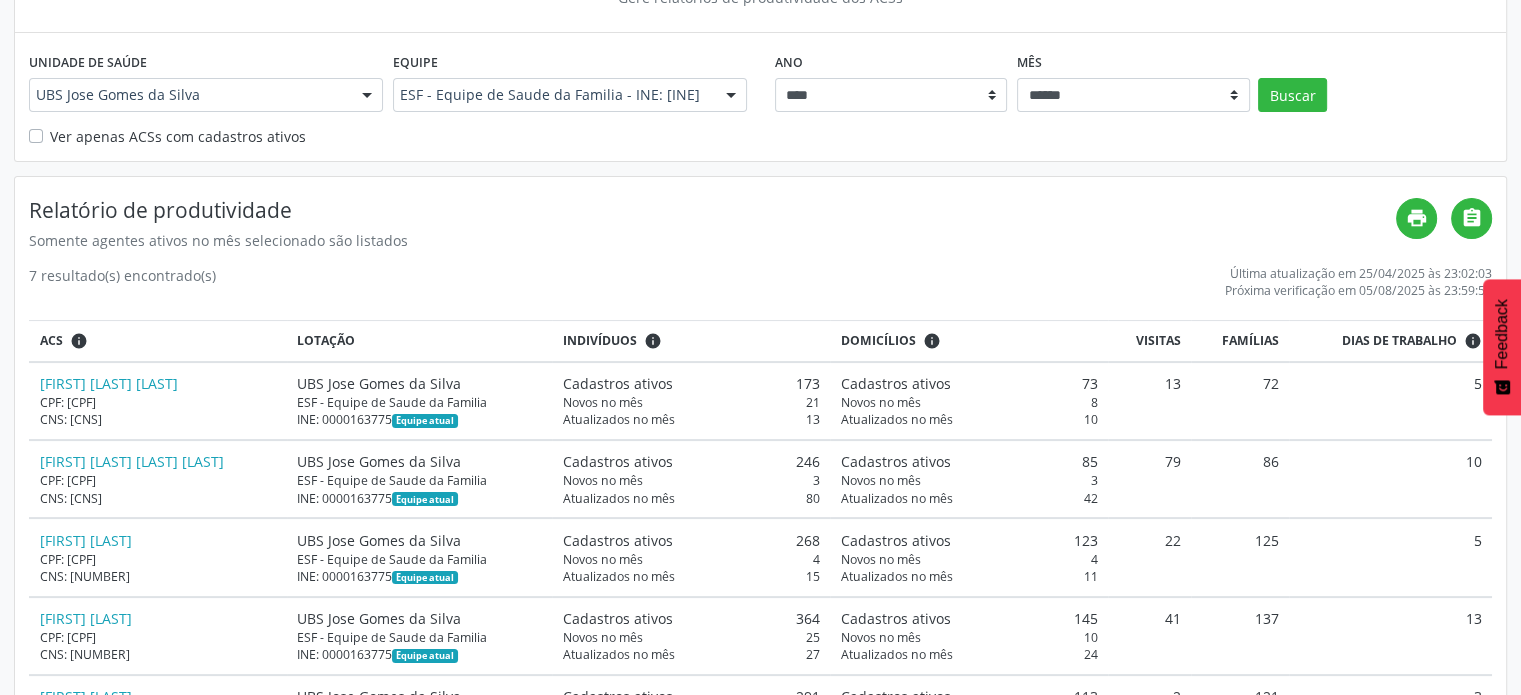 click on "7 resultado(s) encontrado(s)
Última atualização em 25/04/2025 às 23:02:03
Próxima verificação em 05/08/2025 às 23:59:59" at bounding box center (760, 282) 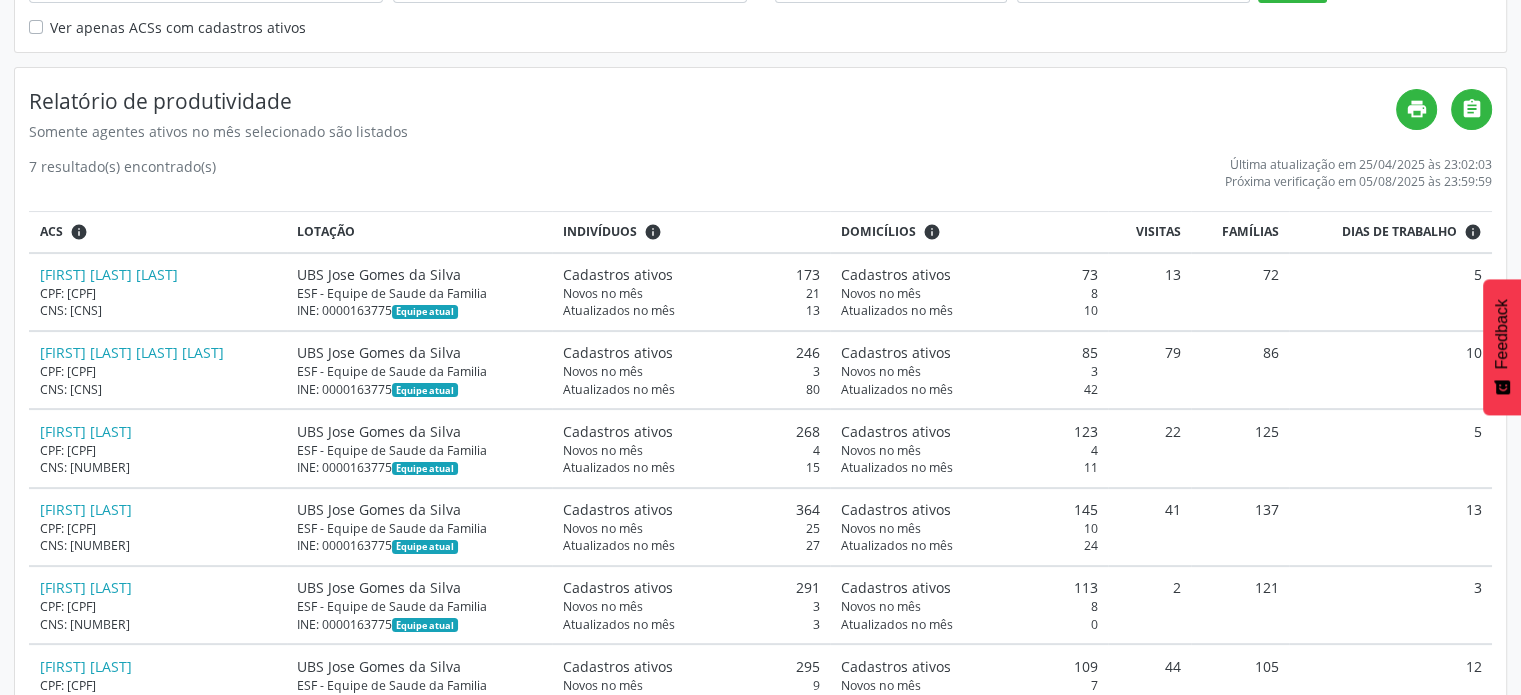 scroll, scrollTop: 152, scrollLeft: 0, axis: vertical 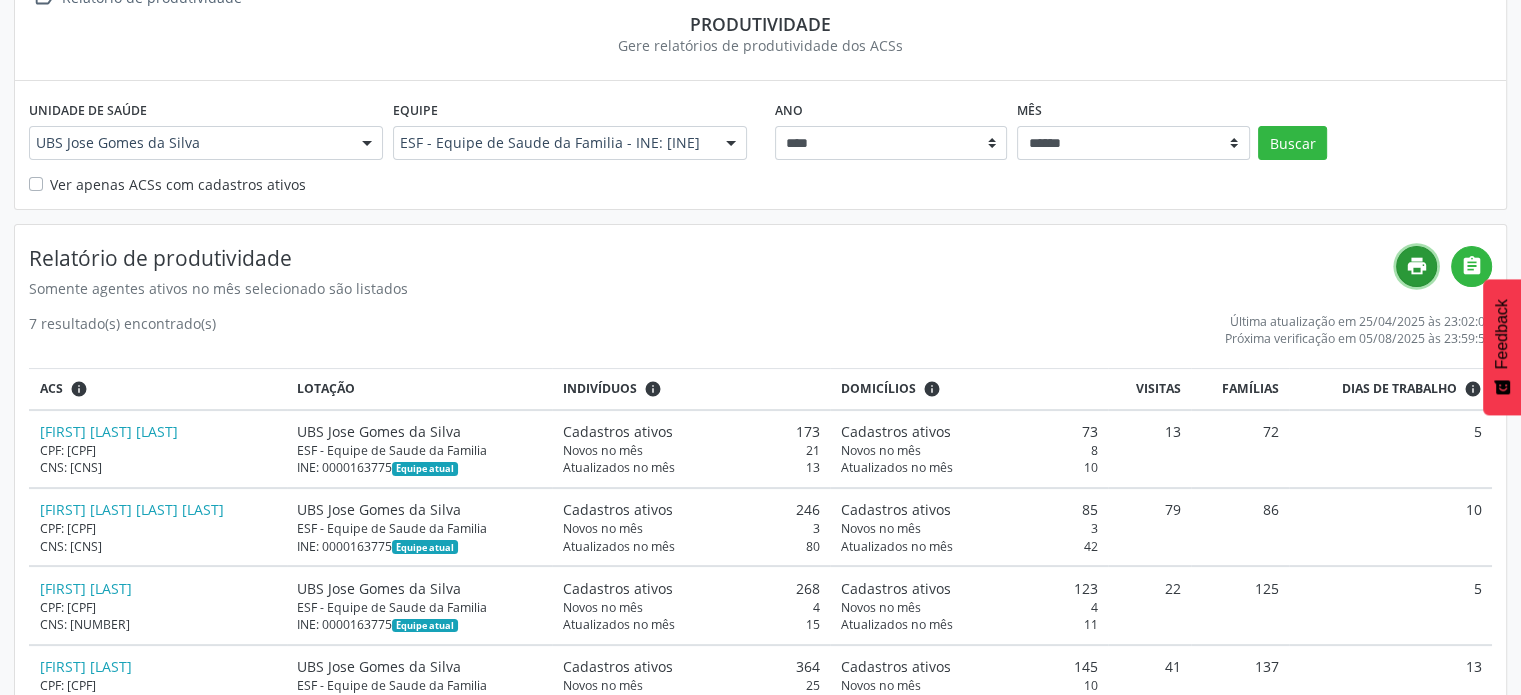 click on "print" at bounding box center (1417, 266) 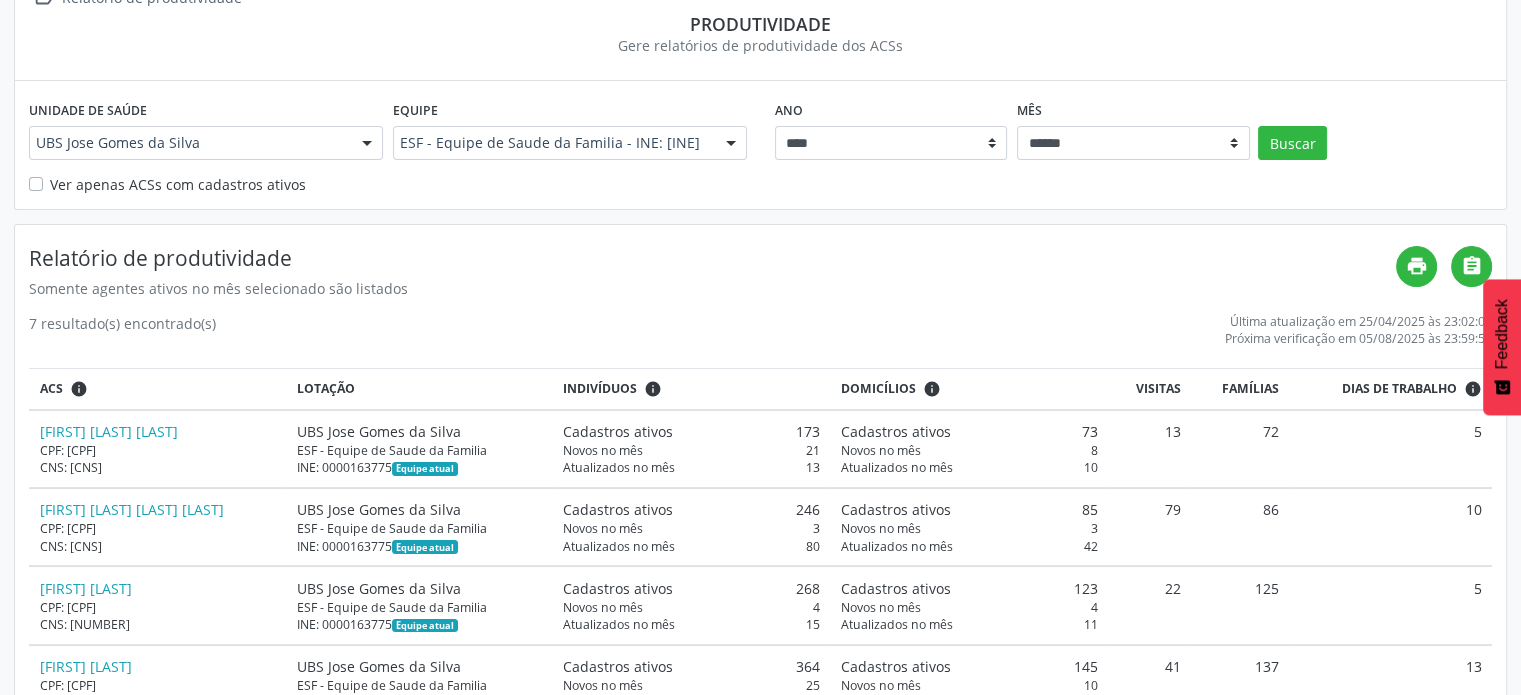 click on "Unidade de saúde
UBS [NAME]         Todas as unidades   Centro de Reabilitacao e Pics   Centro de Saude de Coqueiro Seco   Secretaria Municipal de Saude   UBS [NAME]   UBS [NAME] Dona Zeza   UBS Padre Cicero
Nenhum resultado encontrado para: "   "
Não há nenhuma opção para ser exibida.
Equipe
ESF - Equipe de Saude da Familia - INE: [INE]         Todas as equipes   Esb - Equipe de Saude Bucal - INE: [INE]   ESF - Equipe de Saude da Familia - INE: [INE]
Nenhum resultado encontrado para: "   "
Não há nenhuma opção para ser exibida.
Ano
**** ****
Mês
****** ***** ***** **** ***** ***** ********* *******
Buscar
Ver apenas ACSs com cadastros ativos" at bounding box center (760, 144) 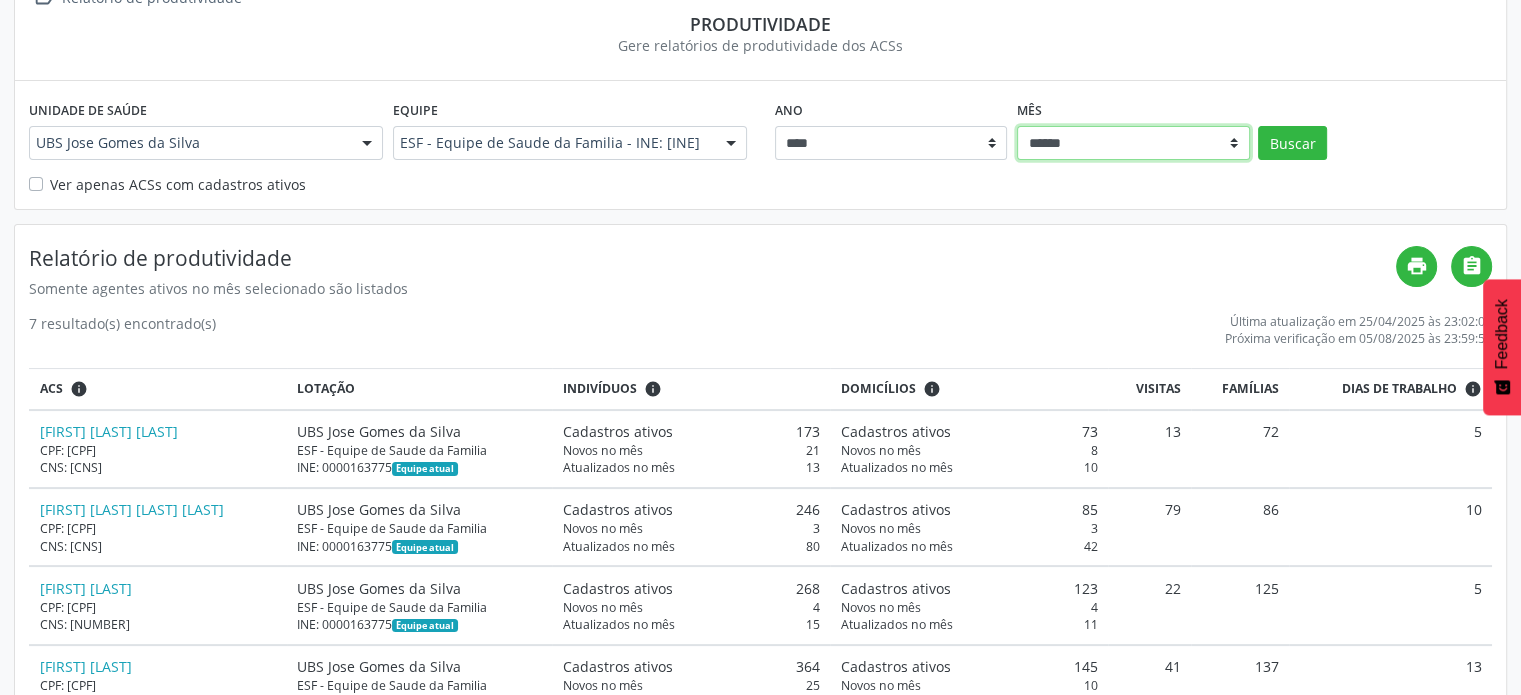 click on "****** ***** ***** **** ***** ***** ********* *******" at bounding box center [1133, 143] 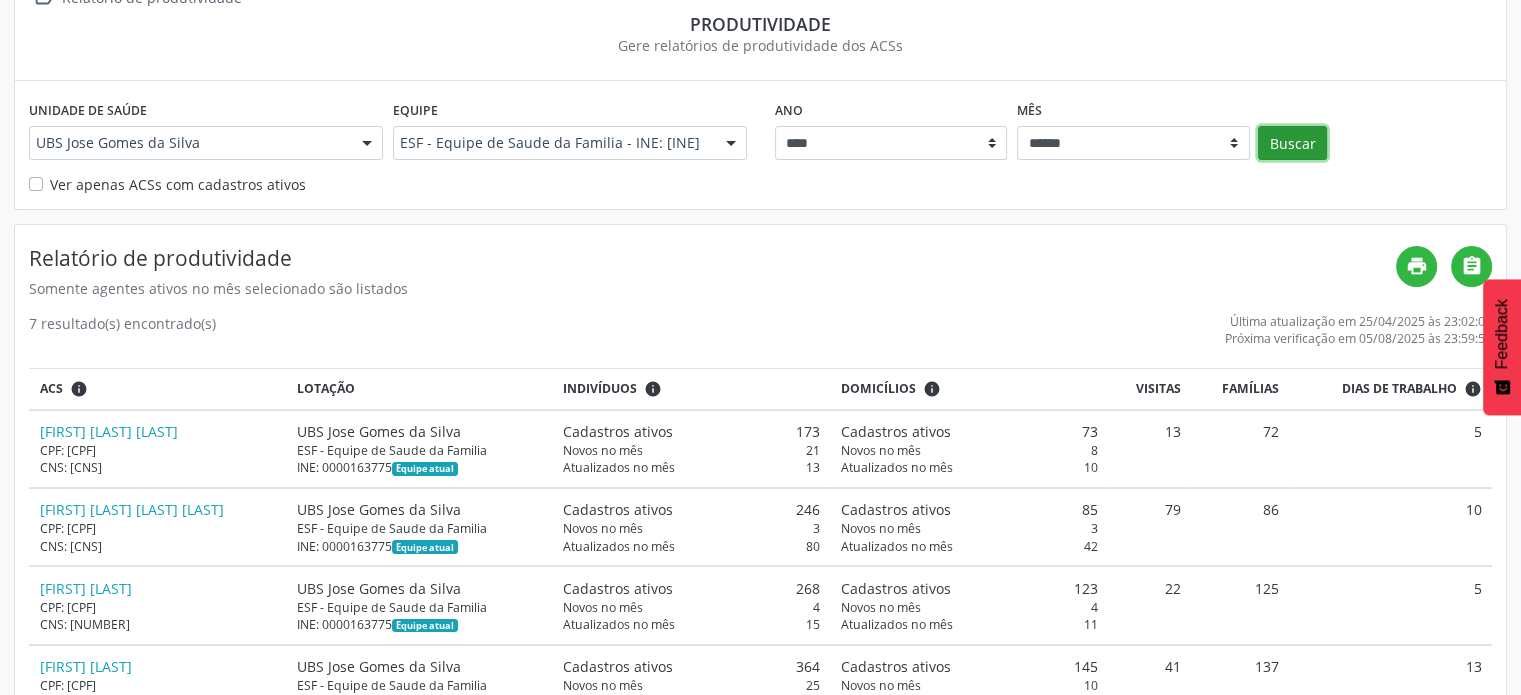 click on "Buscar" at bounding box center (1292, 143) 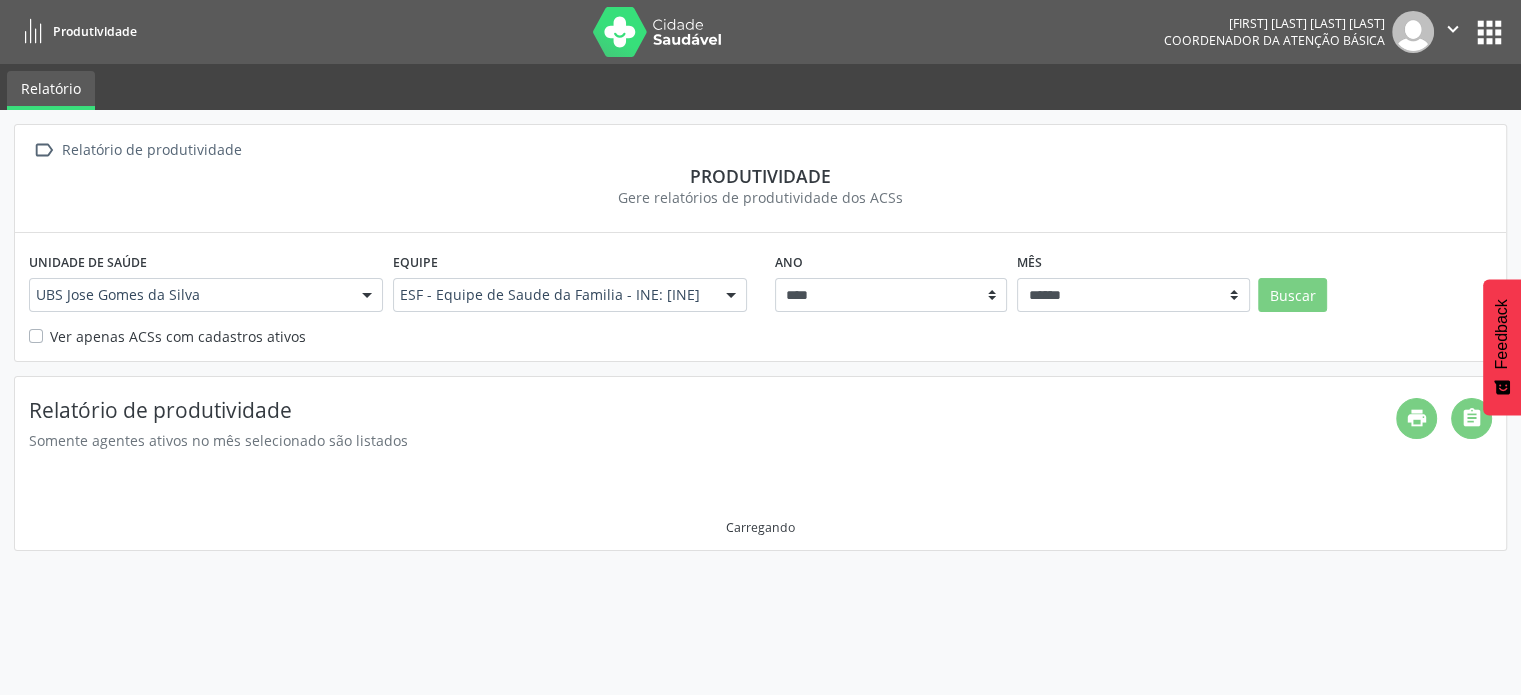 scroll, scrollTop: 0, scrollLeft: 0, axis: both 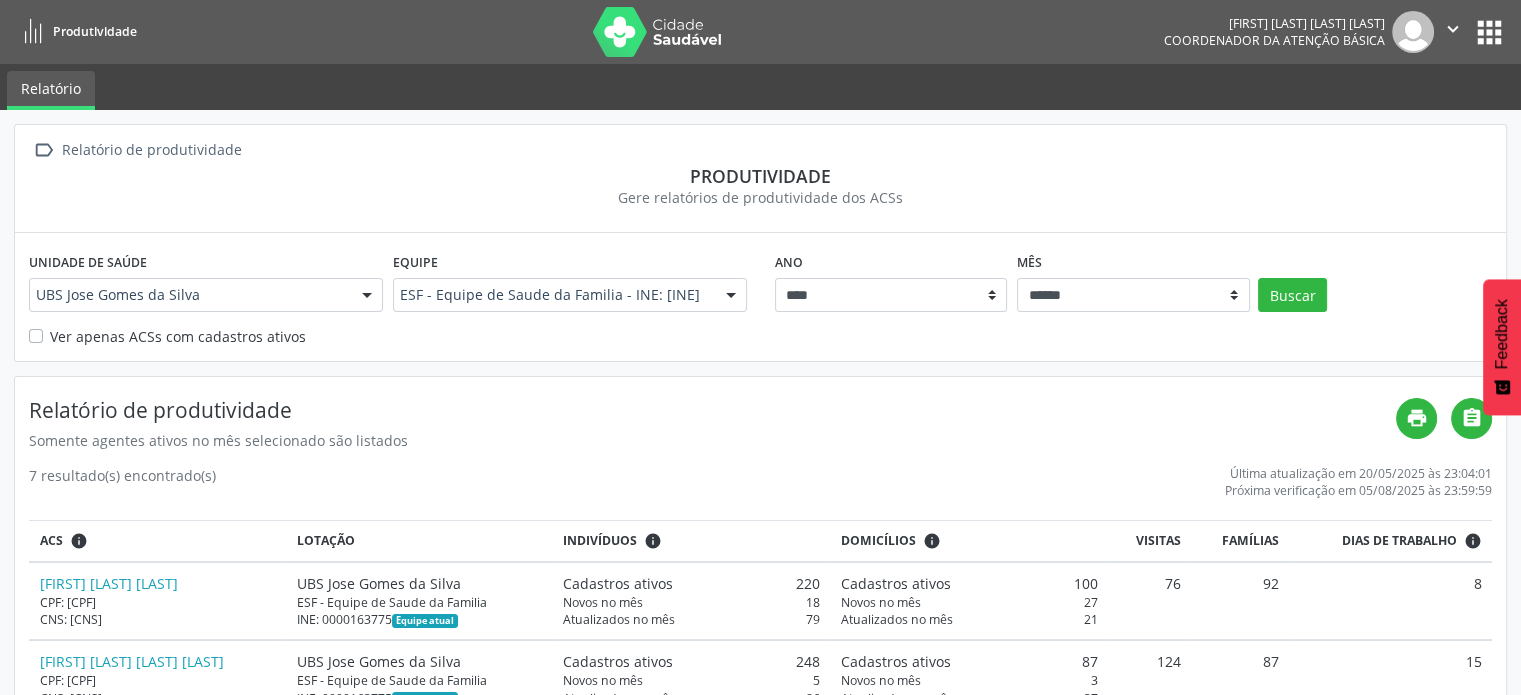 click on "Relatório de produtividade" at bounding box center [712, 410] 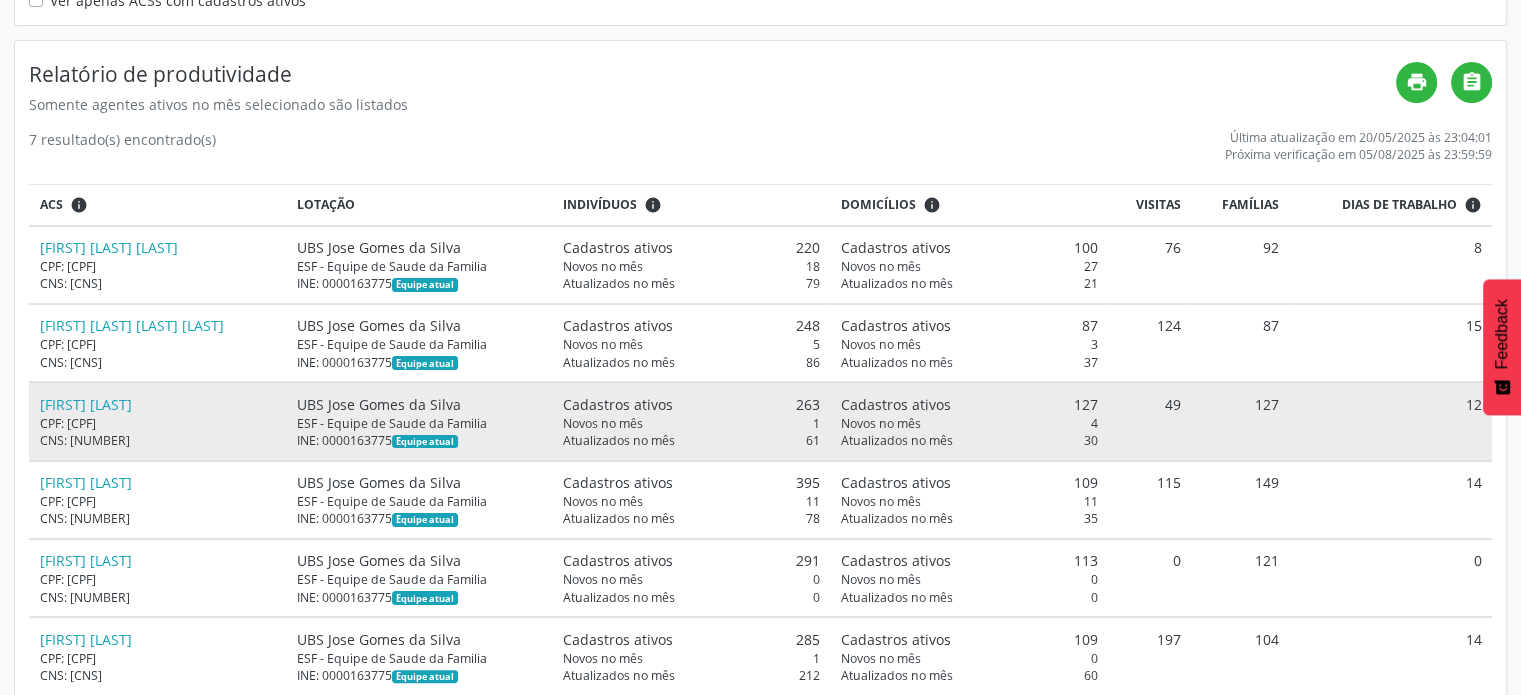 scroll, scrollTop: 400, scrollLeft: 0, axis: vertical 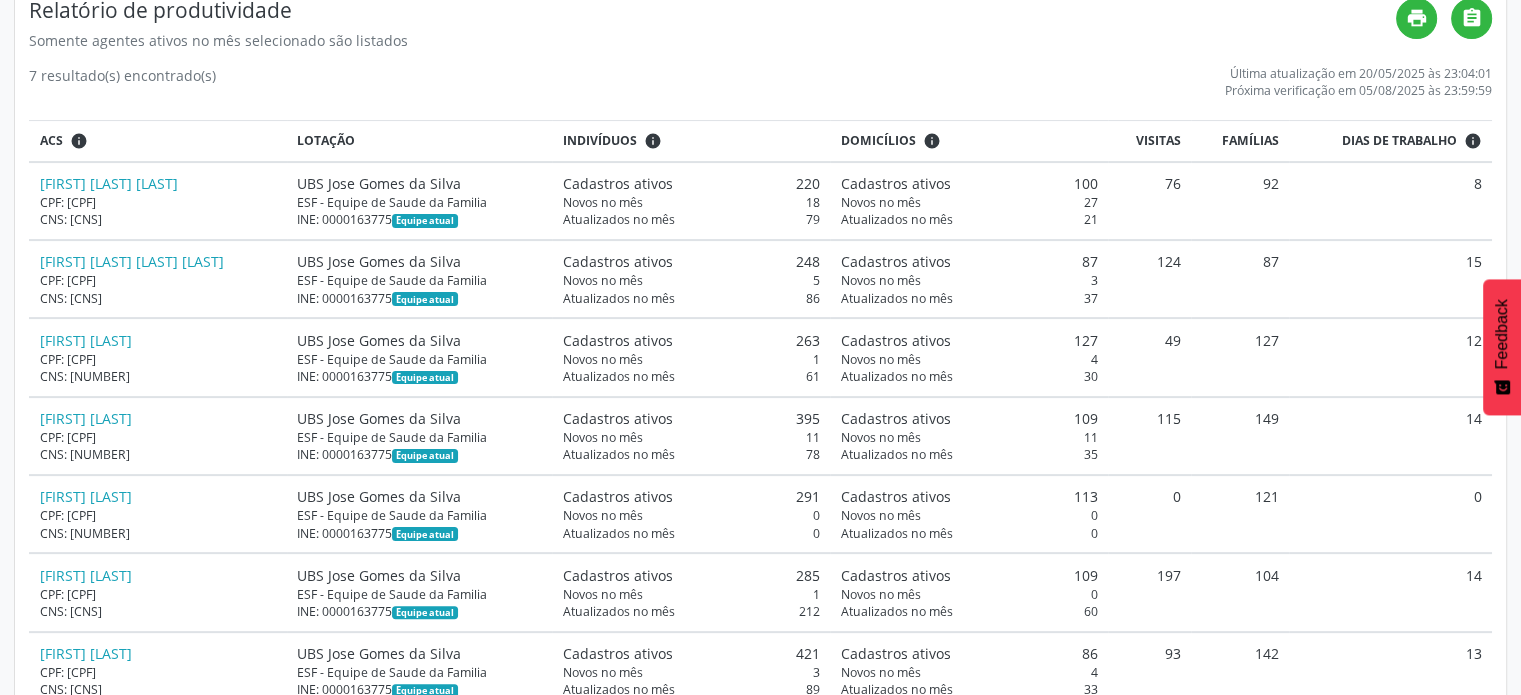 click on "7 resultado(s) encontrado(s)
Última atualização em 20/05/2025 às 23:04:01
Próxima verificação em 05/08/2025 às 23:59:59" at bounding box center [760, 82] 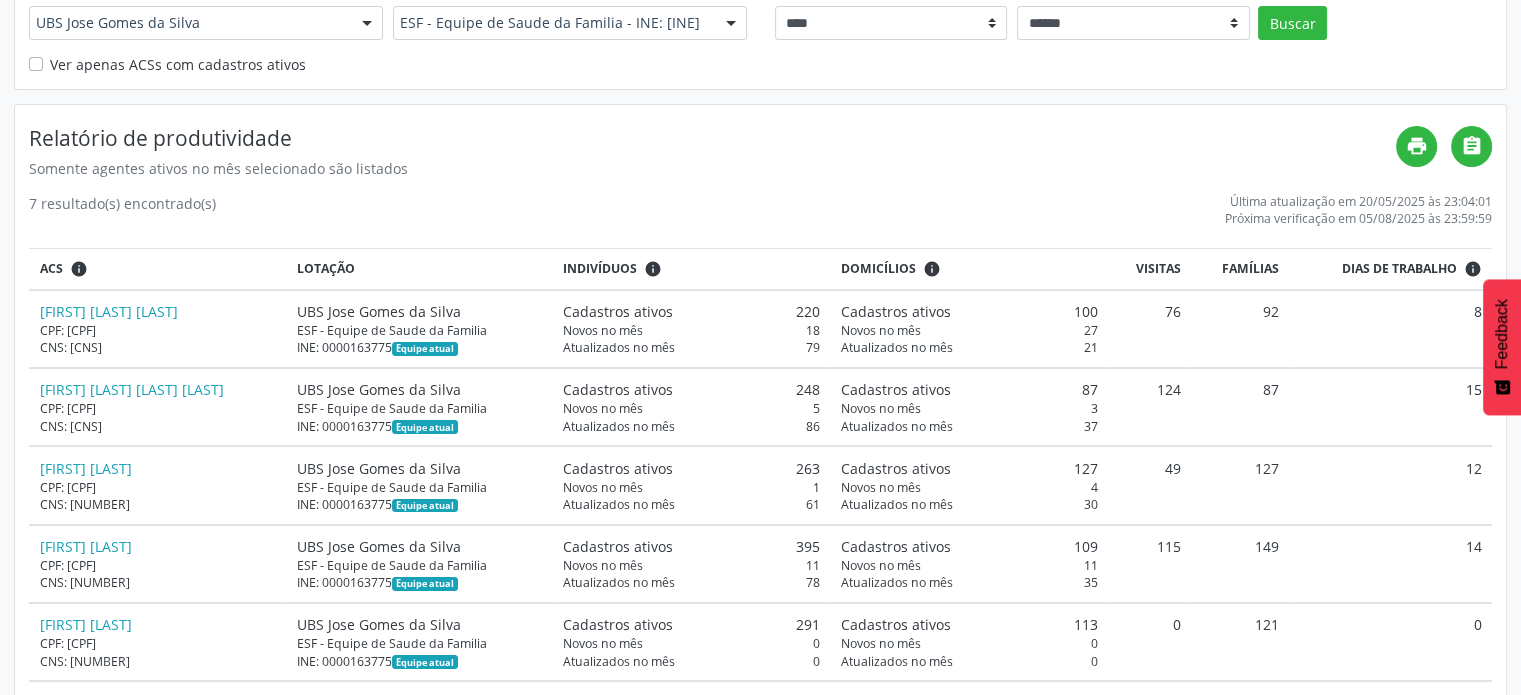 scroll, scrollTop: 0, scrollLeft: 0, axis: both 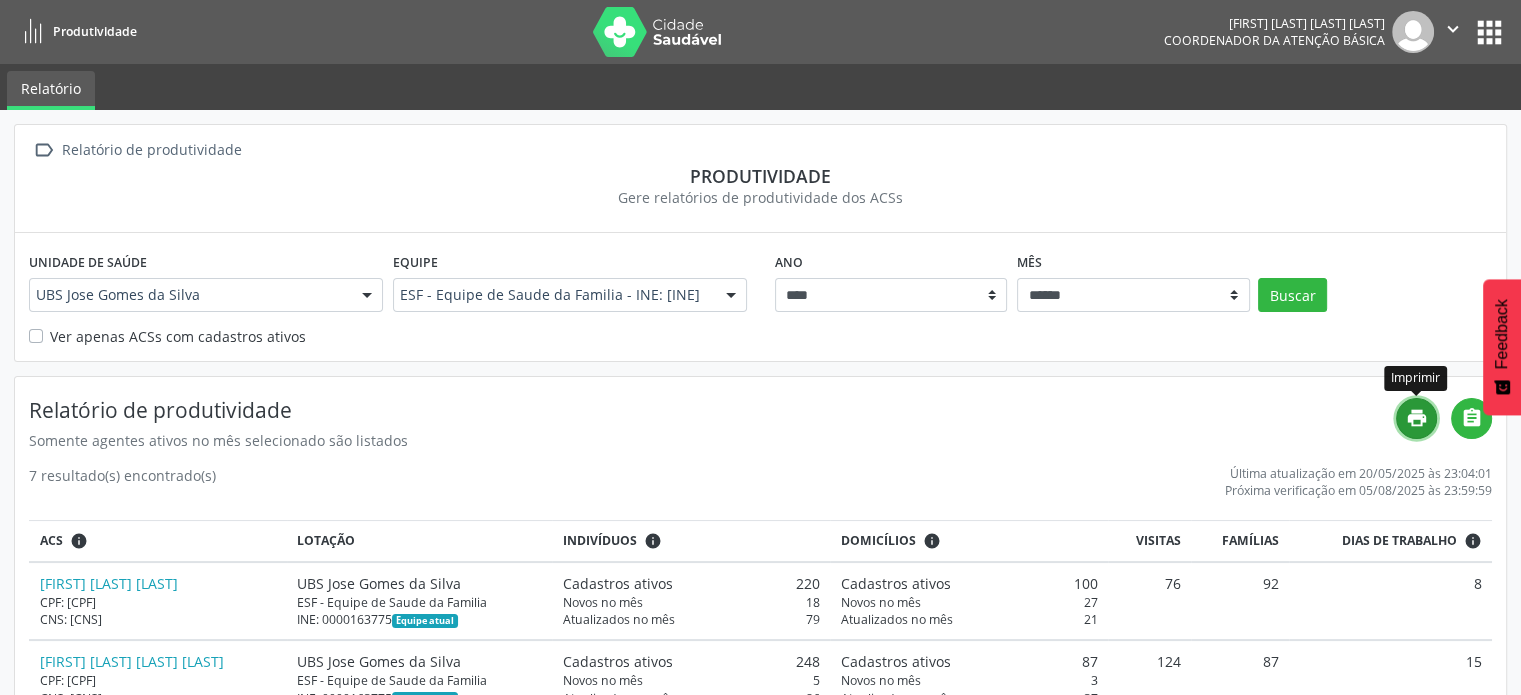 click on "print" at bounding box center (1416, 418) 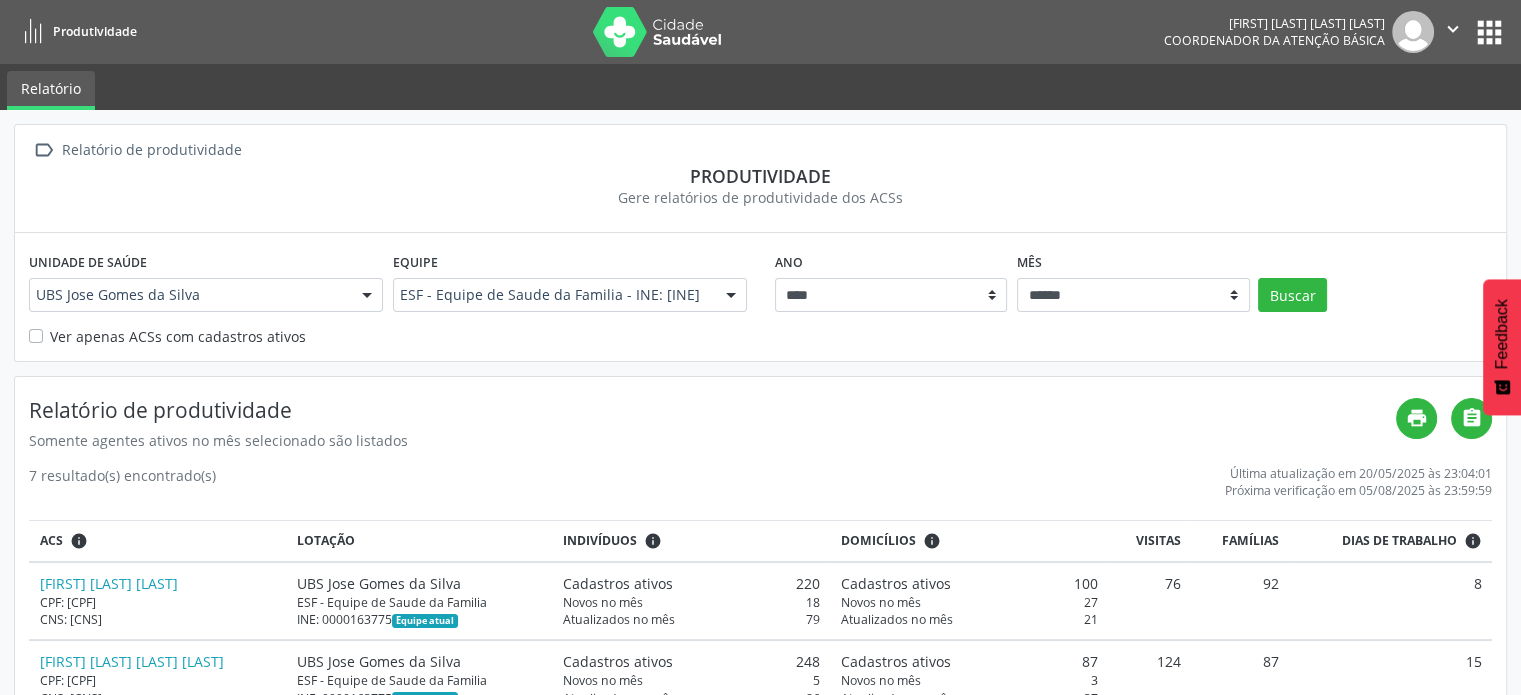 click on "Mês
****** ***** ***** **** ***** ***** ********* *******" at bounding box center (1133, 279) 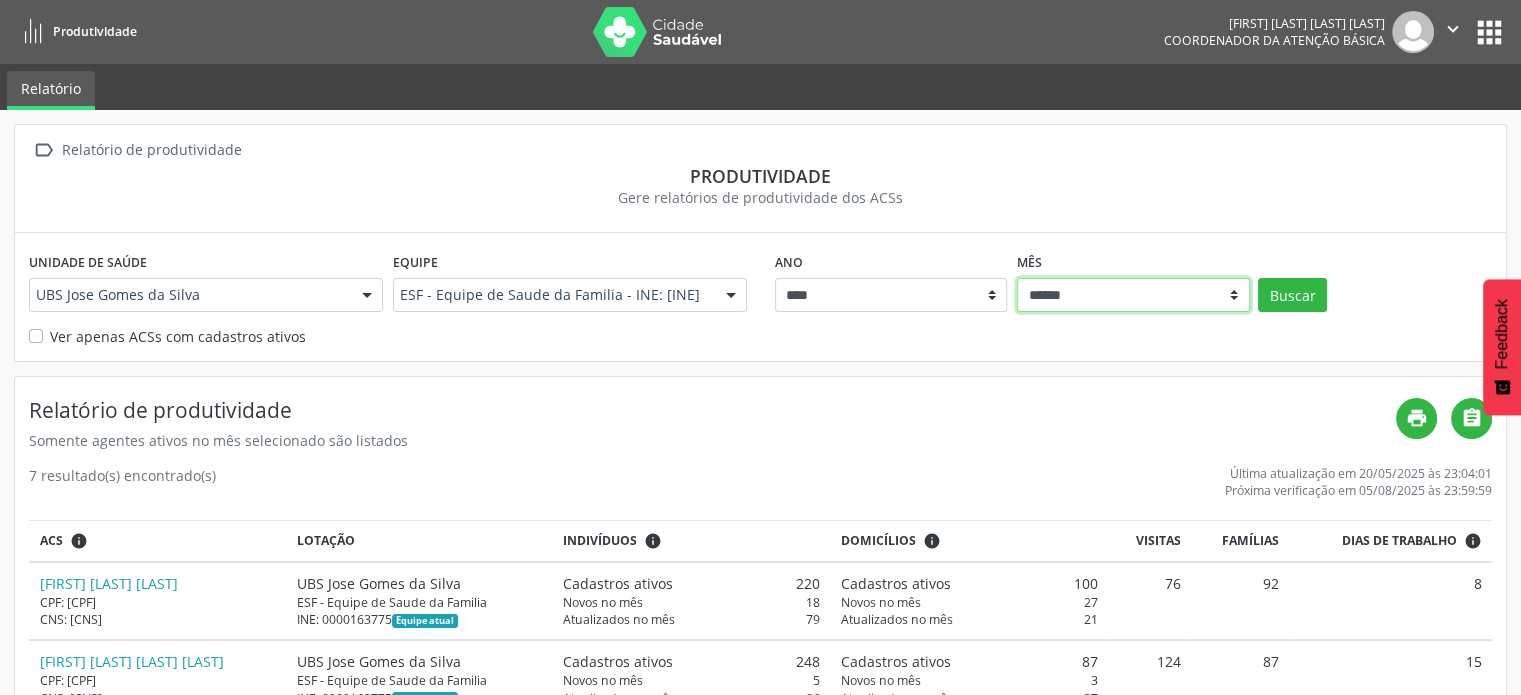 click on "****** ***** ***** **** ***** ***** ********* *******" at bounding box center (1133, 295) 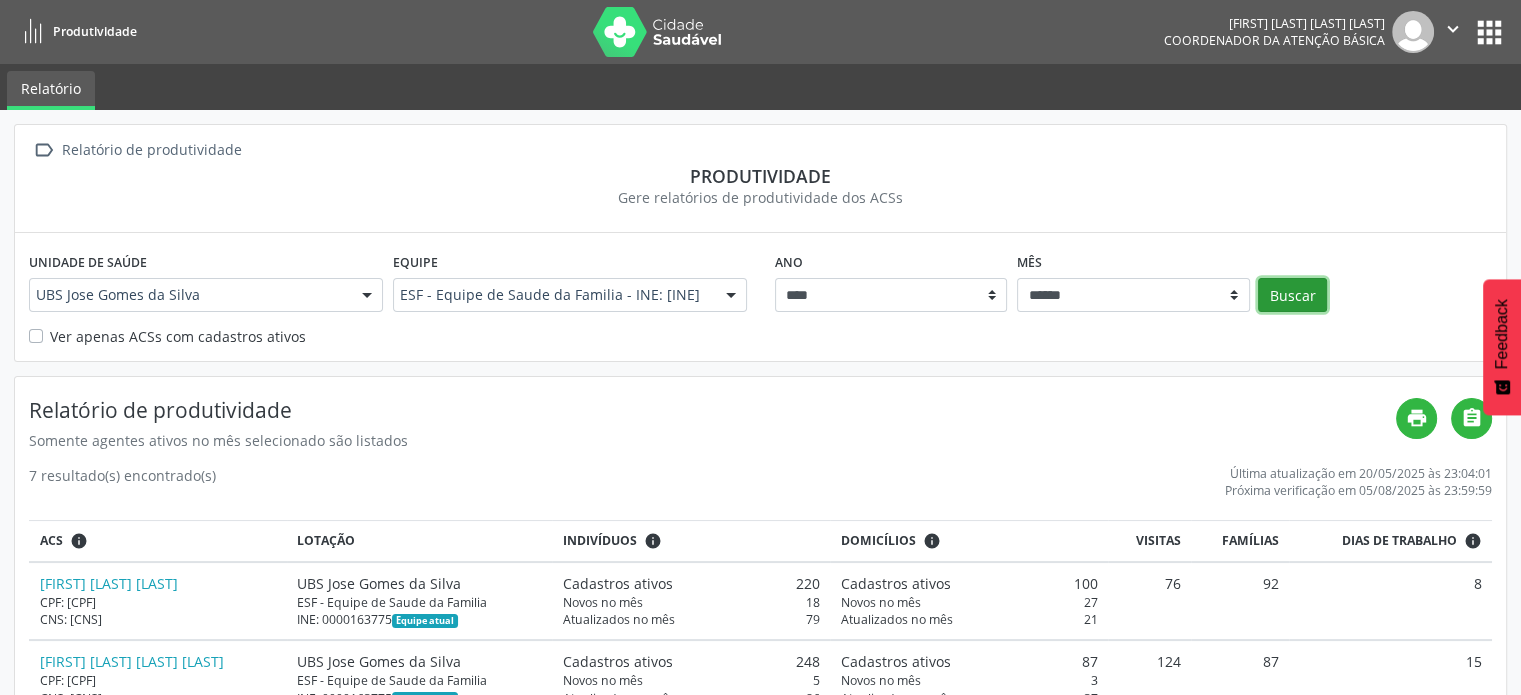 click on "Buscar" at bounding box center (1292, 295) 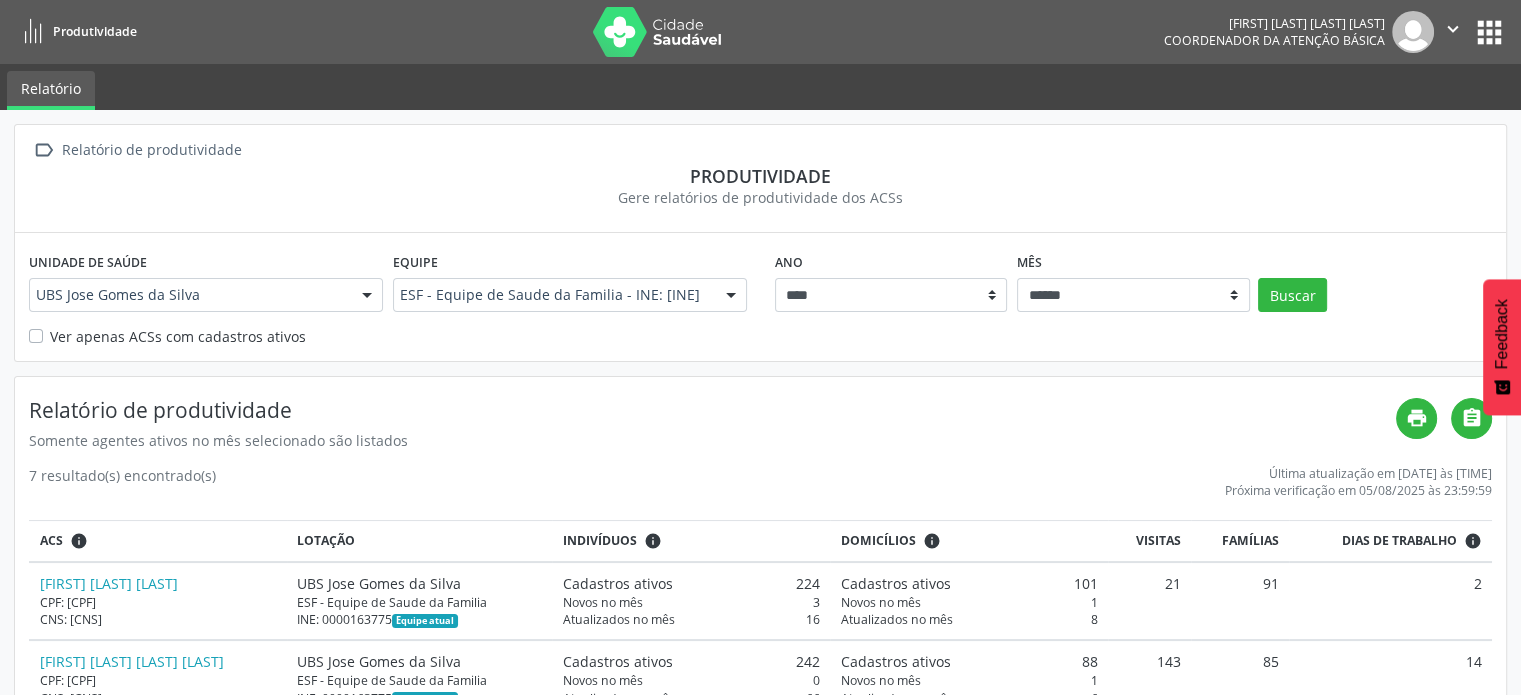 click on "Unidade de saúde
UBS [NAME]         Todas as unidades   Centro de Reabilitacao e Pics   Centro de Saude de Coqueiro Seco   Secretaria Municipal de Saude   UBS [NAME]   UBS [NAME] Dona Zeza   UBS Padre Cicero
Nenhum resultado encontrado para: "   "
Não há nenhuma opção para ser exibida.
Equipe
ESF - Equipe de Saude da Familia - INE: [INE]         Todas as equipes   Esb - Equipe de Saude Bucal - INE: [INE]   ESF - Equipe de Saude da Familia - INE: [INE]
Nenhum resultado encontrado para: "   "
Não há nenhuma opção para ser exibida.
Ano
**** ****
Mês
****** ***** ***** **** ***** ***** ********* *******
Buscar
Ver apenas ACSs com cadastros ativos" at bounding box center (760, 296) 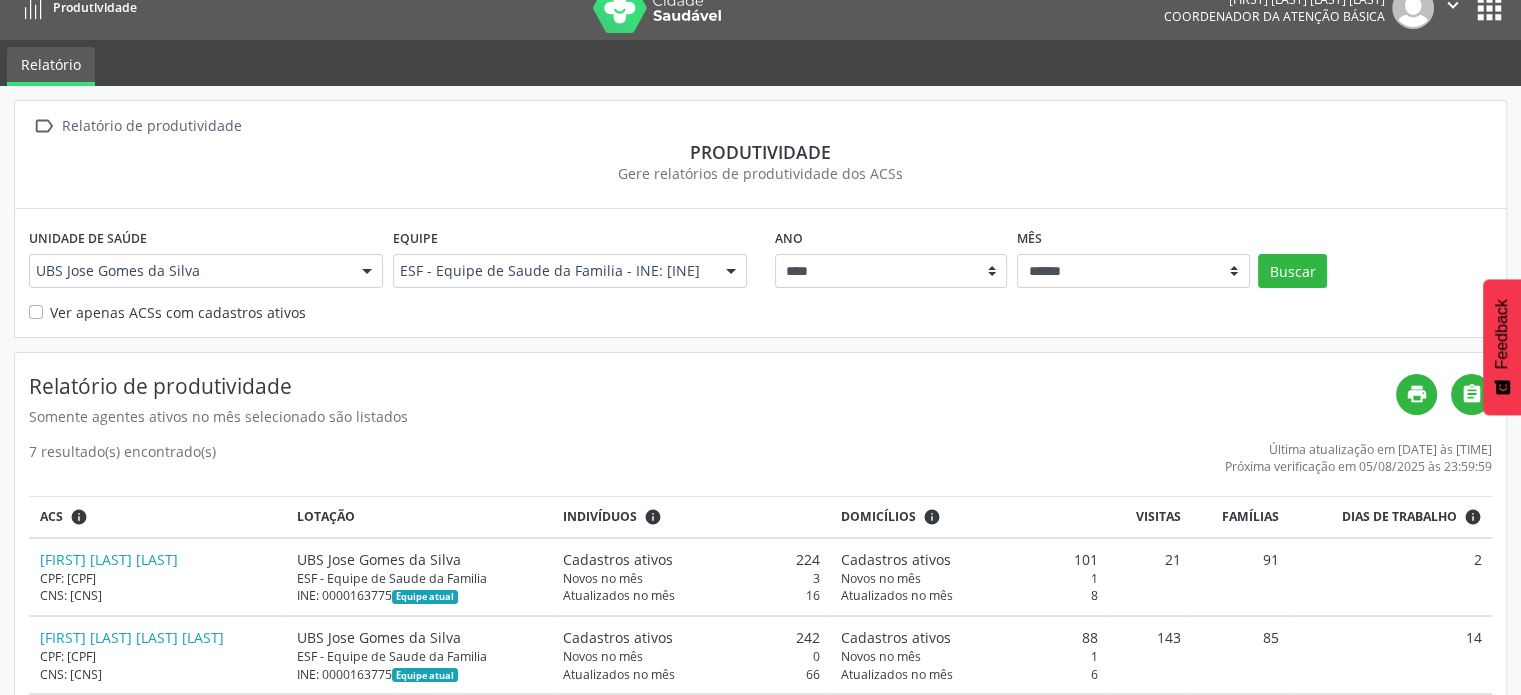 scroll, scrollTop: 100, scrollLeft: 0, axis: vertical 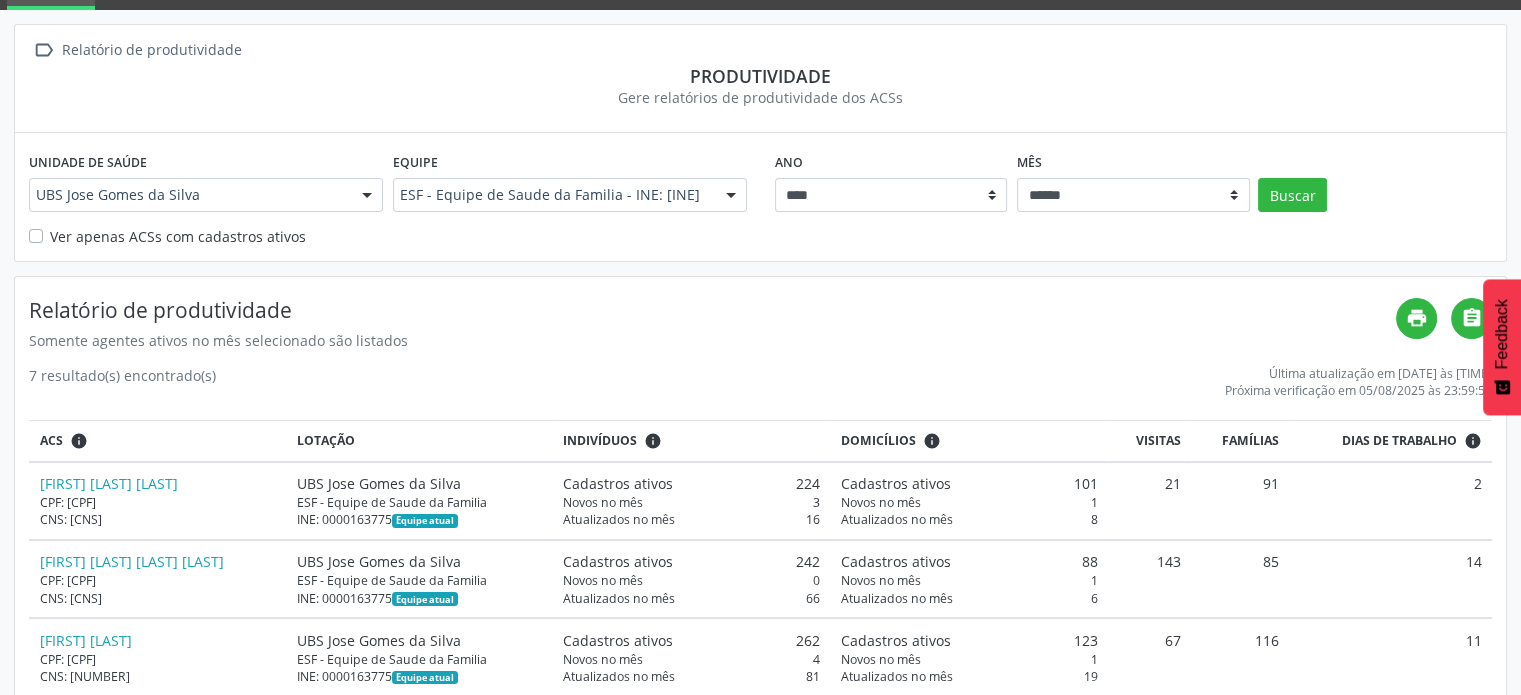 drag, startPoint x: 1044, startPoint y: 323, endPoint x: 1041, endPoint y: 288, distance: 35.128338 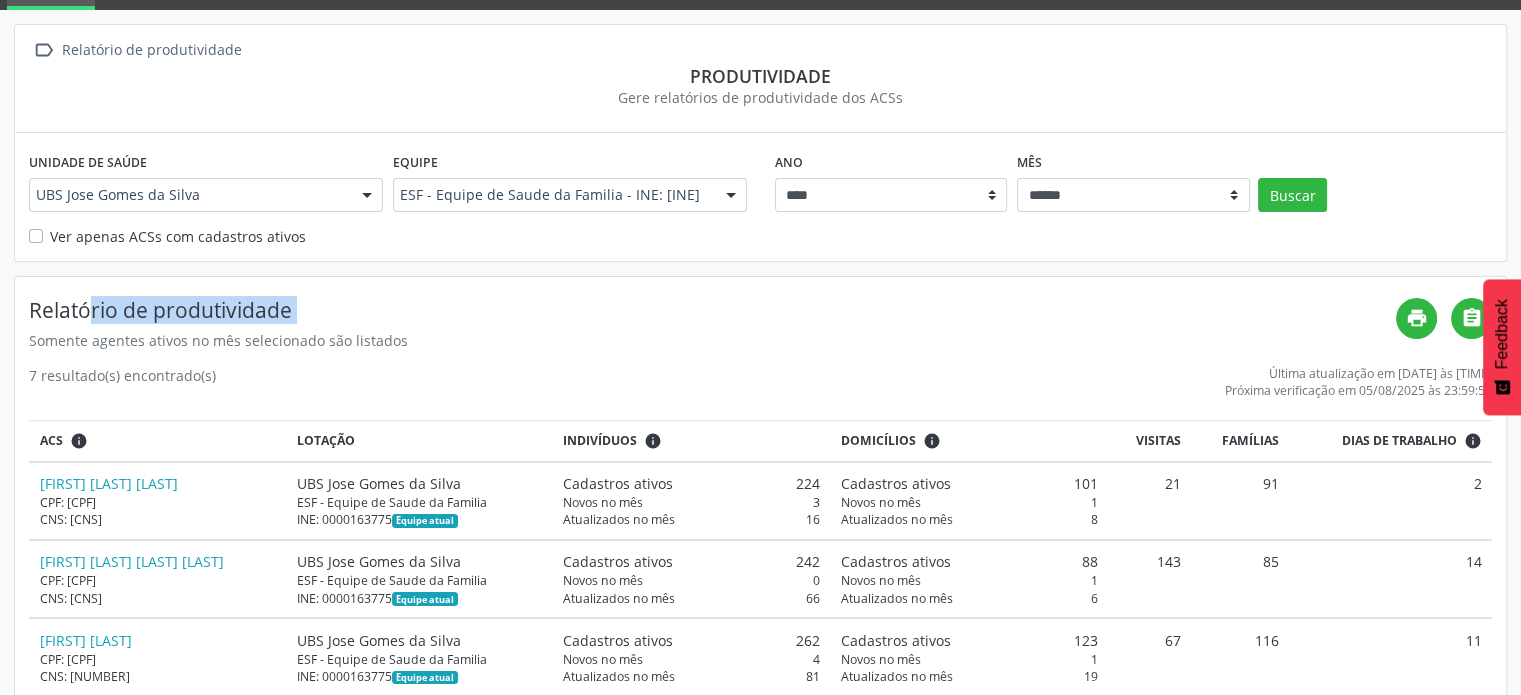 click on "Relatório de produtividade
Somente agentes ativos no mês selecionado são listados
print   
[NUMBER] resultado(s) encontrado(s)
Última atualização em [DATE] às [TIME]
Próxima verificação em [DATE] às [TIME]
ACS
info
Lotação
Indivíduos
info
Domicílios
info
Visitas
Famílias
Dias de trabalho
info
[FIRST] [LAST] [LAST]
CPF: [CPF]
CNS: [NUMBER]
UBS [NAME] [LAST] [LAST]
ESF - Equipe de Saude da Familia
INE: [NUMBER]
Equipe atual
Cadastros ativos
[NUMBER]
Novos no mês
[NUMBER]
Atualizados no mês
[NUMBER]
Cadastros ativos
[NUMBER]" at bounding box center (760, 657) 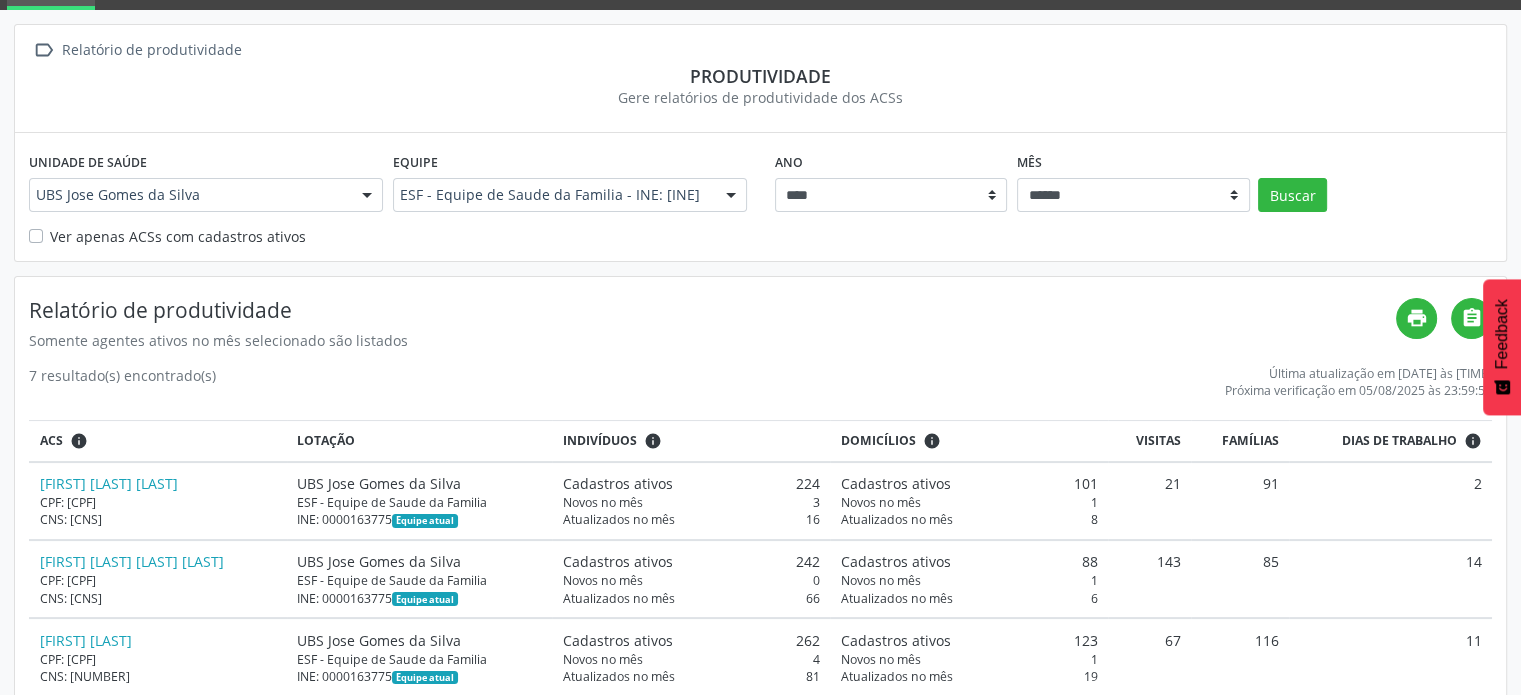 drag, startPoint x: 1149, startPoint y: 291, endPoint x: 1349, endPoint y: 291, distance: 200 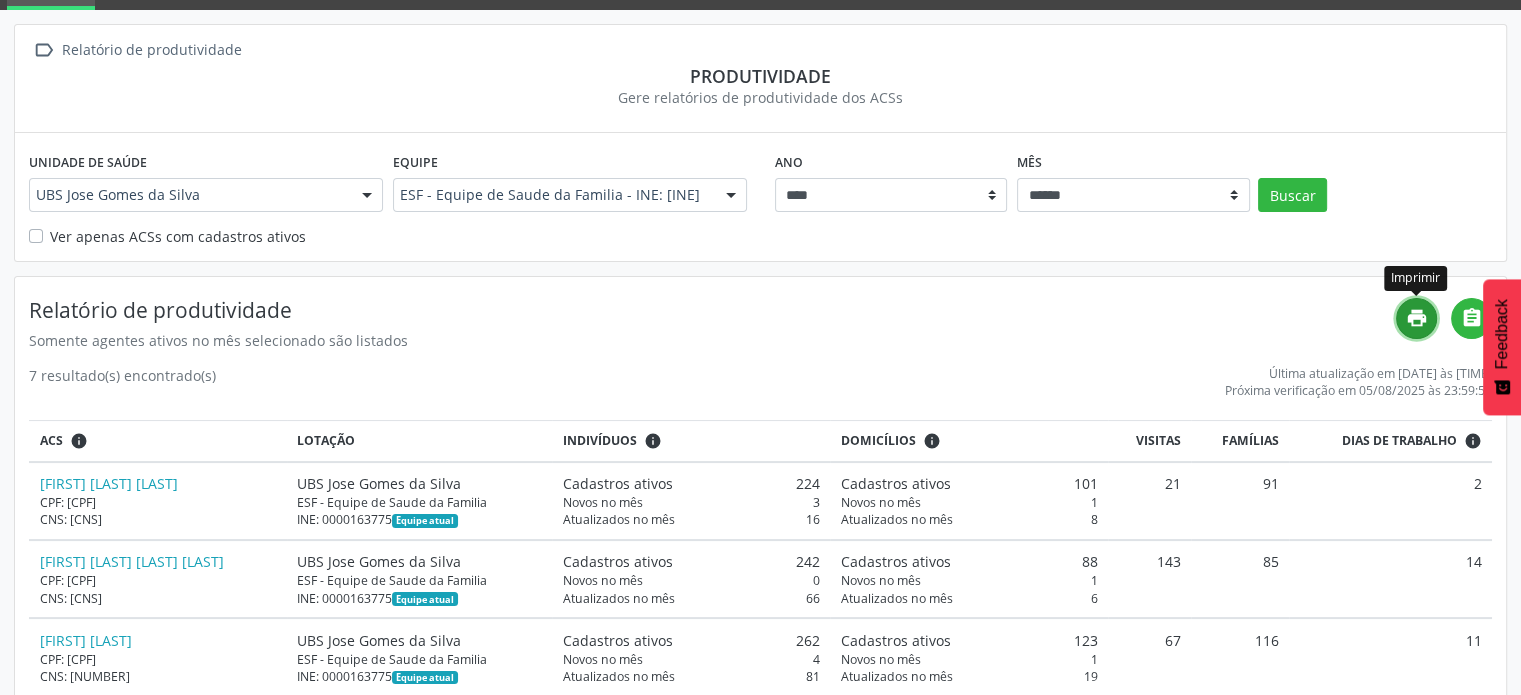 click on "print" at bounding box center (1417, 318) 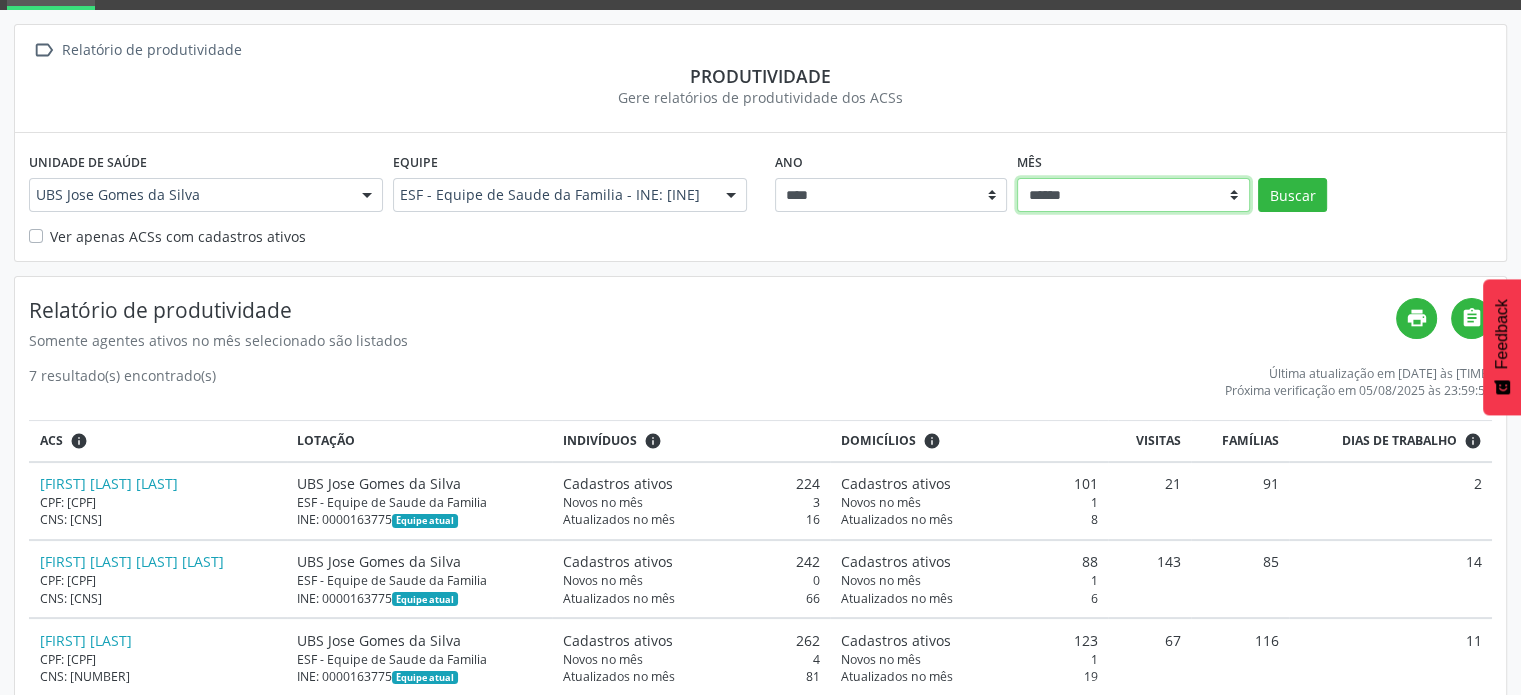 click on "****** ***** ***** **** ***** ***** ********* *******" at bounding box center (1133, 195) 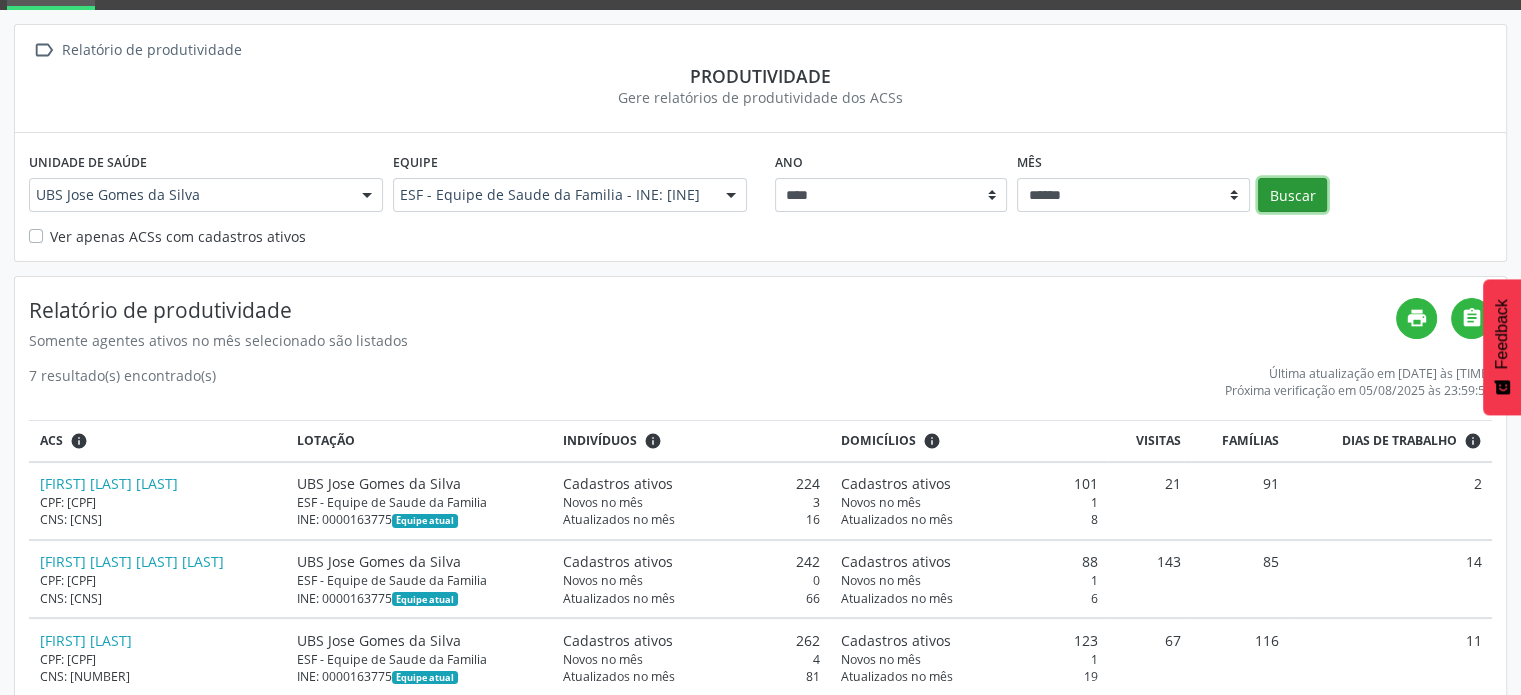 click on "Buscar" at bounding box center (1292, 195) 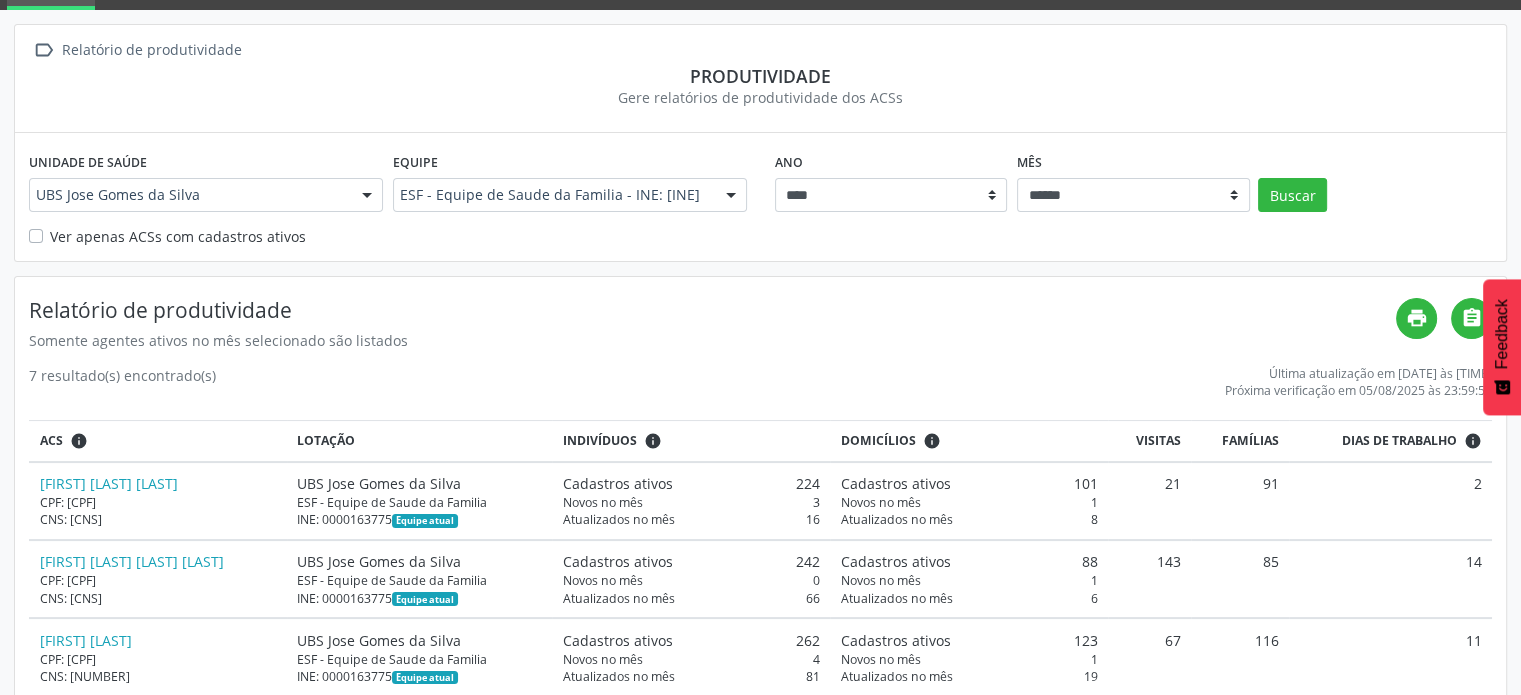 scroll, scrollTop: 0, scrollLeft: 0, axis: both 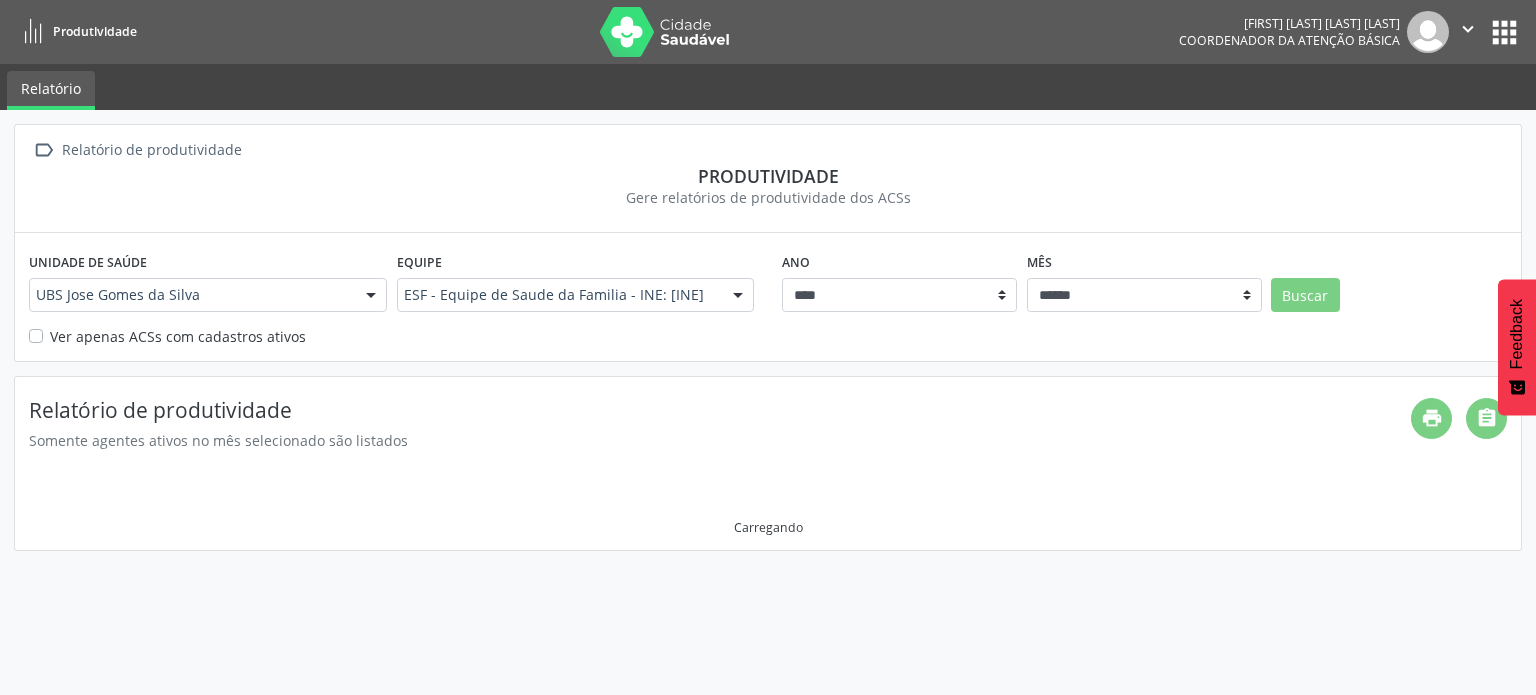 click on "Unidade de saúde
UBS [NAME]         Todas as unidades   Centro de Reabilitacao e Pics   Centro de Saude de Coqueiro Seco   Secretaria Municipal de Saude   UBS [NAME]   UBS [NAME] Dona Zeza   UBS Padre Cicero
Nenhum resultado encontrado para: "   "
Não há nenhuma opção para ser exibida.
Equipe
ESF - Equipe de Saude da Familia - INE: [INE]         Todas as equipes   Esb - Equipe de Saude Bucal - INE: [INE]   ESF - Equipe de Saude da Familia - INE: [INE]
Nenhum resultado encontrado para: "   "
Não há nenhuma opção para ser exibida.
Ano
**** ****
Mês
****** ***** ***** **** ***** ***** ********* *******
Buscar
Ver apenas ACSs com cadastros ativos" at bounding box center (768, 296) 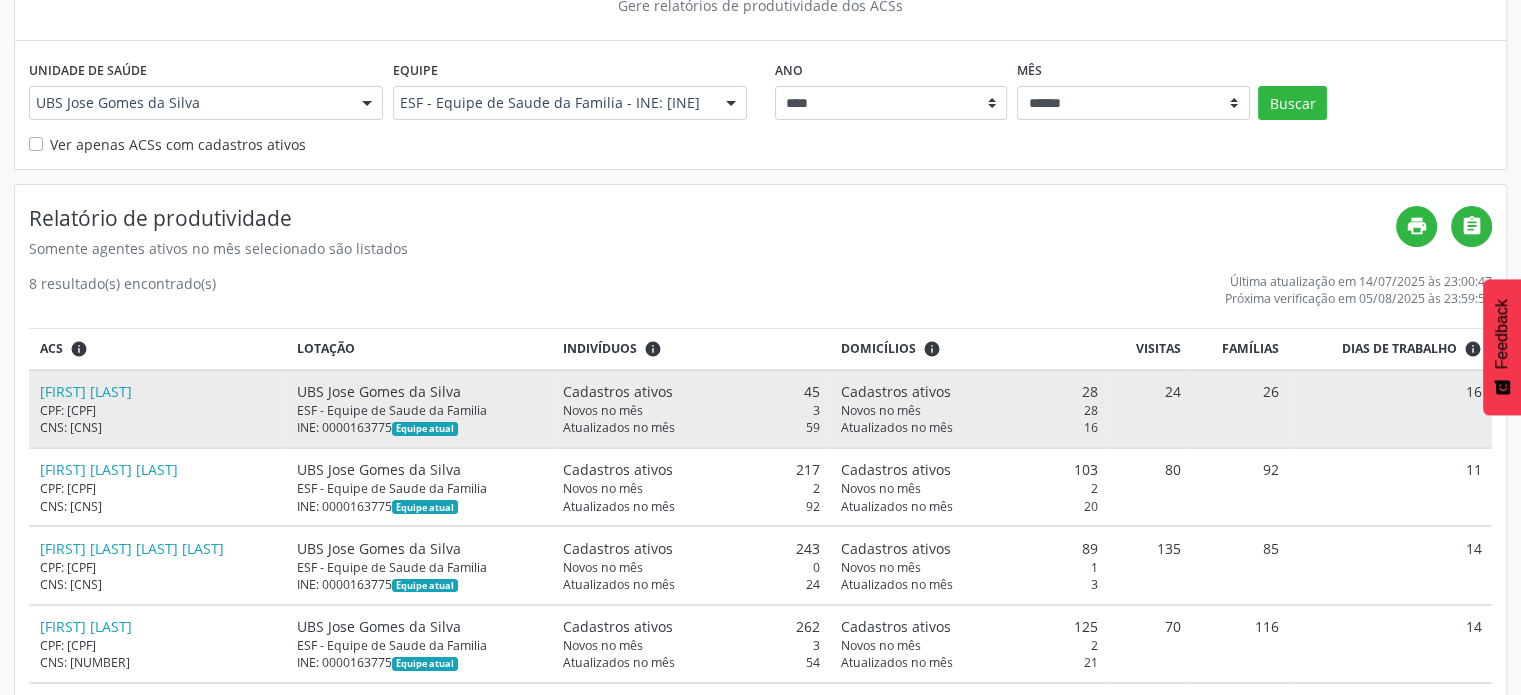 scroll, scrollTop: 200, scrollLeft: 0, axis: vertical 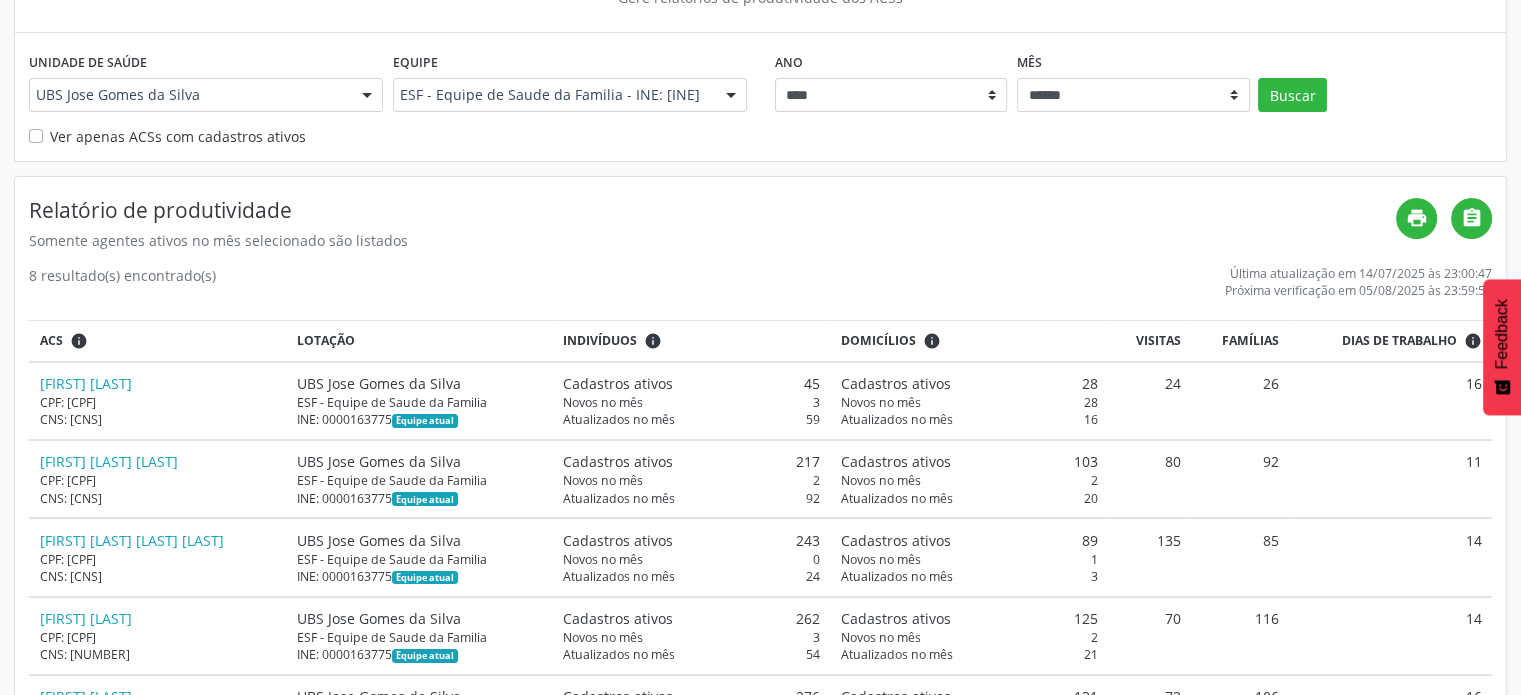 click on "[NUMBER] resultado(s) encontrado(s)
Última atualização em [DATE] às [TIME]
Próxima verificação em [DATE] às [TIME]" at bounding box center [760, 282] 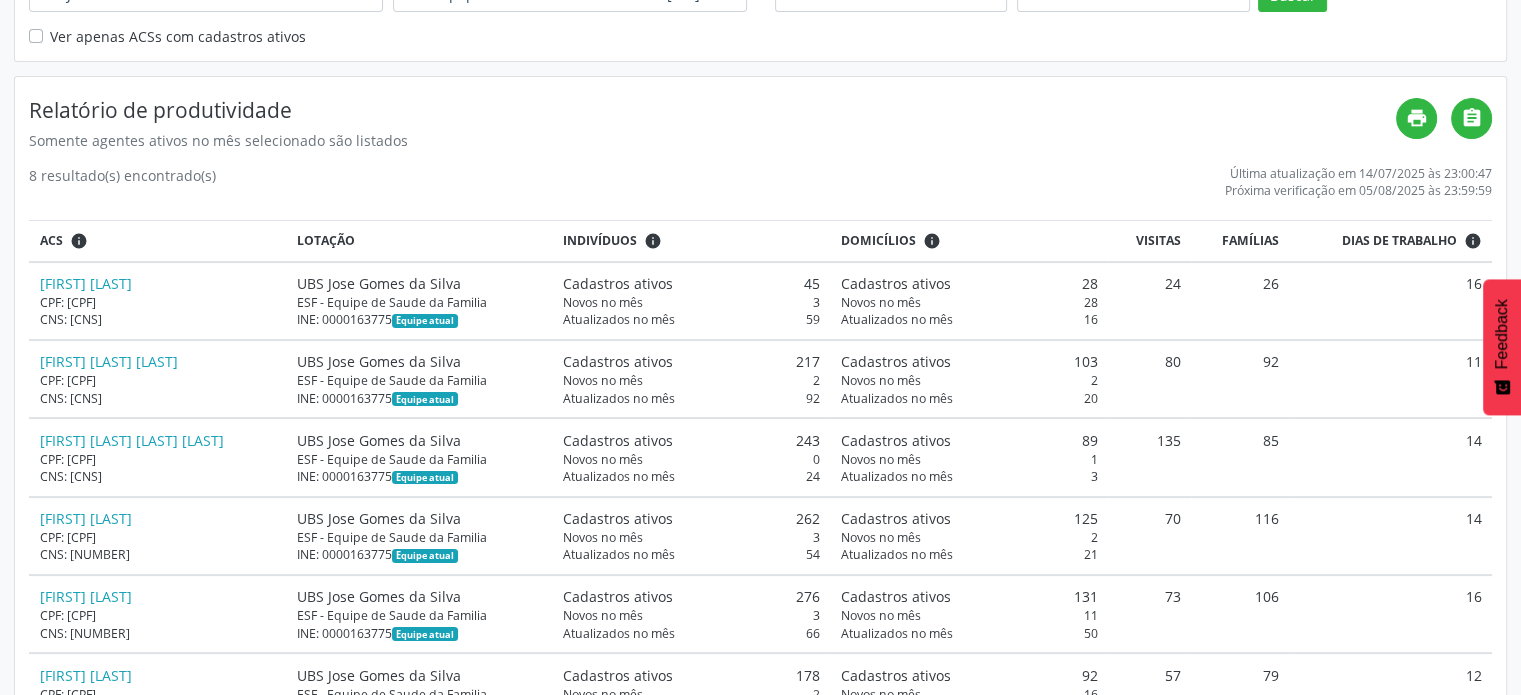 scroll, scrollTop: 100, scrollLeft: 0, axis: vertical 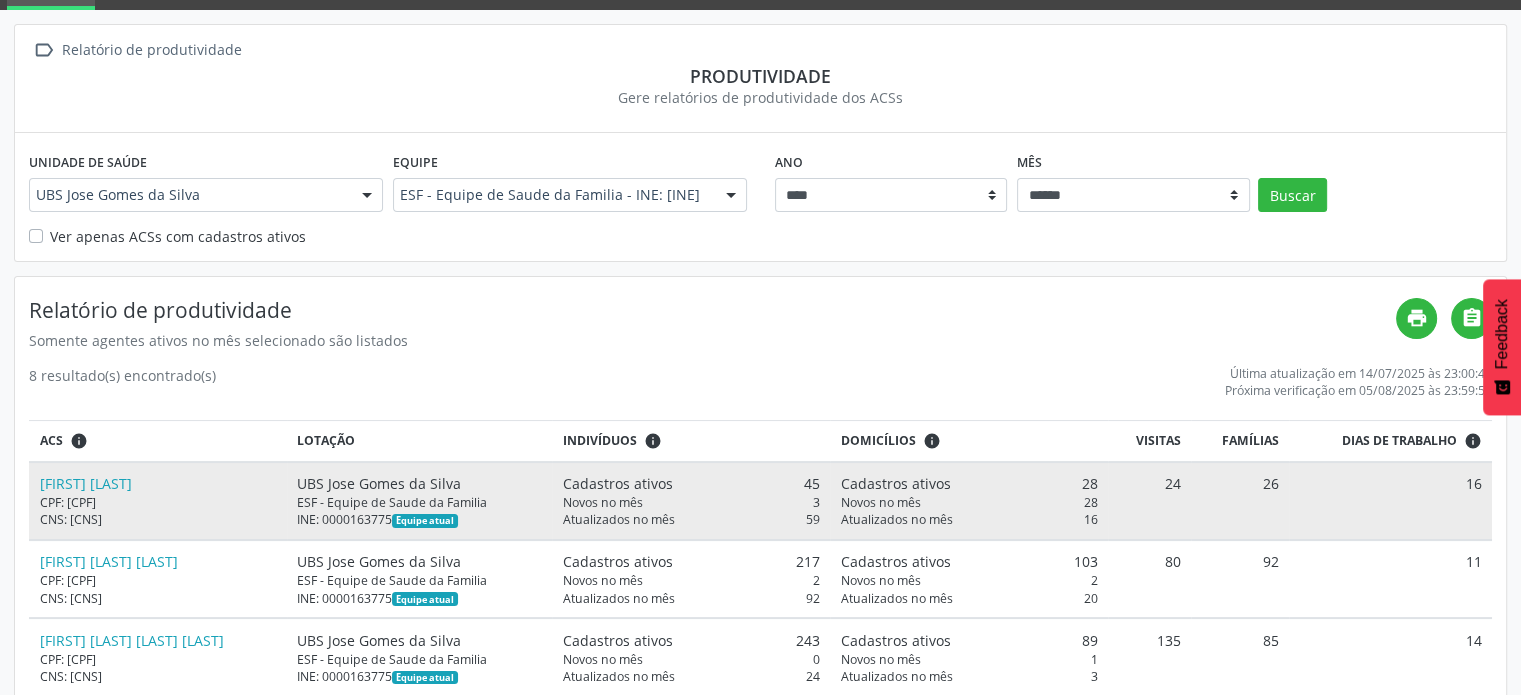 click on "16" at bounding box center (1390, 501) 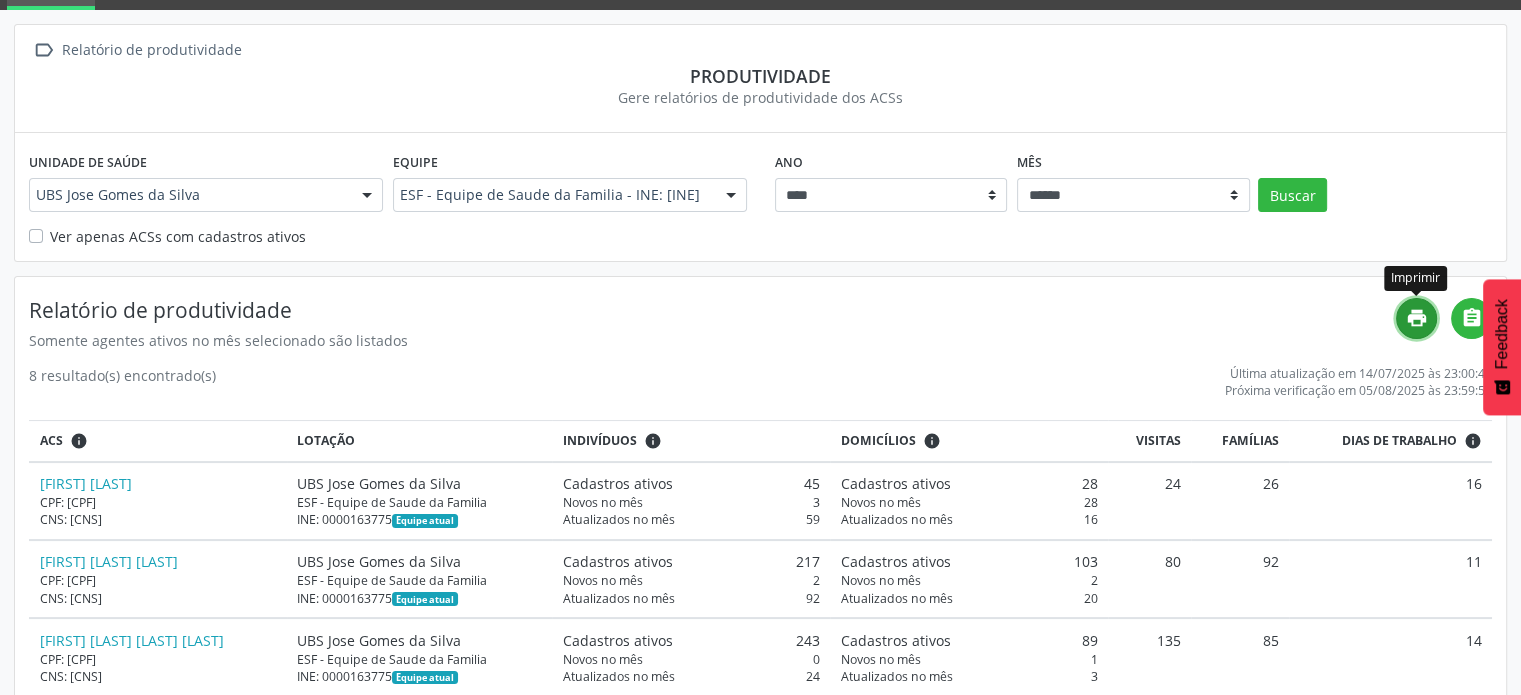 click on "print" at bounding box center (1417, 318) 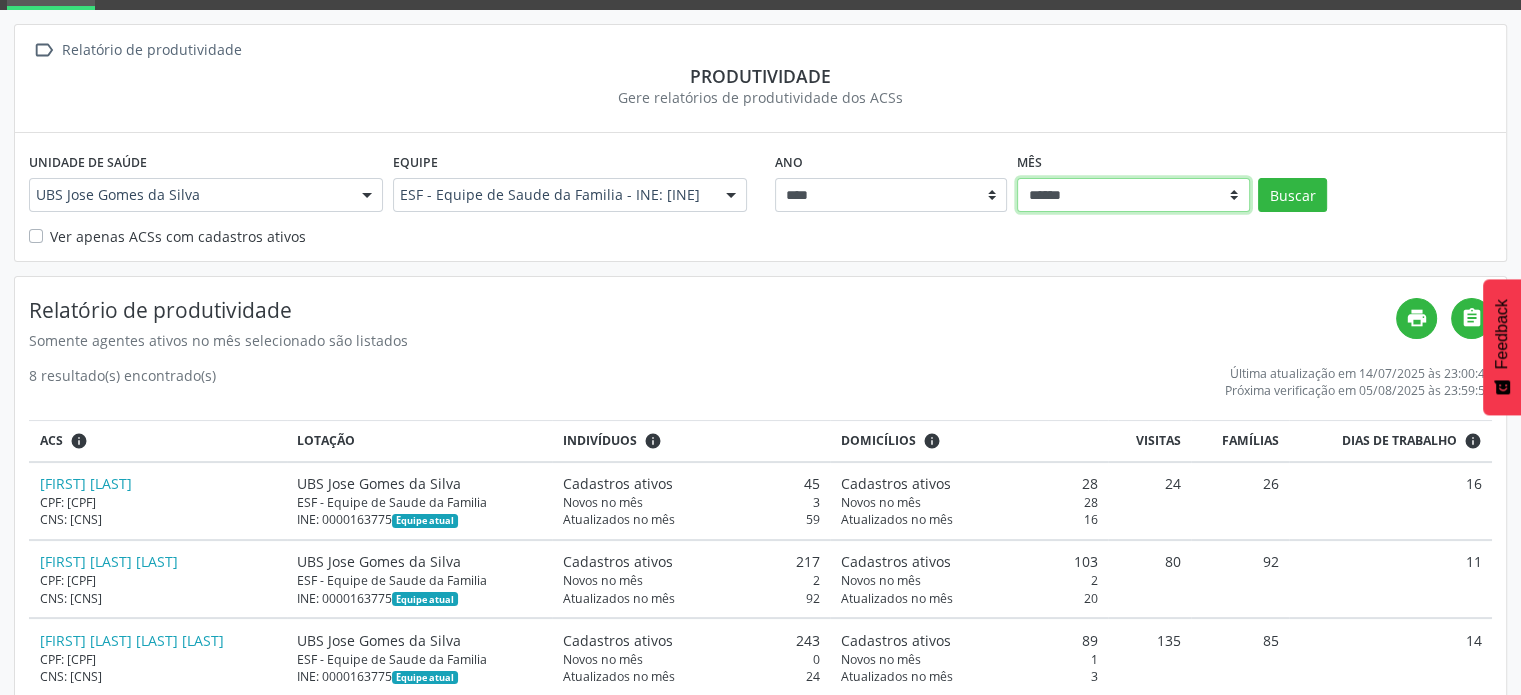 click on "****** ***** ***** **** ***** ***** ********* *******" at bounding box center (1133, 195) 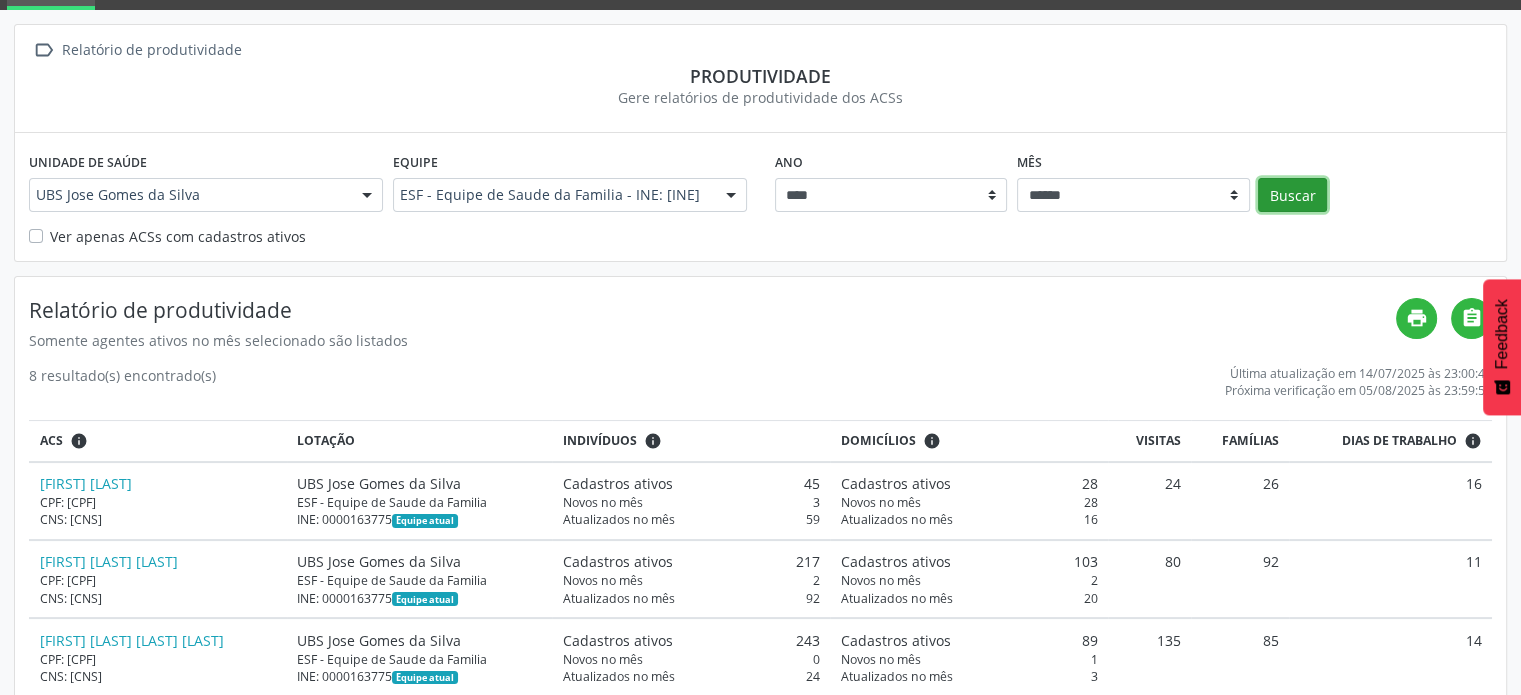 click on "Buscar" at bounding box center [1292, 195] 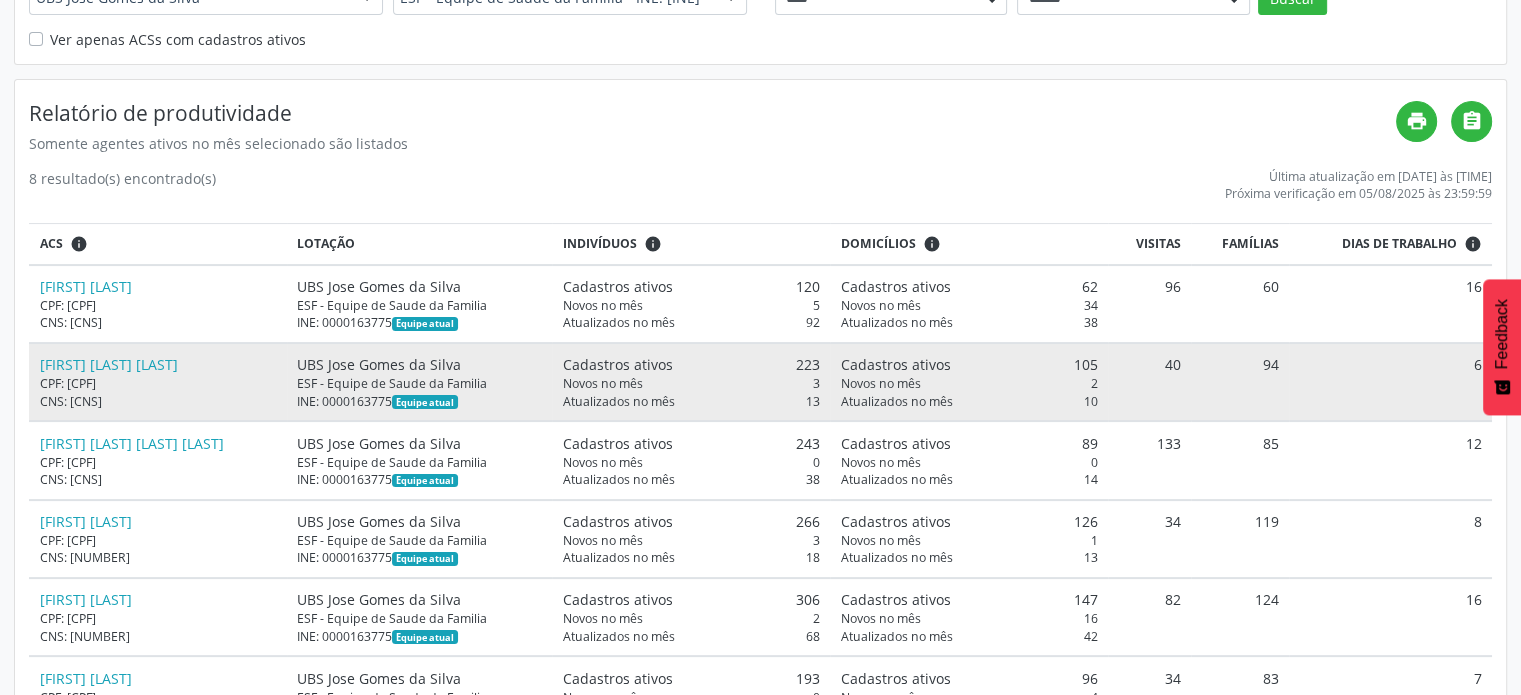 scroll, scrollTop: 300, scrollLeft: 0, axis: vertical 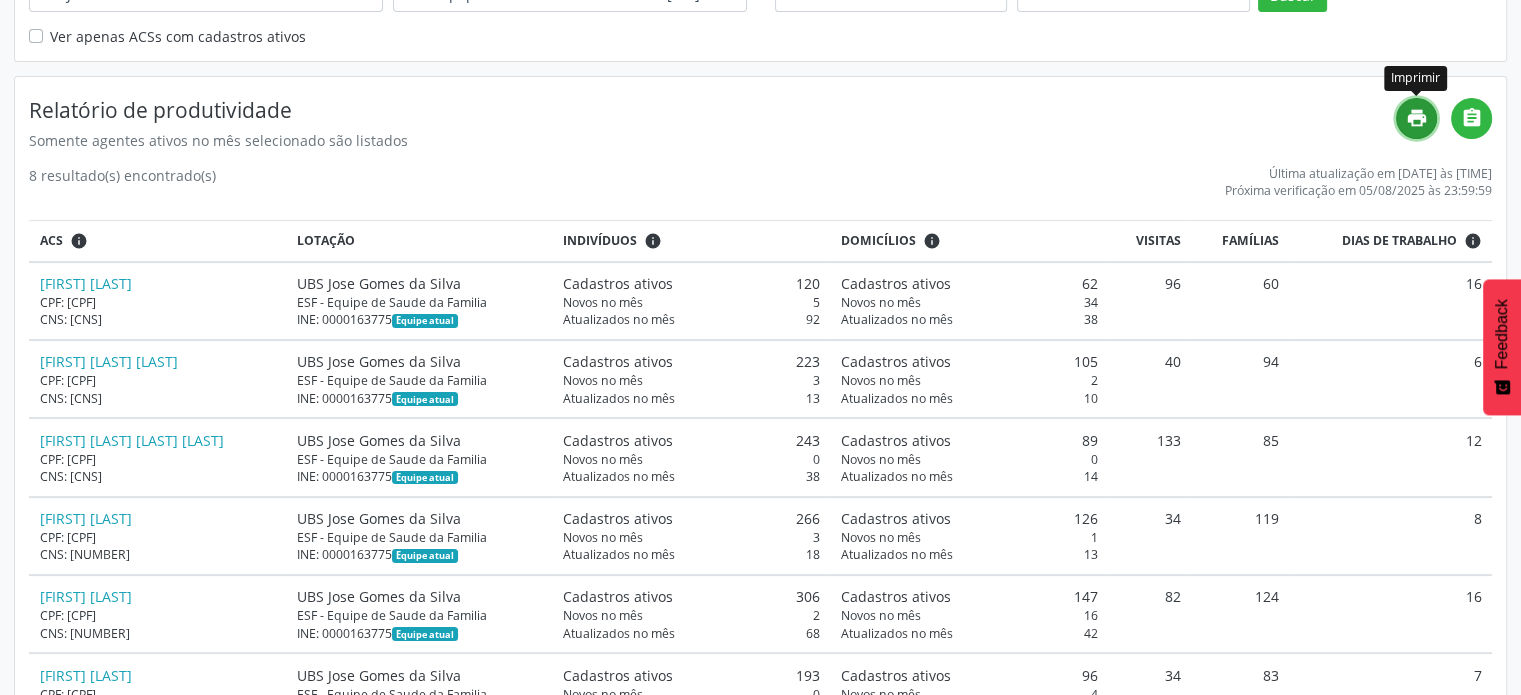 click on "print" at bounding box center (1417, 118) 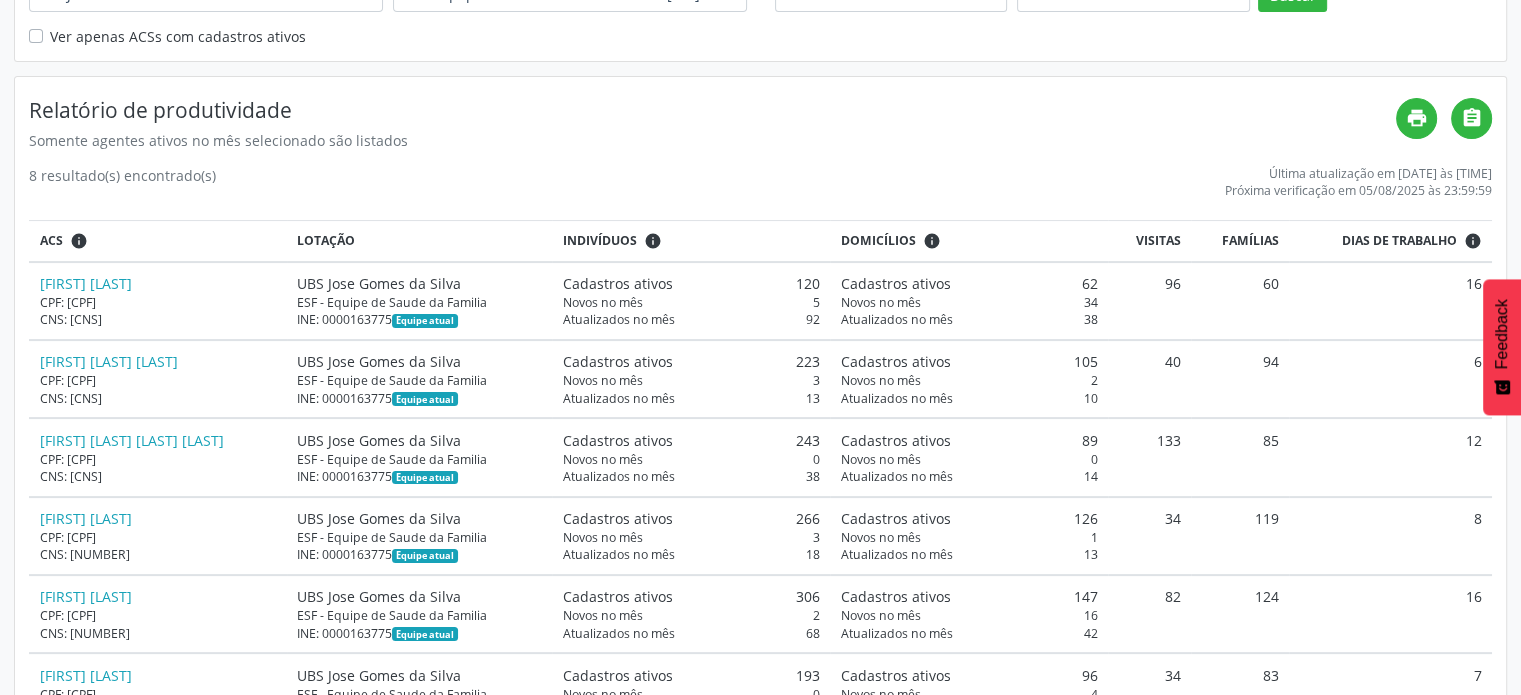 drag, startPoint x: 1083, startPoint y: 131, endPoint x: 1019, endPoint y: 113, distance: 66.48308 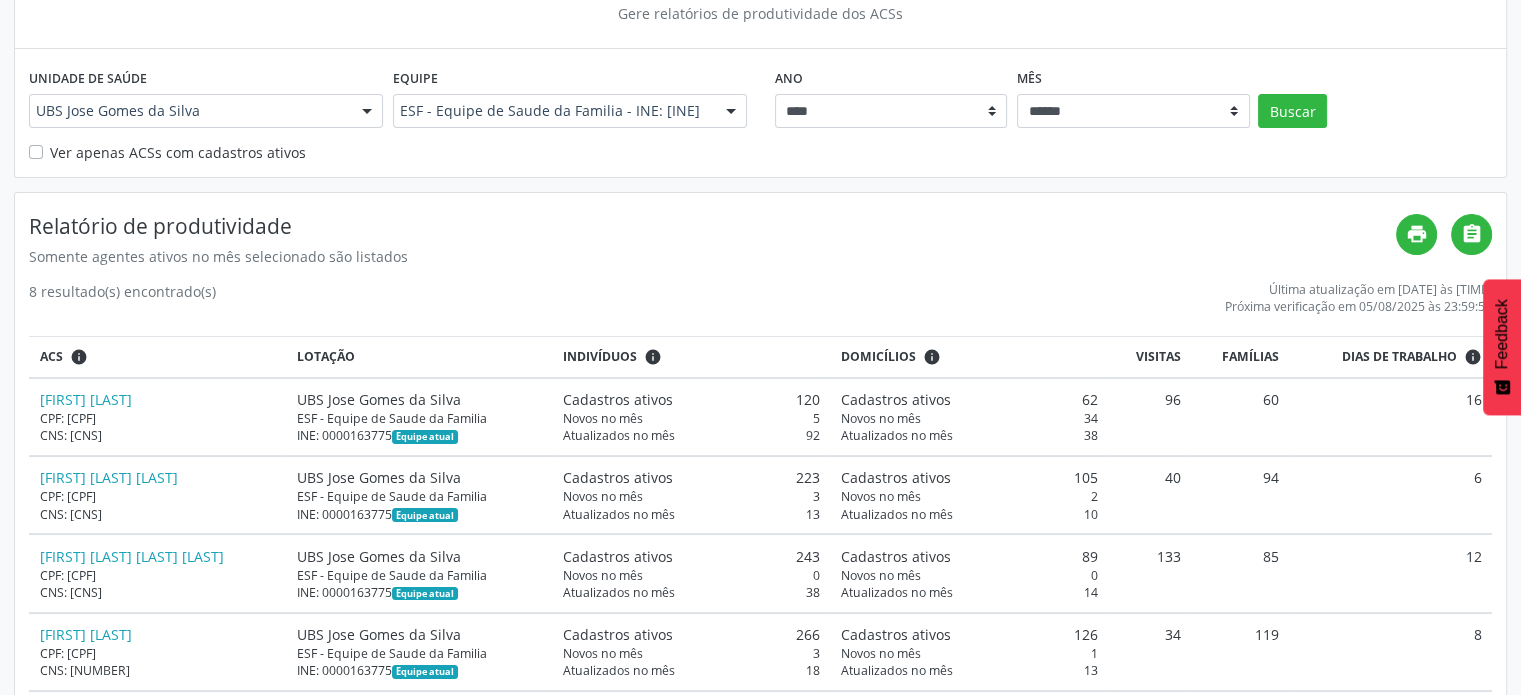 scroll, scrollTop: 100, scrollLeft: 0, axis: vertical 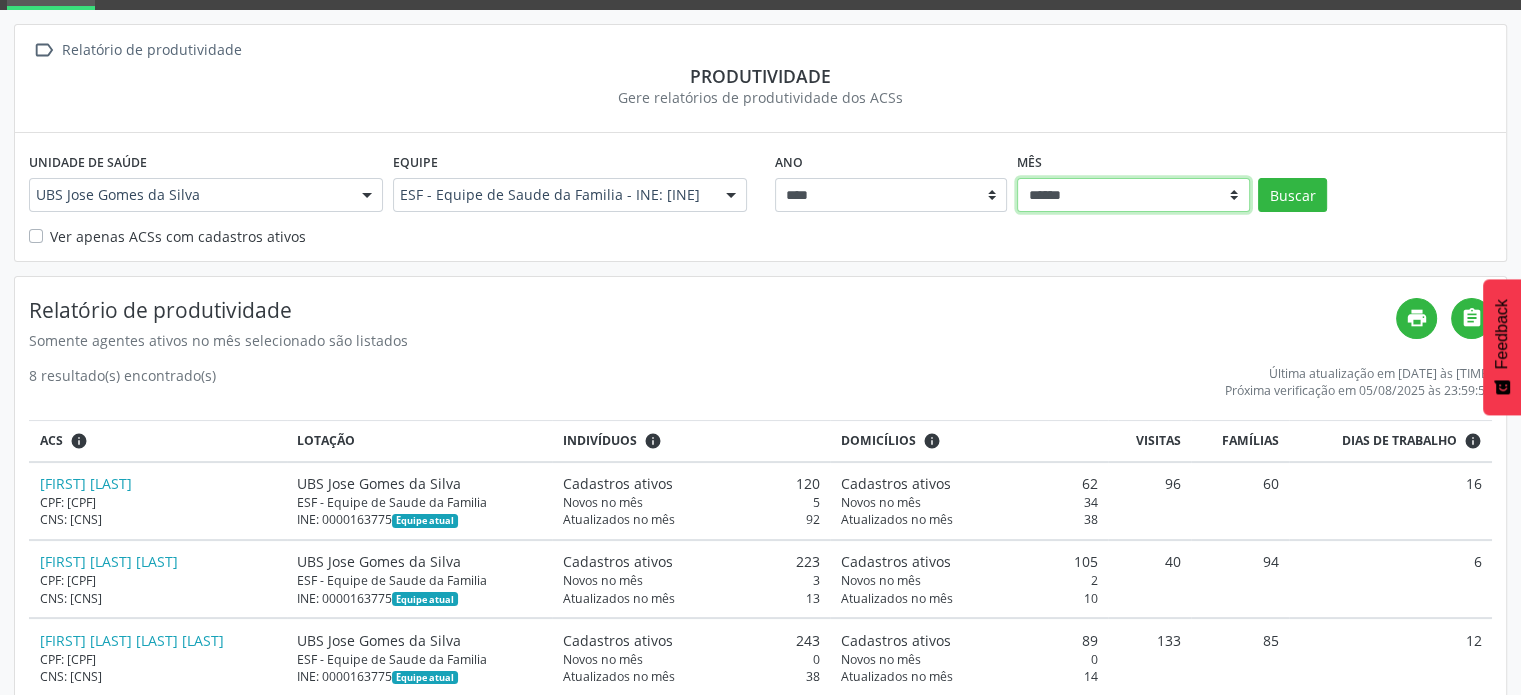 click on "****** ***** ***** **** ***** ***** ********* *******" at bounding box center [1133, 195] 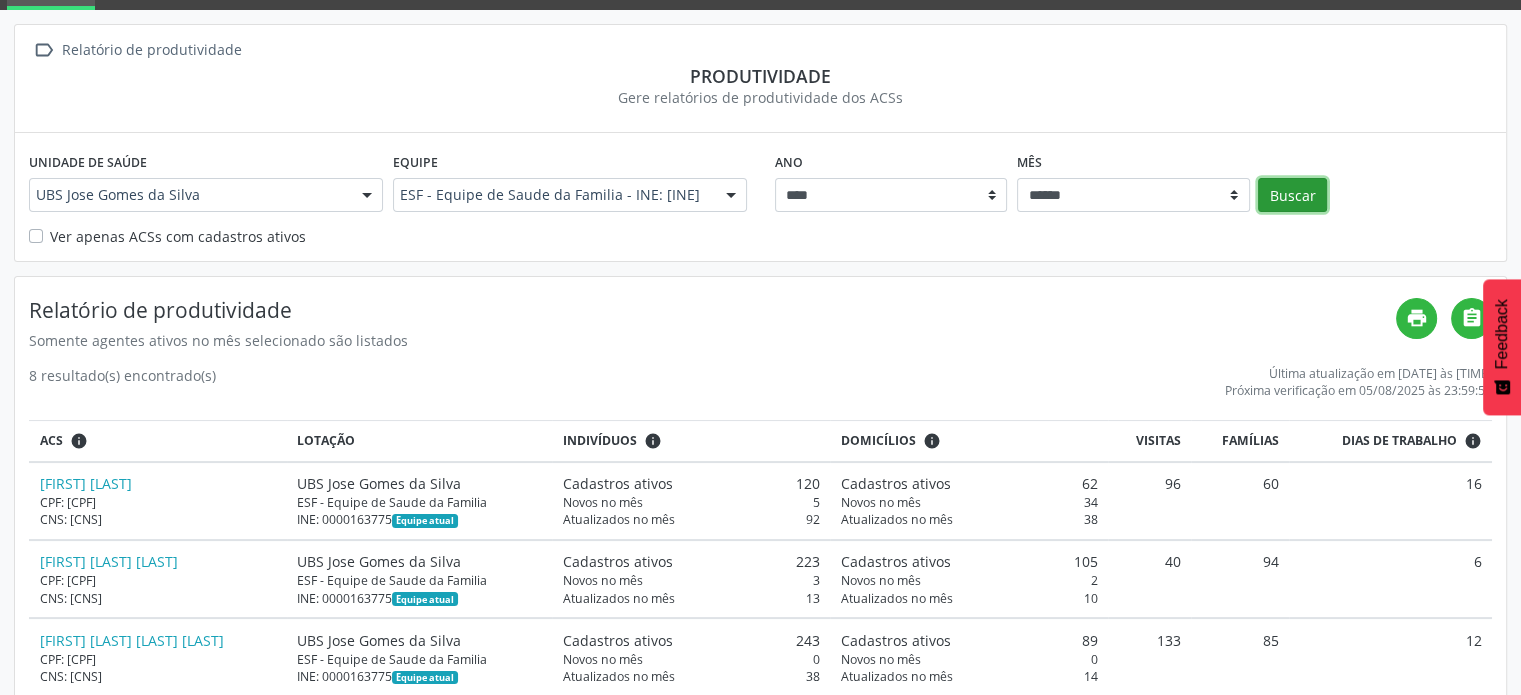 click on "Buscar" at bounding box center (1292, 195) 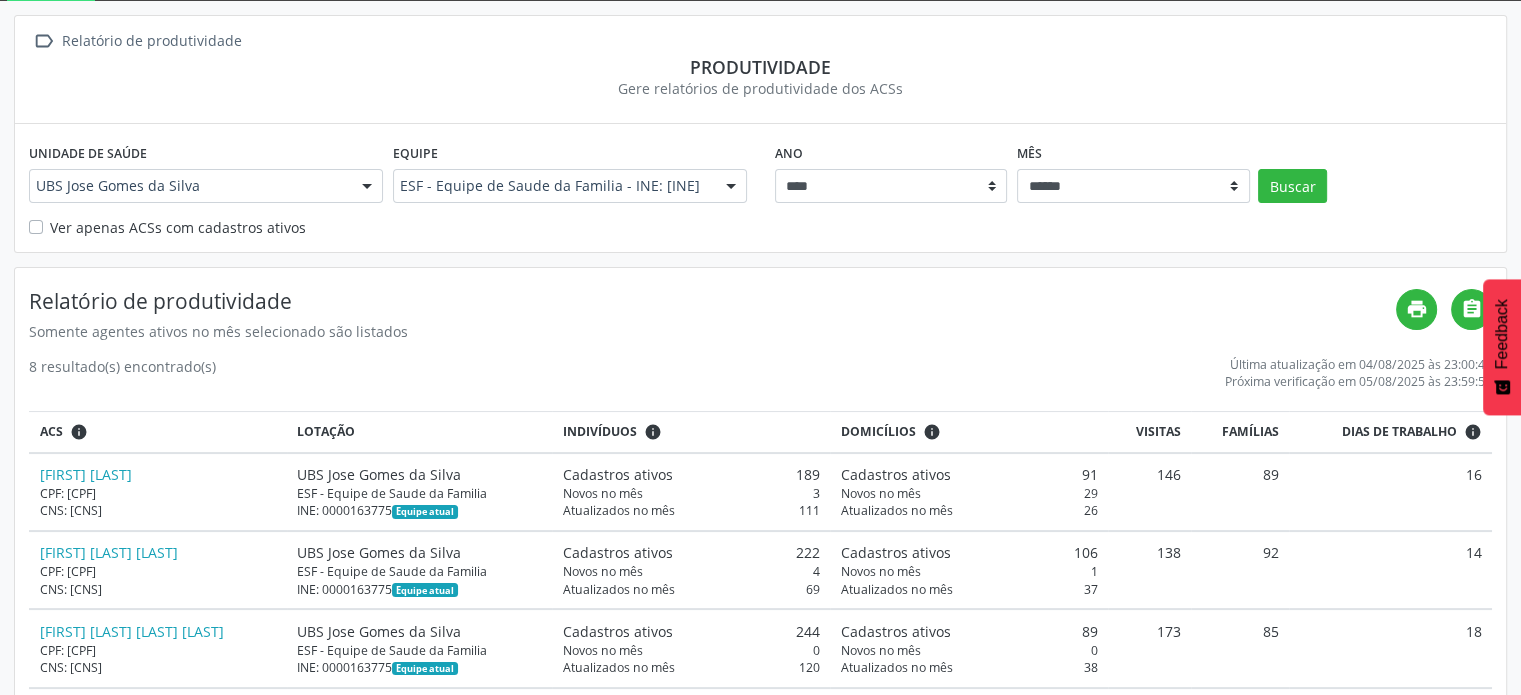 scroll, scrollTop: 200, scrollLeft: 0, axis: vertical 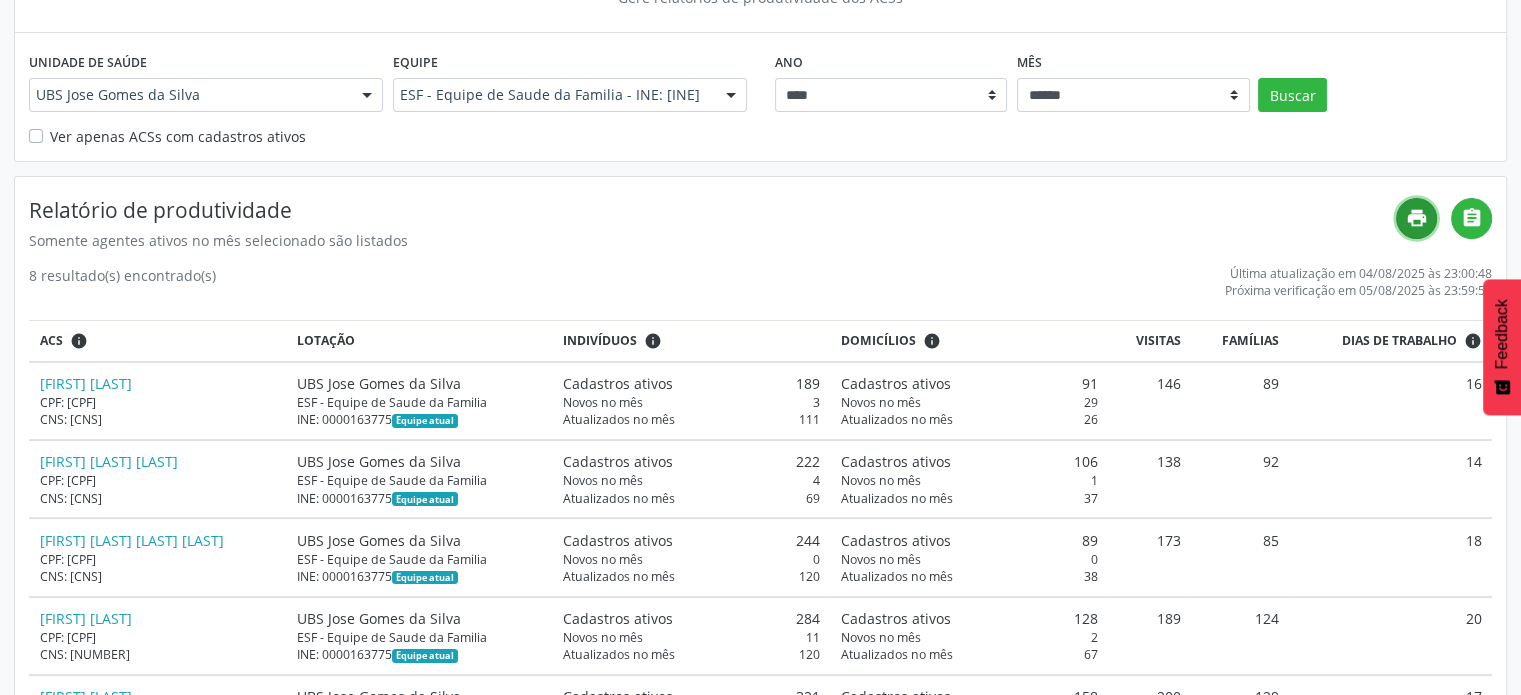 click on "print" at bounding box center [1417, 218] 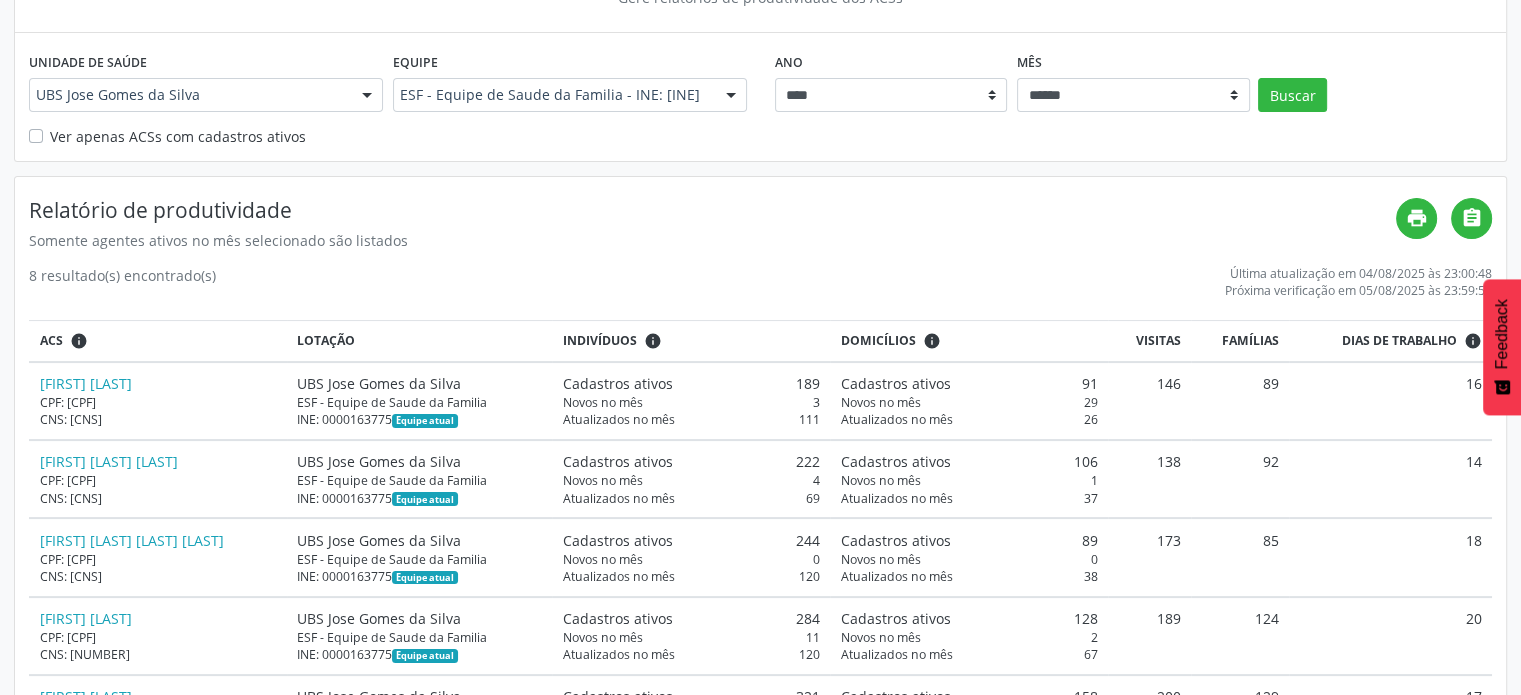 click on "Unidade de saúde
UBS [NAME]         Todas as unidades   Centro de Reabilitacao e Pics   Centro de Saude de Coqueiro Seco   Secretaria Municipal de Saude   UBS [NAME]   UBS [NAME] Dona Zeza   UBS Padre Cicero
Nenhum resultado encontrado para: "   "
Não há nenhuma opção para ser exibida.
Equipe
ESF - Equipe de Saude da Familia - INE: [INE]         Todas as equipes   Esb - Equipe de Saude Bucal - INE: [INE]   ESF - Equipe de Saude da Familia - INE: [INE]
Nenhum resultado encontrado para: "   "
Não há nenhuma opção para ser exibida.
Ano
**** ****
Mês
****** ***** ***** **** ***** ***** ********* *******
Buscar
Ver apenas ACSs com cadastros ativos" at bounding box center (760, 43) 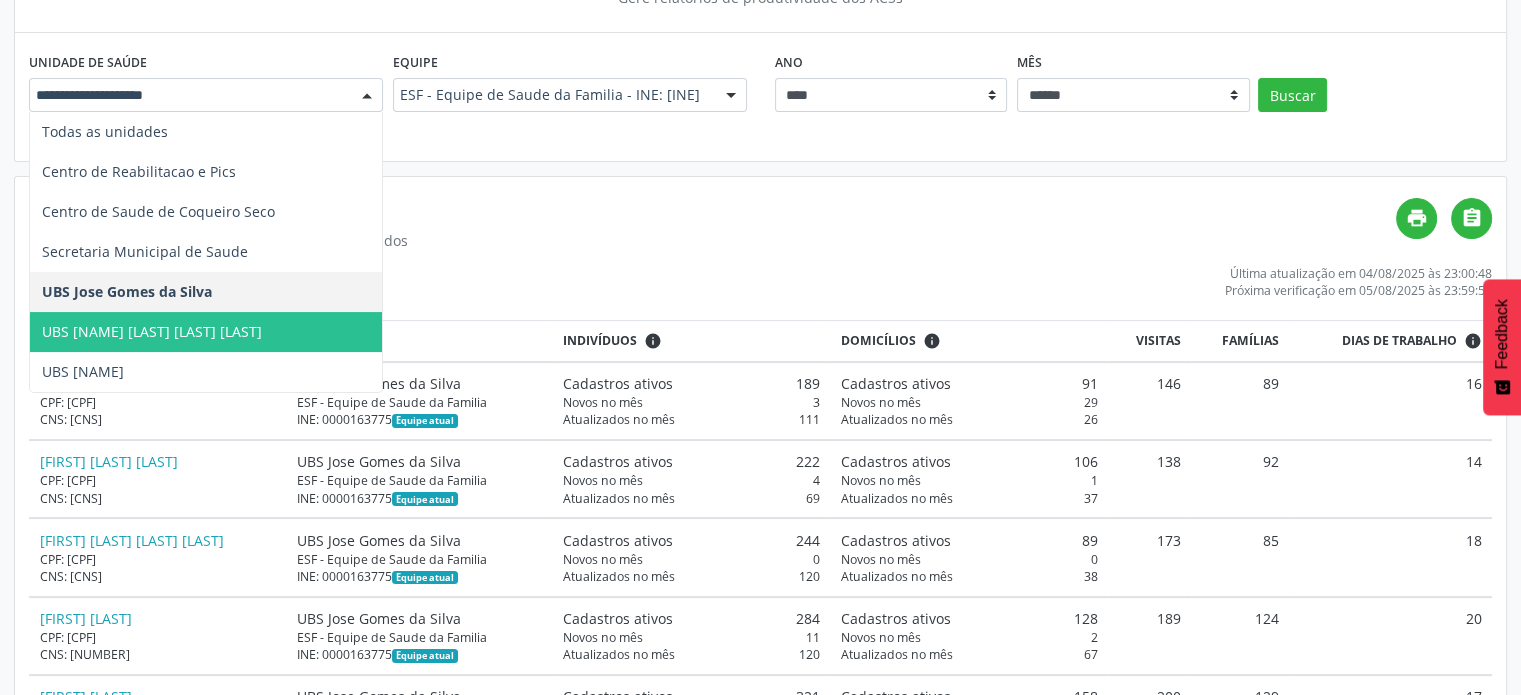 click on "UBS [NAME] [LAST] [LAST] [LAST]" at bounding box center [152, 331] 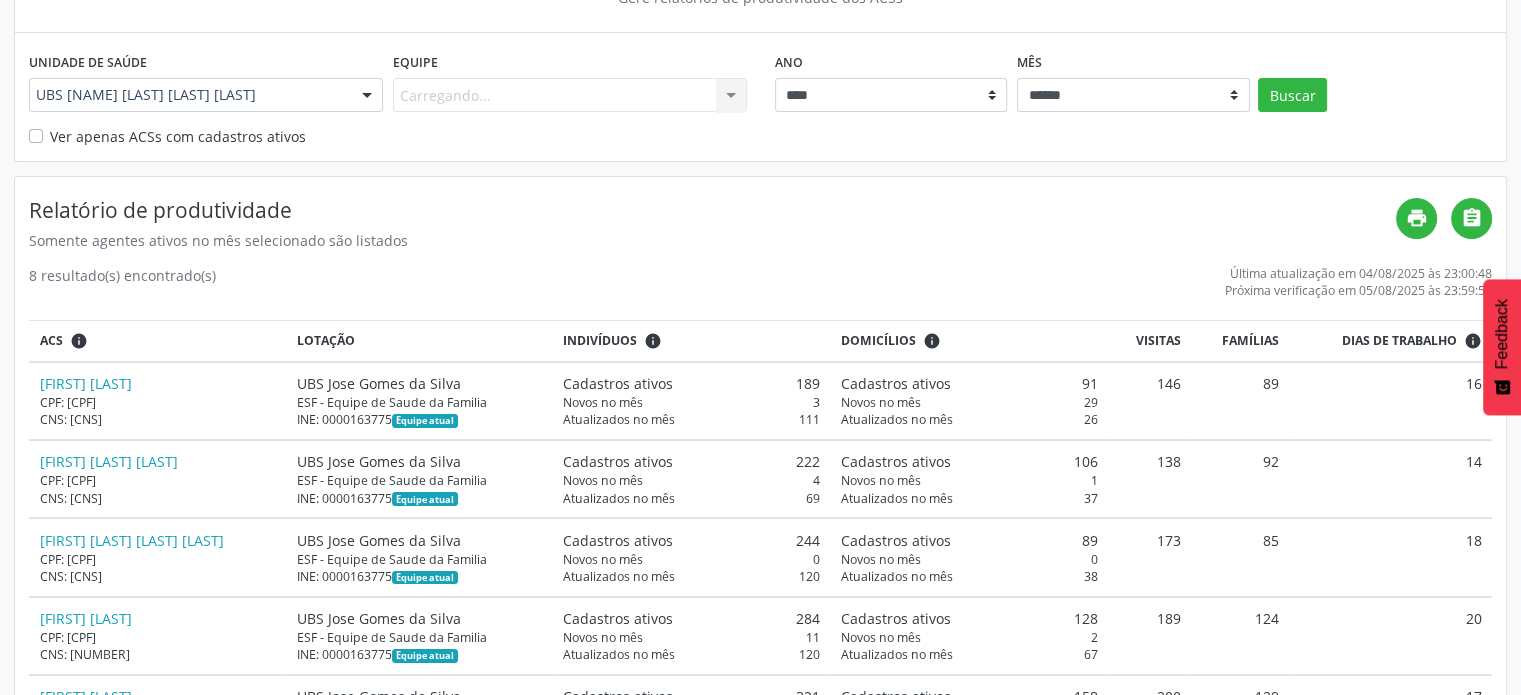 drag, startPoint x: 868, startPoint y: 185, endPoint x: 873, endPoint y: 175, distance: 11.18034 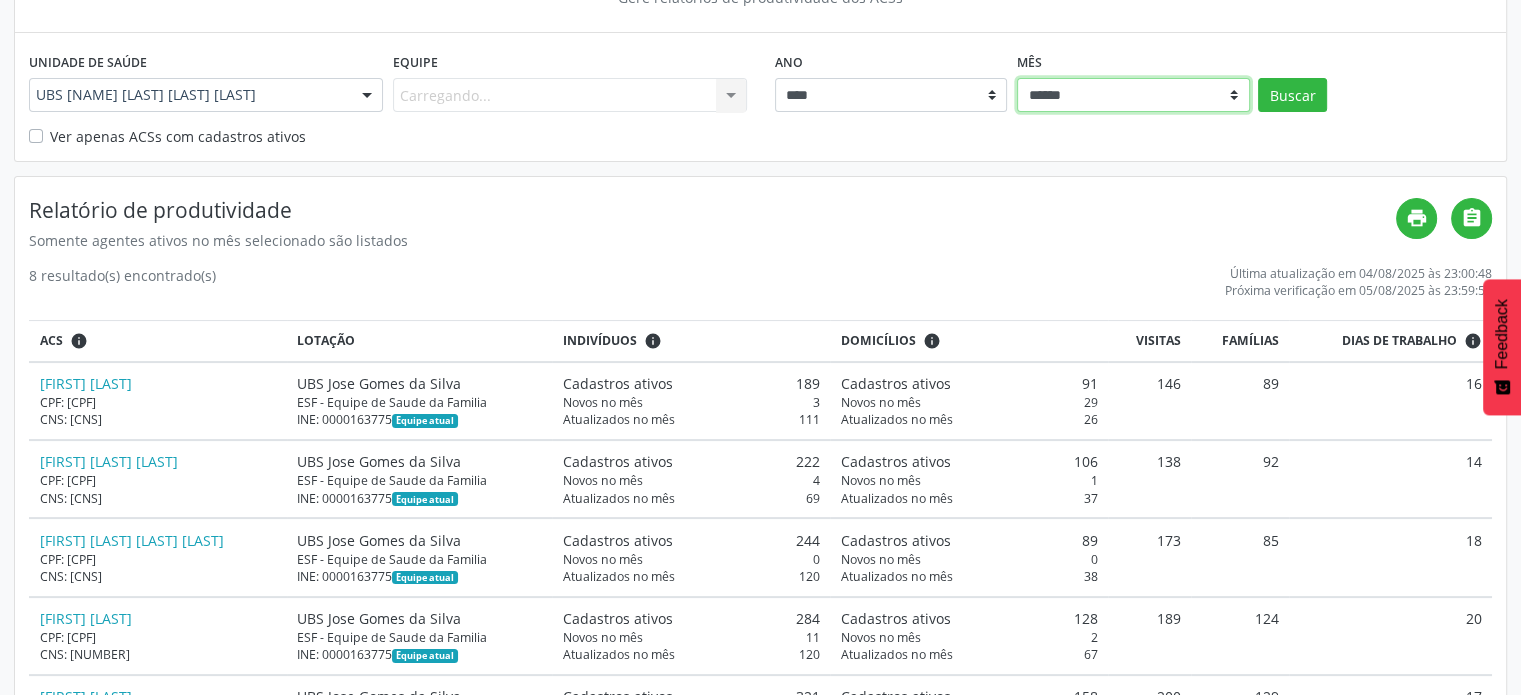 drag, startPoint x: 1195, startPoint y: 91, endPoint x: 1183, endPoint y: 106, distance: 19.209373 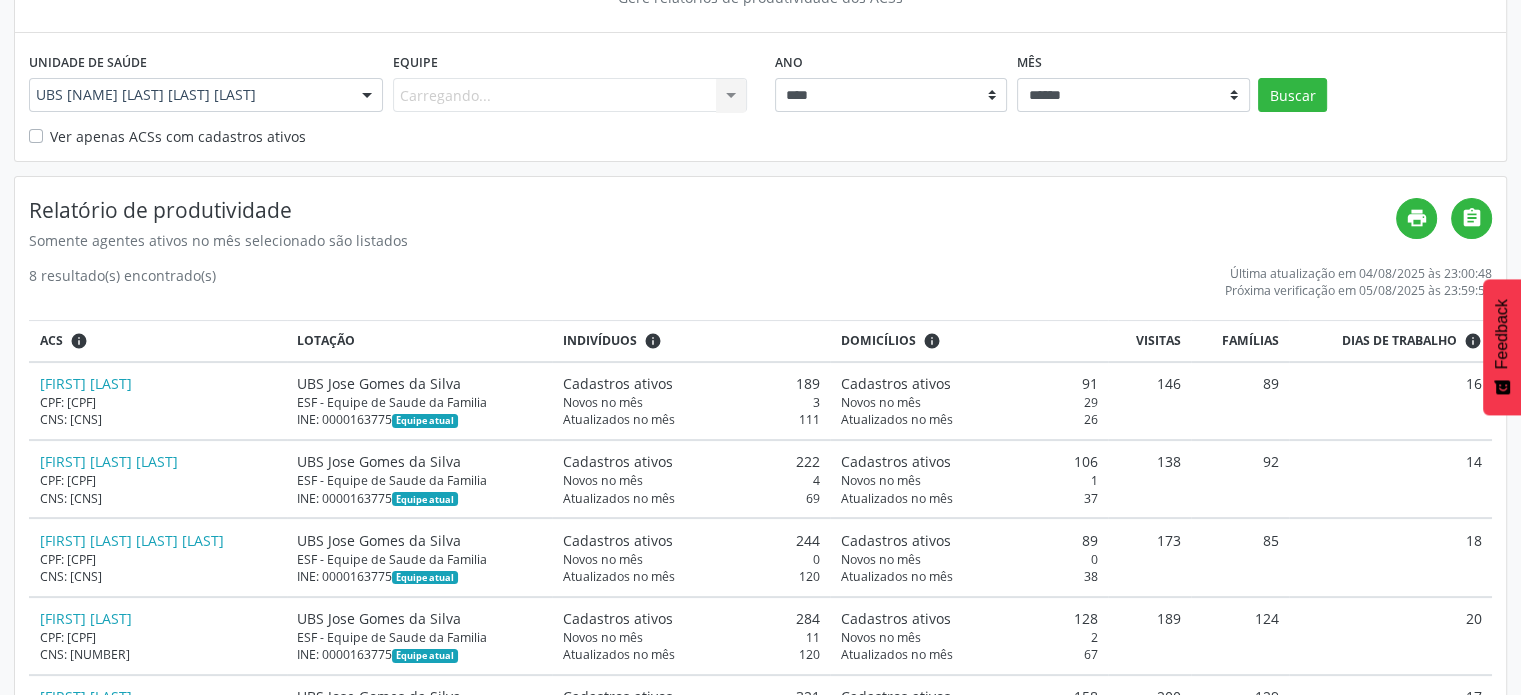 drag, startPoint x: 1121, startPoint y: 182, endPoint x: 956, endPoint y: 135, distance: 171.5634 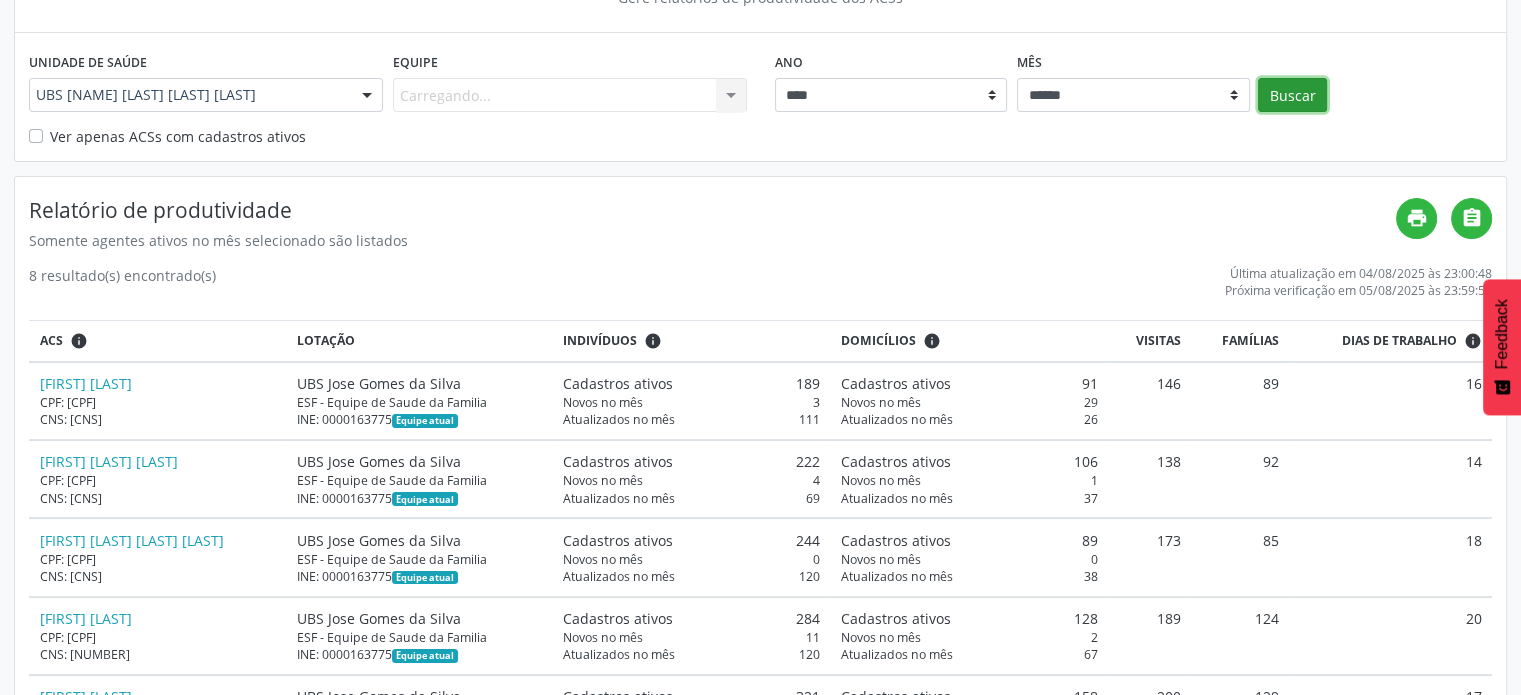 click on "Buscar" at bounding box center (1292, 95) 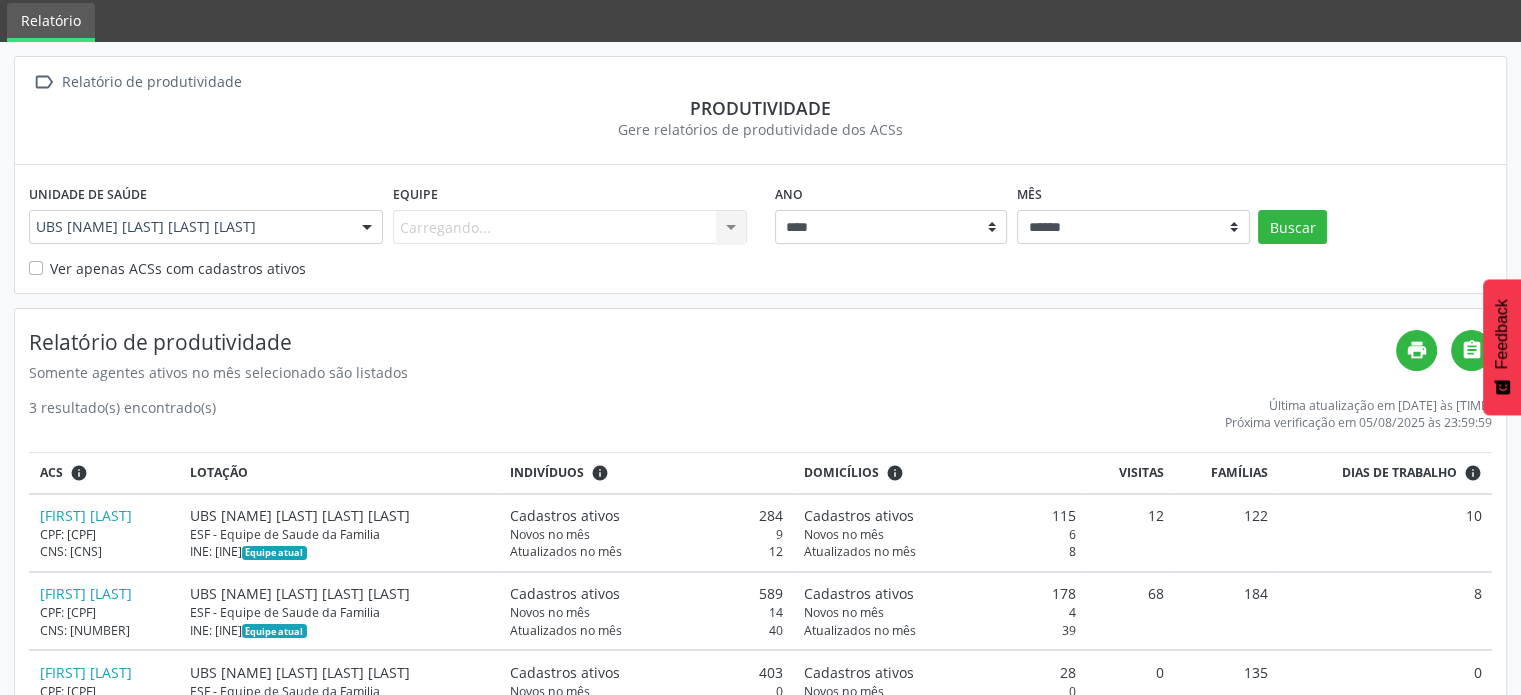 scroll, scrollTop: 140, scrollLeft: 0, axis: vertical 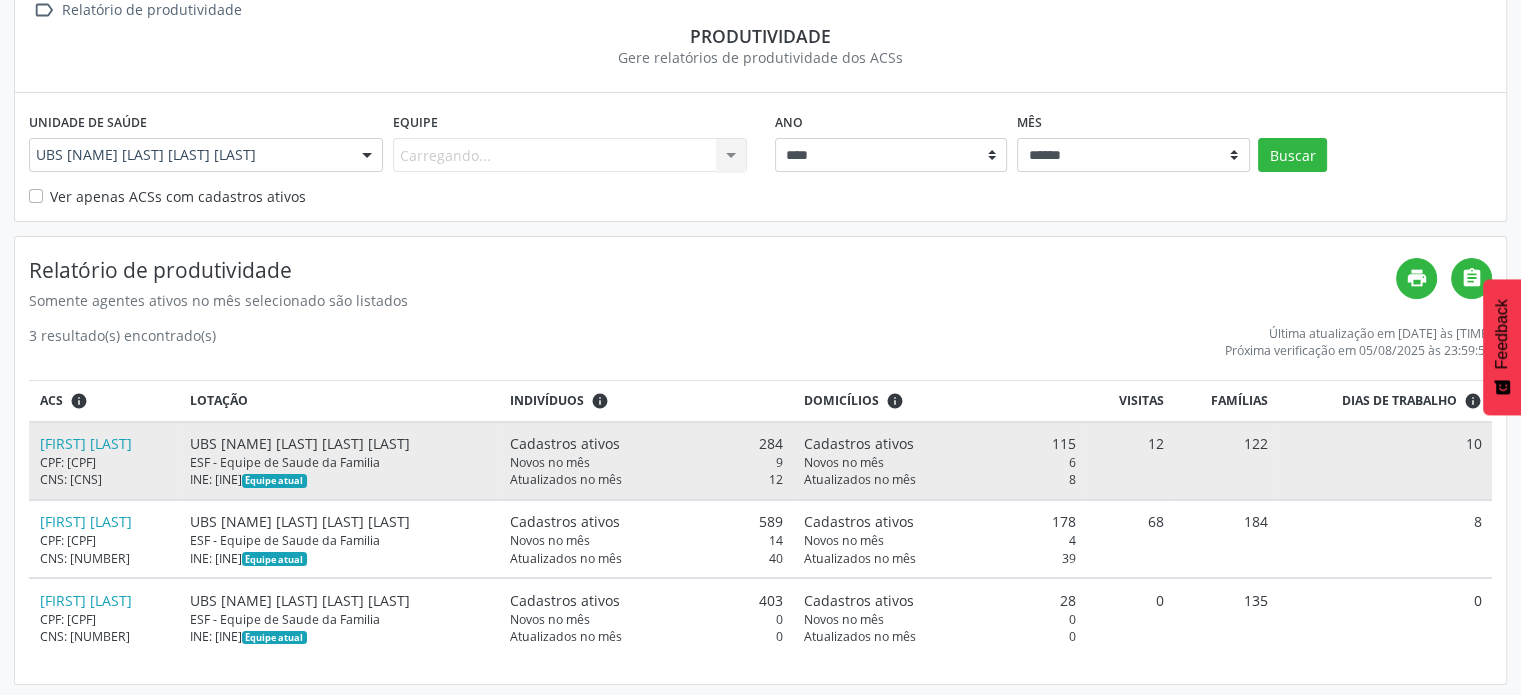 click on "Novos no mês" at bounding box center (550, 462) 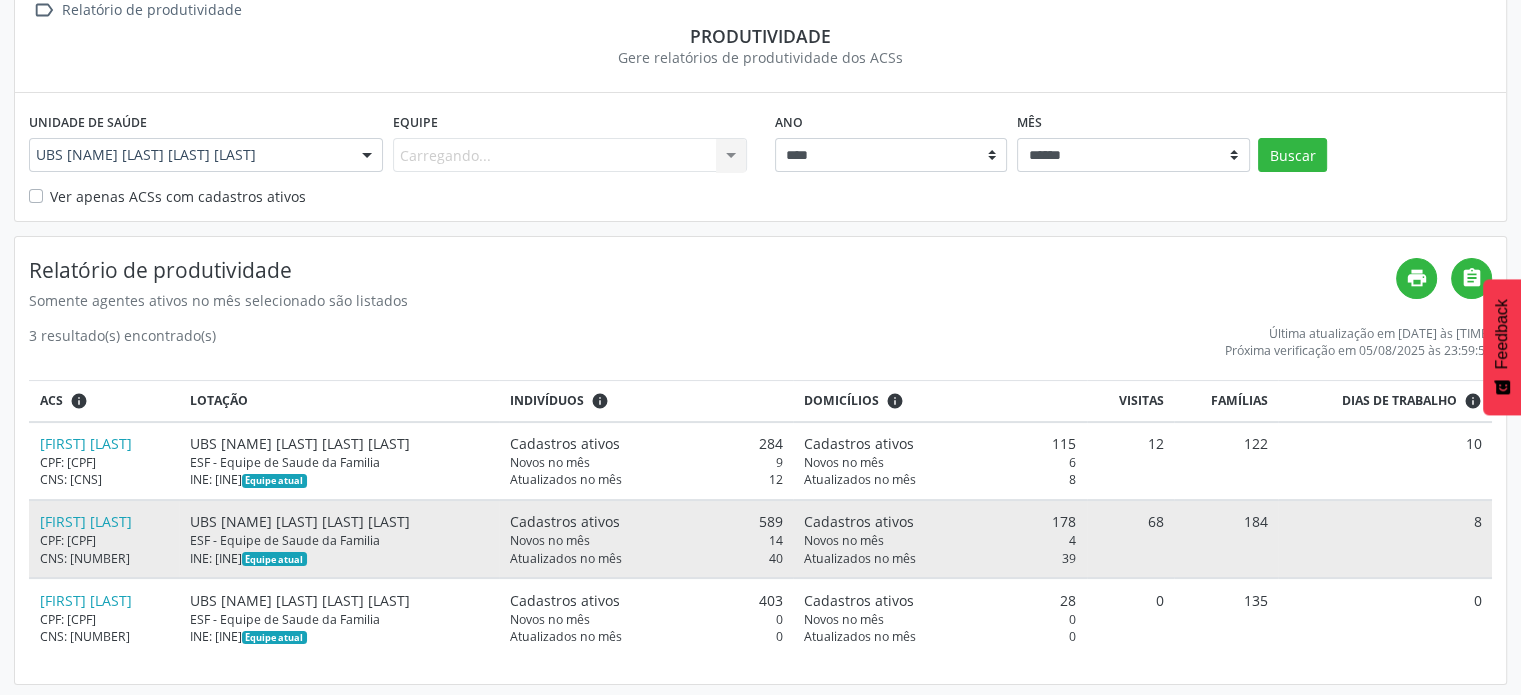 drag, startPoint x: 724, startPoint y: 614, endPoint x: 743, endPoint y: 535, distance: 81.25269 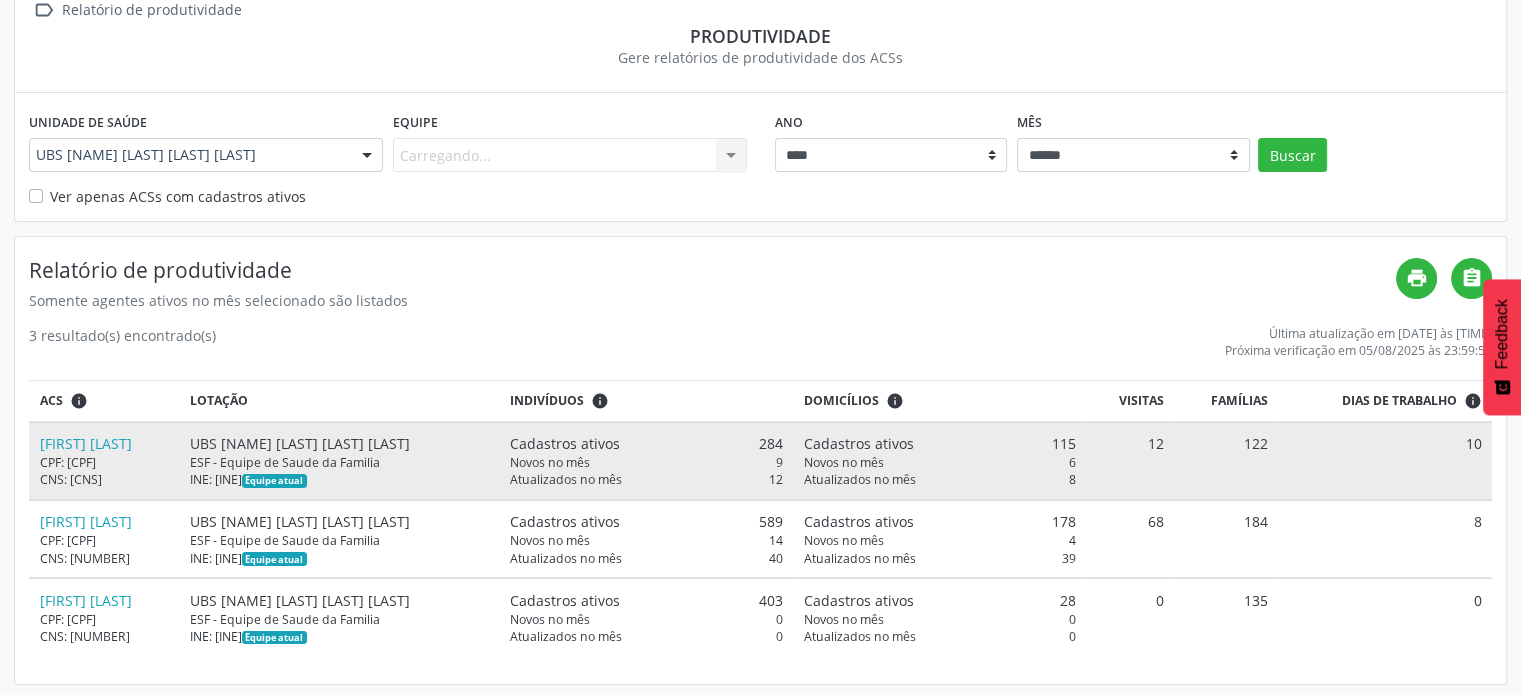 click on "Cadastros ativos
589
Novos no mês
14
Atualizados no mês
40" at bounding box center (646, 539) 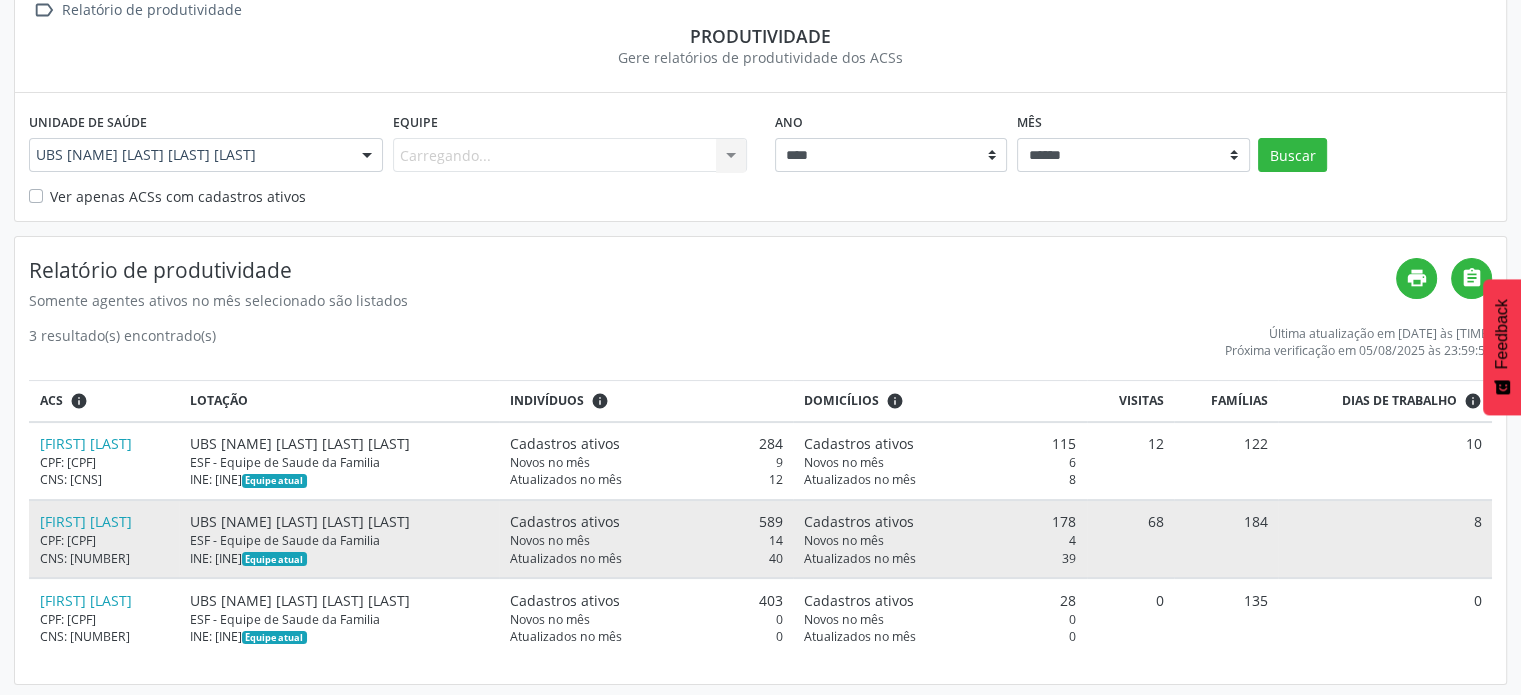 drag, startPoint x: 726, startPoint y: 478, endPoint x: 667, endPoint y: 507, distance: 65.74192 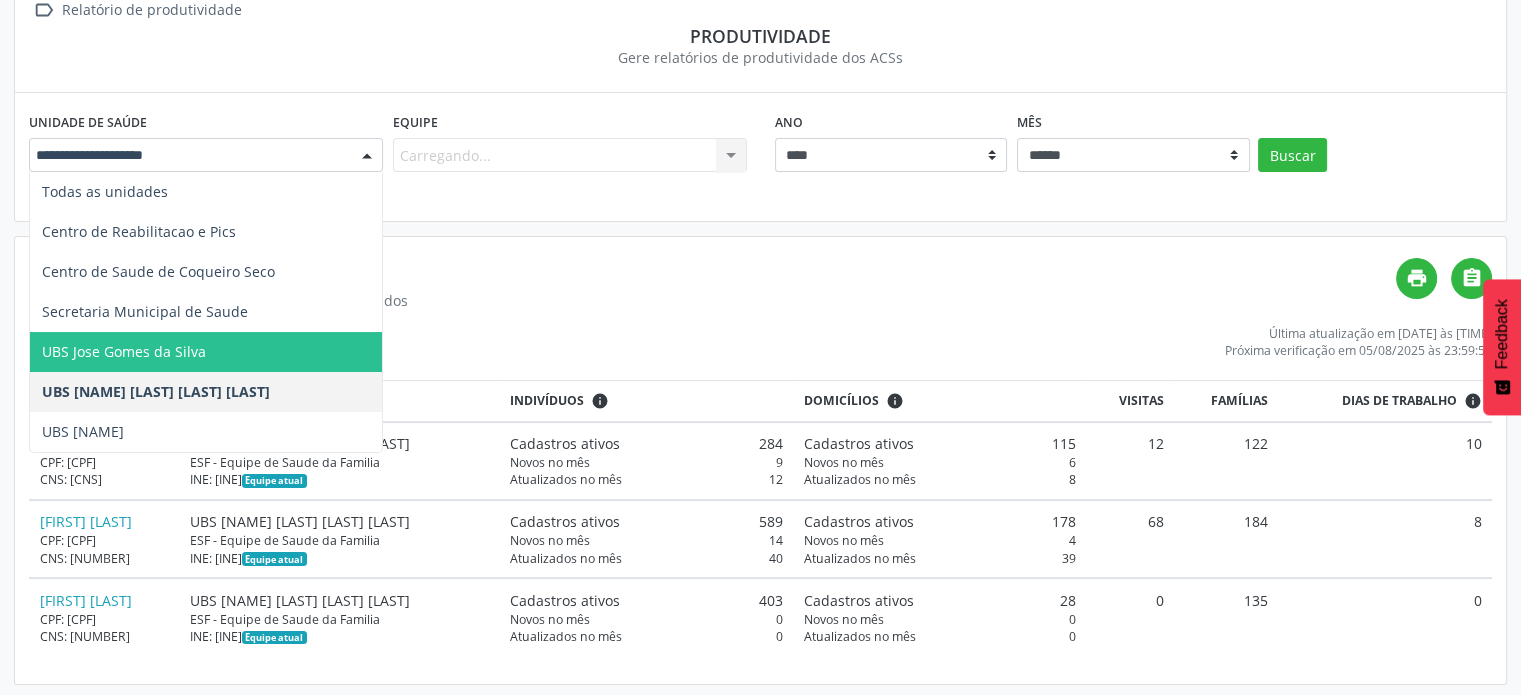 drag, startPoint x: 228, startPoint y: 354, endPoint x: 367, endPoint y: 311, distance: 145.49915 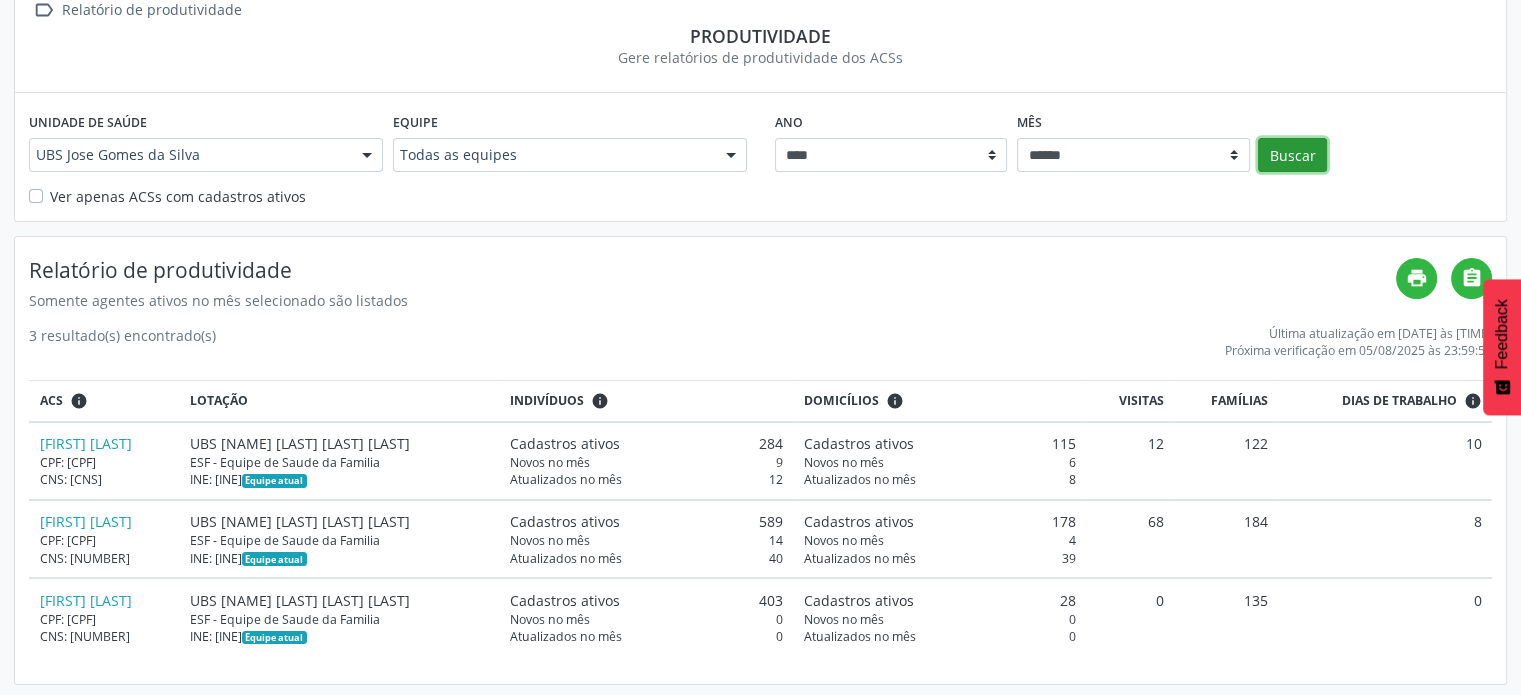 click on "Buscar" at bounding box center (1292, 155) 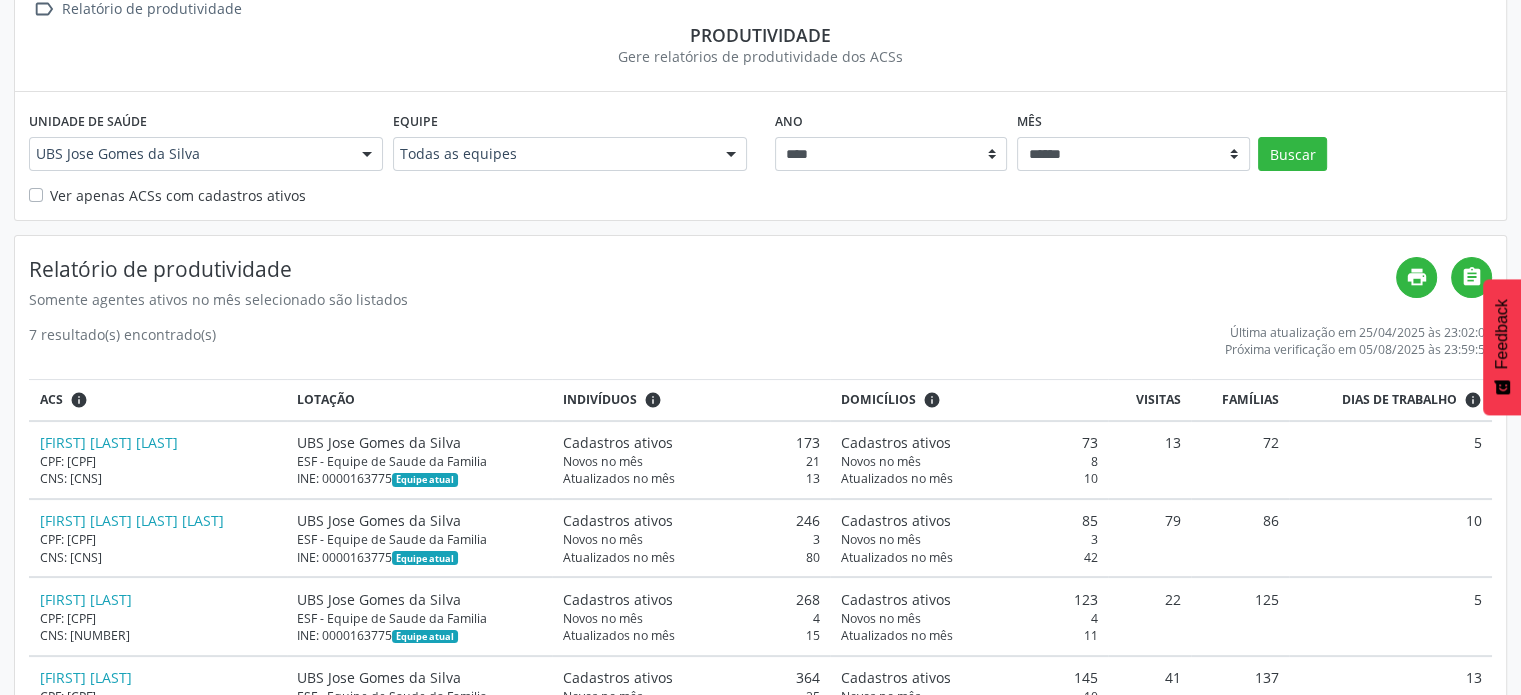 scroll, scrollTop: 0, scrollLeft: 0, axis: both 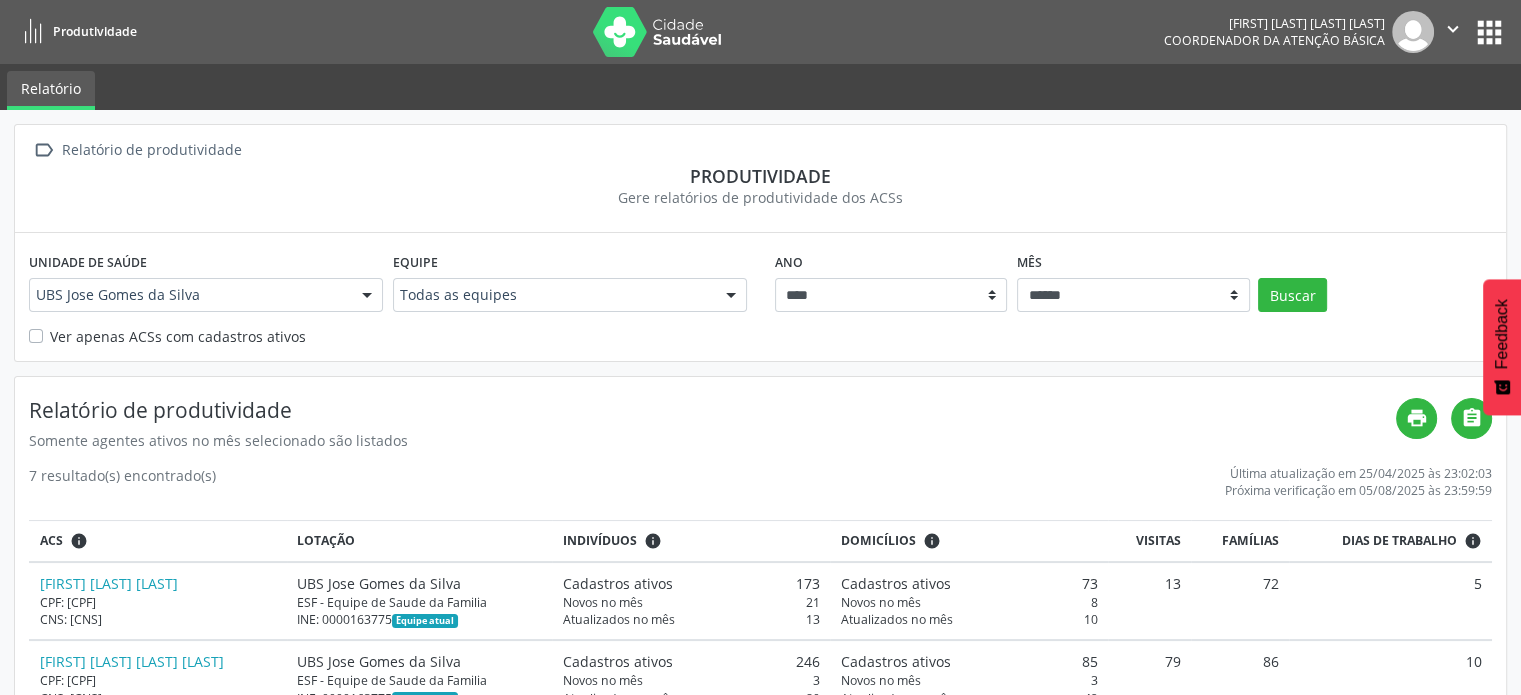 drag, startPoint x: 262, startPoint y: 315, endPoint x: 277, endPoint y: 301, distance: 20.518284 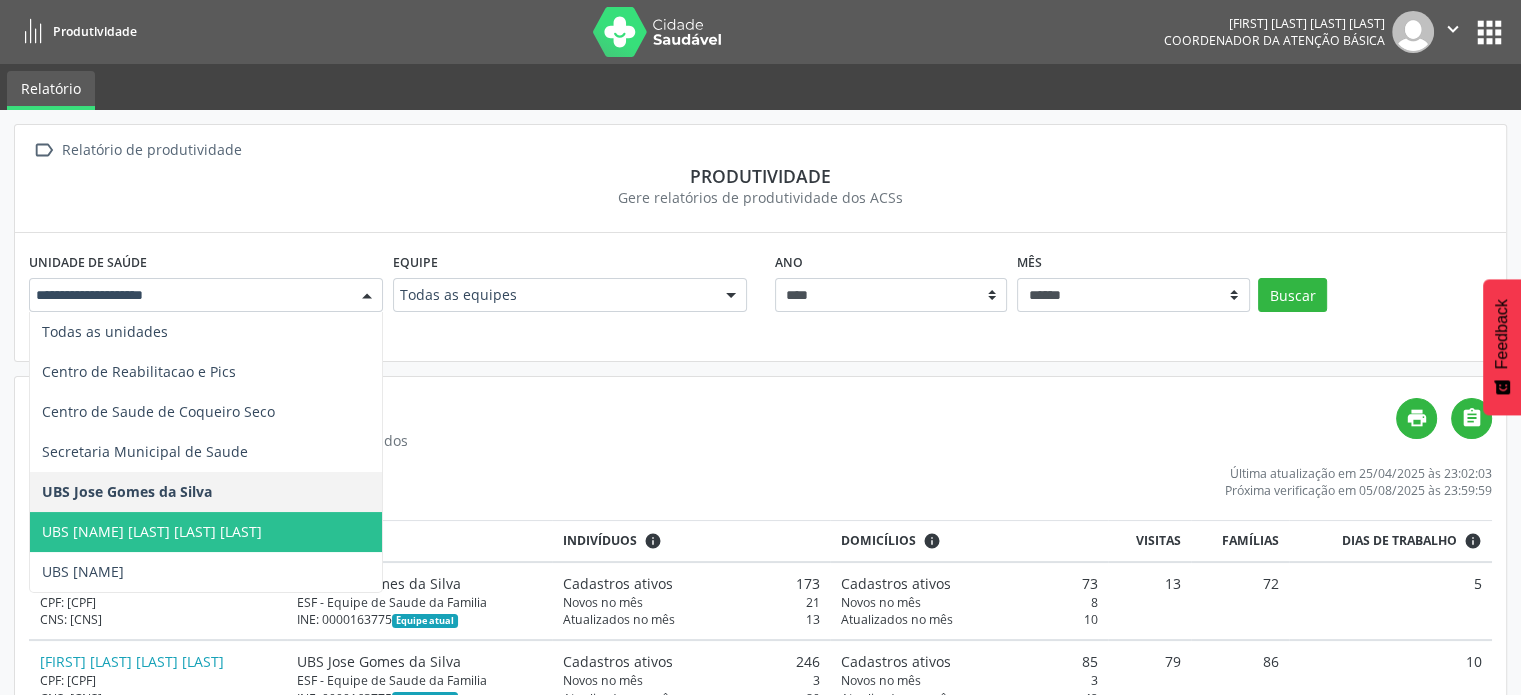 drag, startPoint x: 298, startPoint y: 540, endPoint x: 371, endPoint y: 524, distance: 74.73286 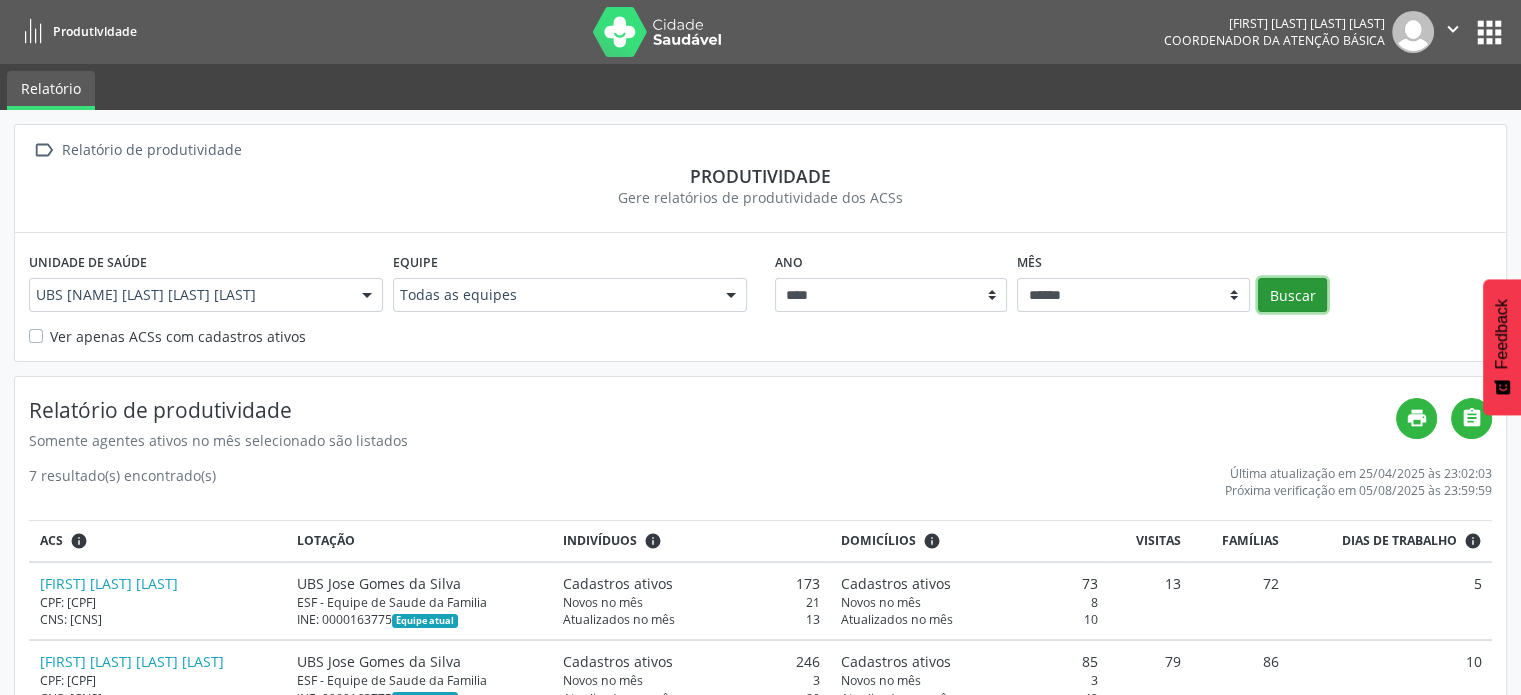 click on "Buscar" at bounding box center [1292, 295] 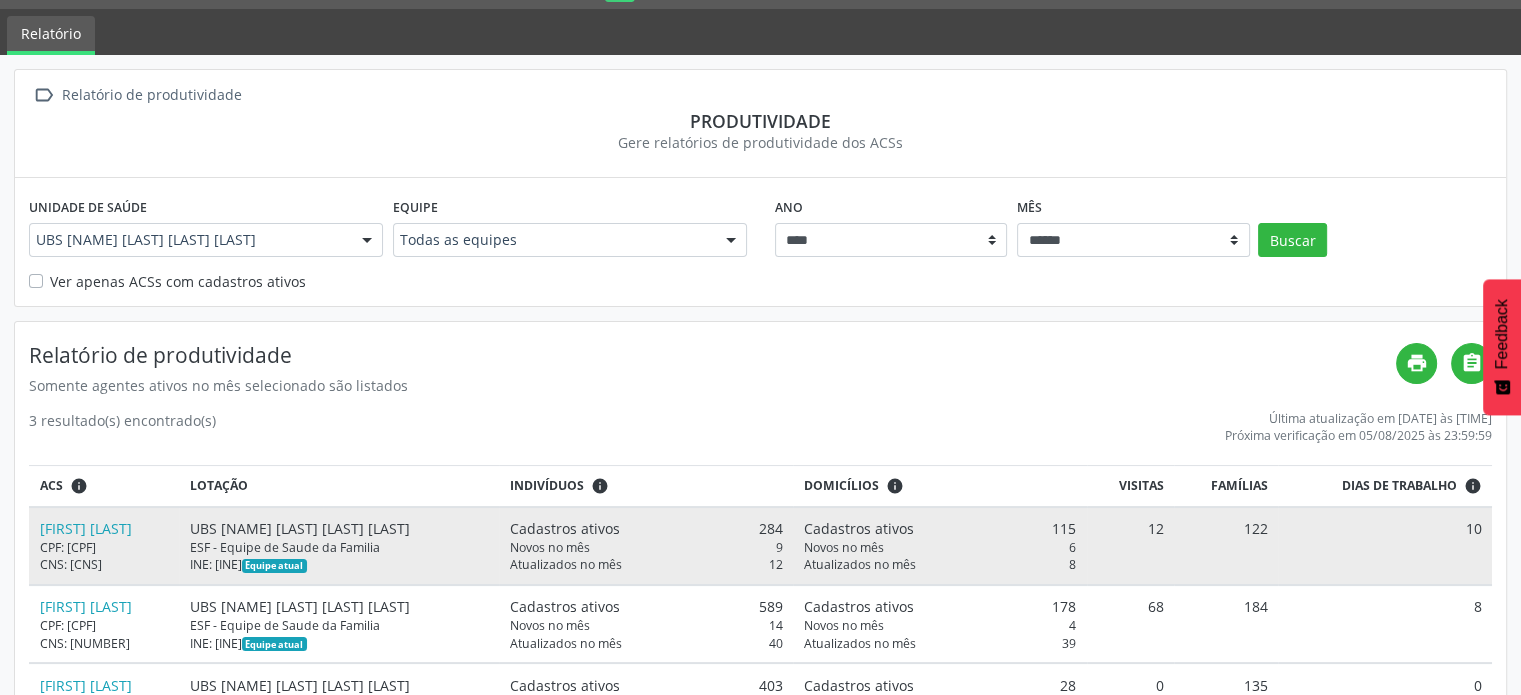 scroll, scrollTop: 140, scrollLeft: 0, axis: vertical 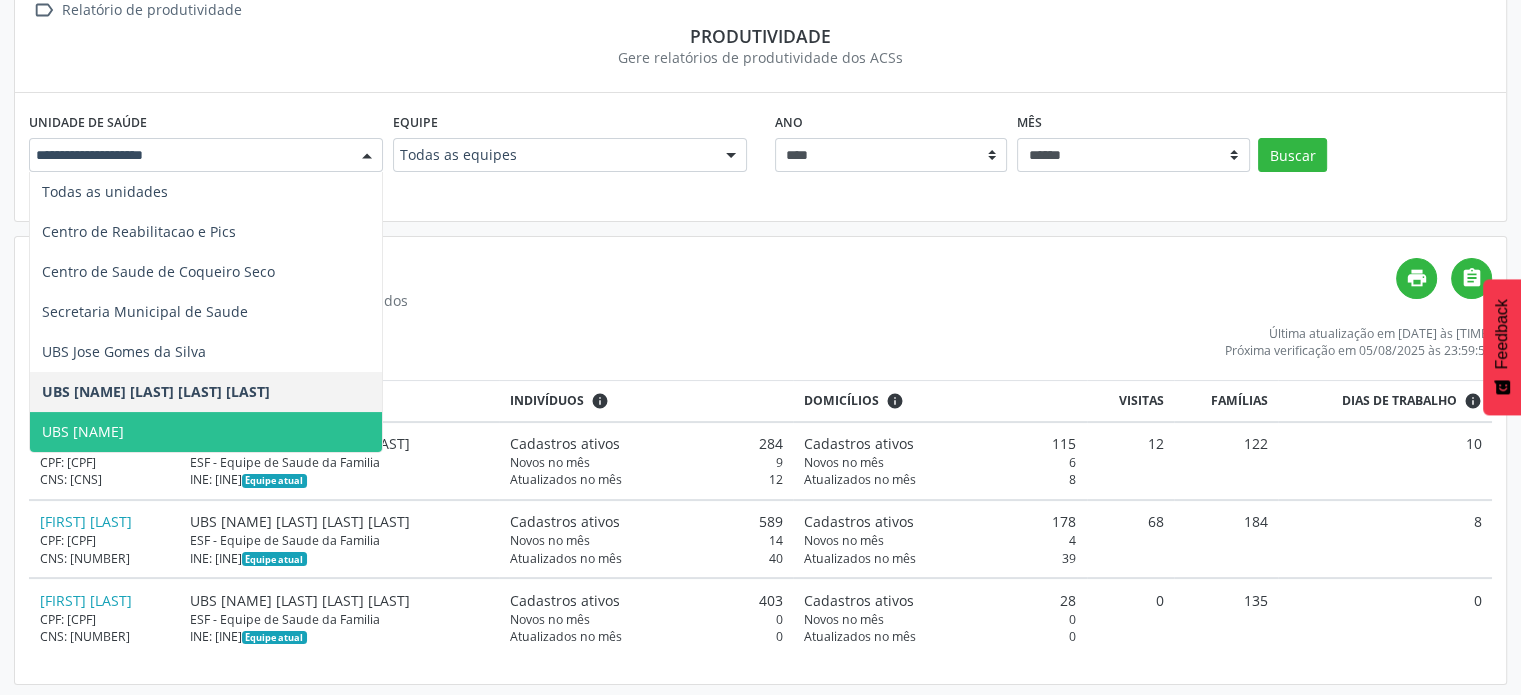 drag, startPoint x: 291, startPoint y: 416, endPoint x: 484, endPoint y: 263, distance: 246.28845 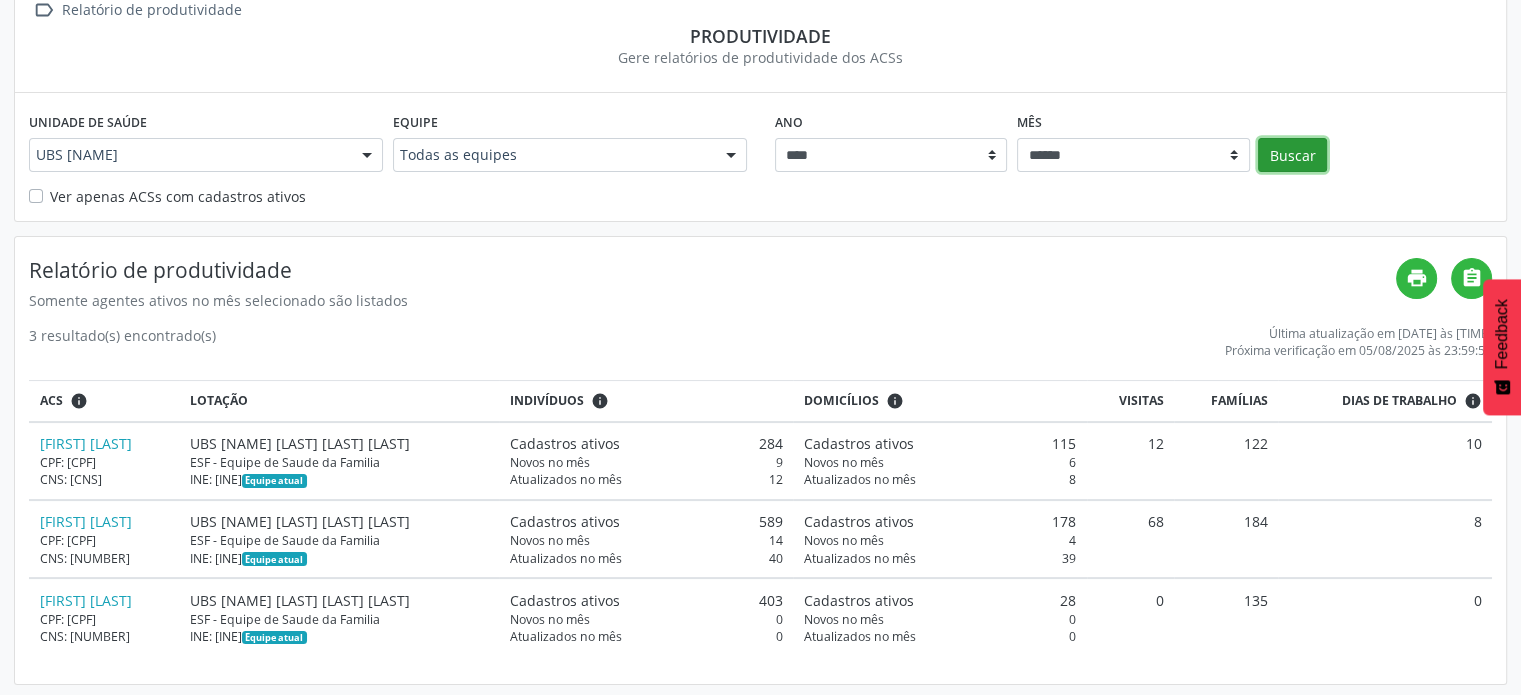 click on "Buscar" at bounding box center [1292, 155] 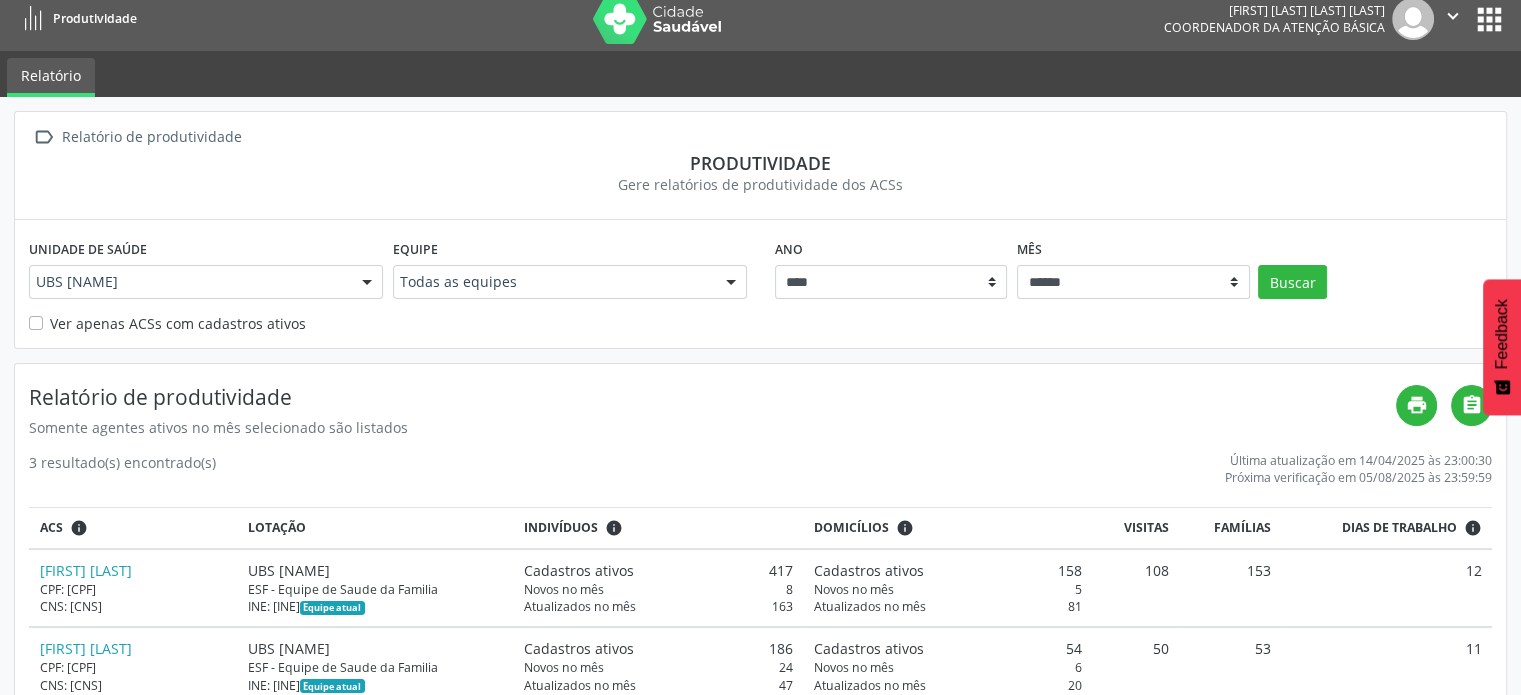 scroll, scrollTop: 140, scrollLeft: 0, axis: vertical 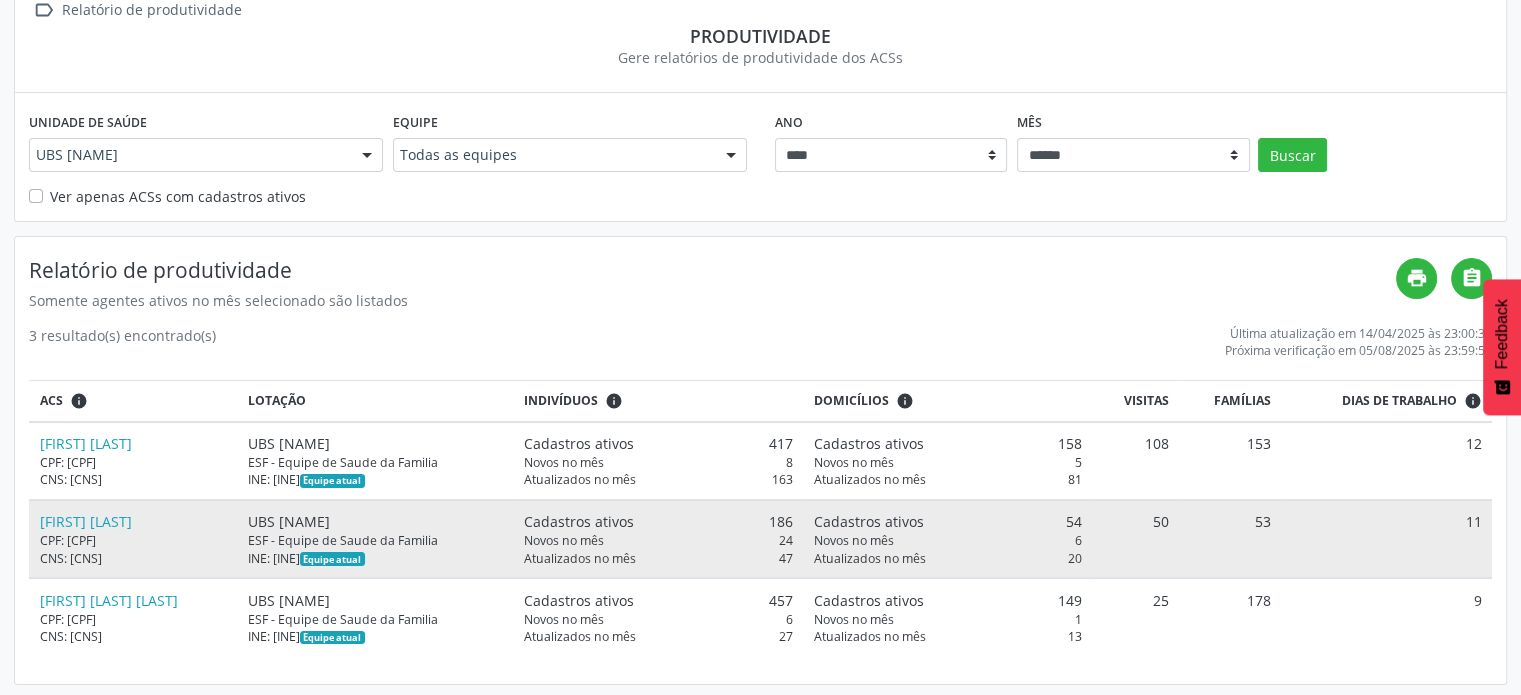 click on "Cadastros ativos
54" at bounding box center [948, 521] 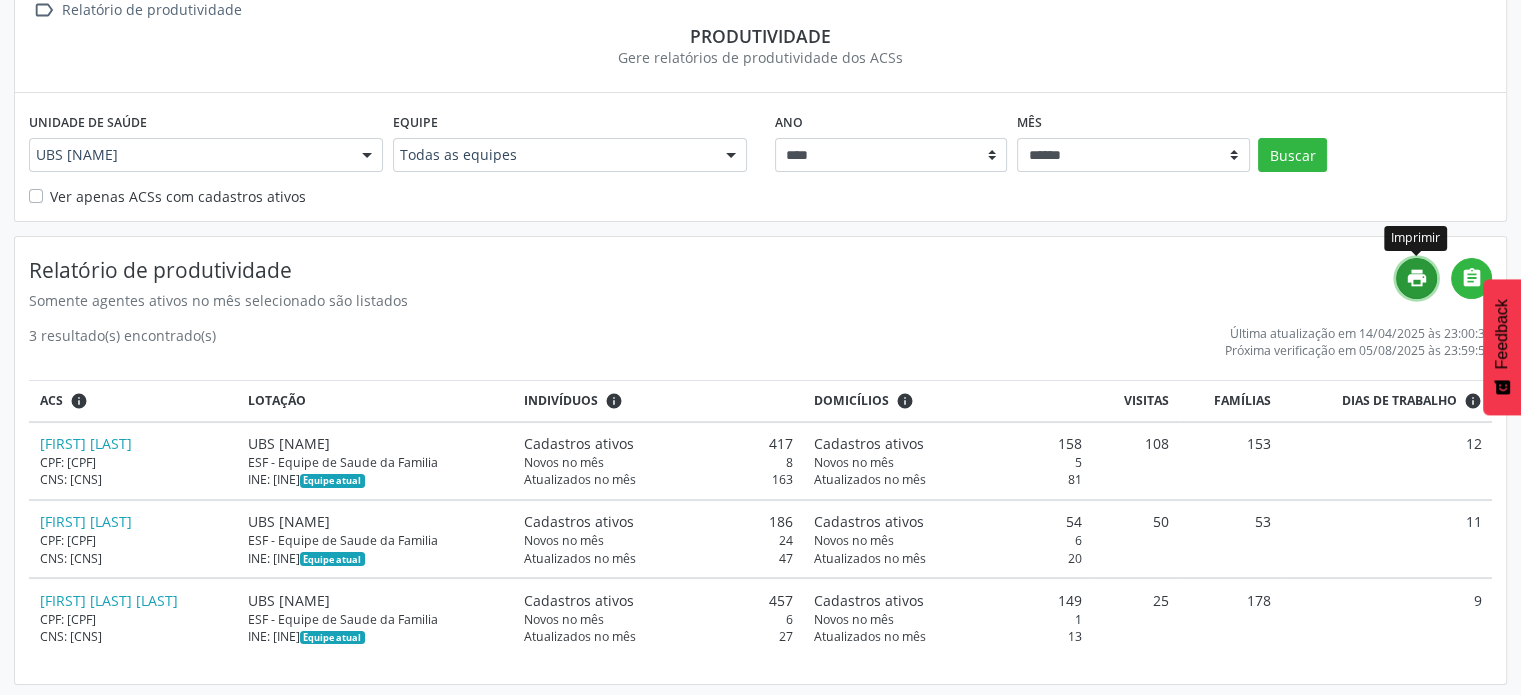 click on "print" at bounding box center [1417, 278] 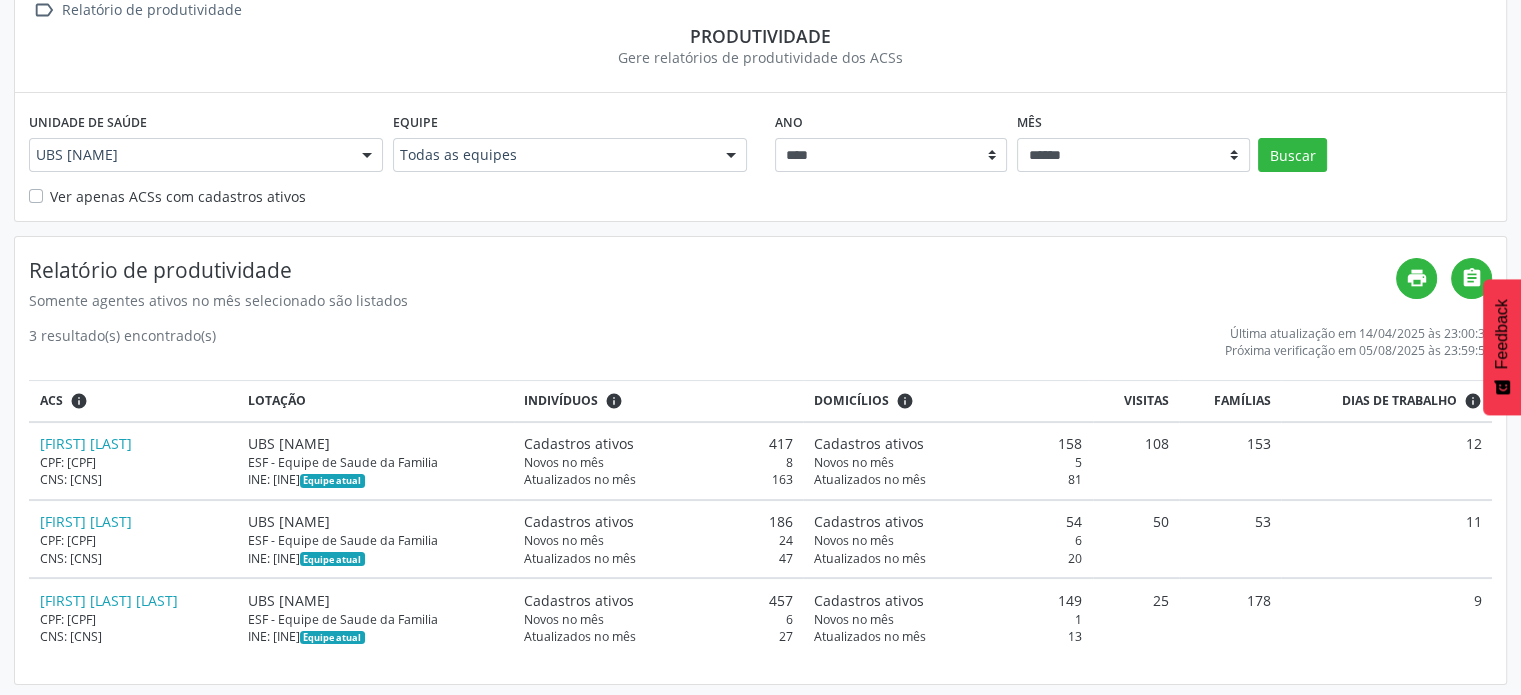 click on "Mês
****** ***** ***** **** ***** ***** ********* *******" at bounding box center (1133, 139) 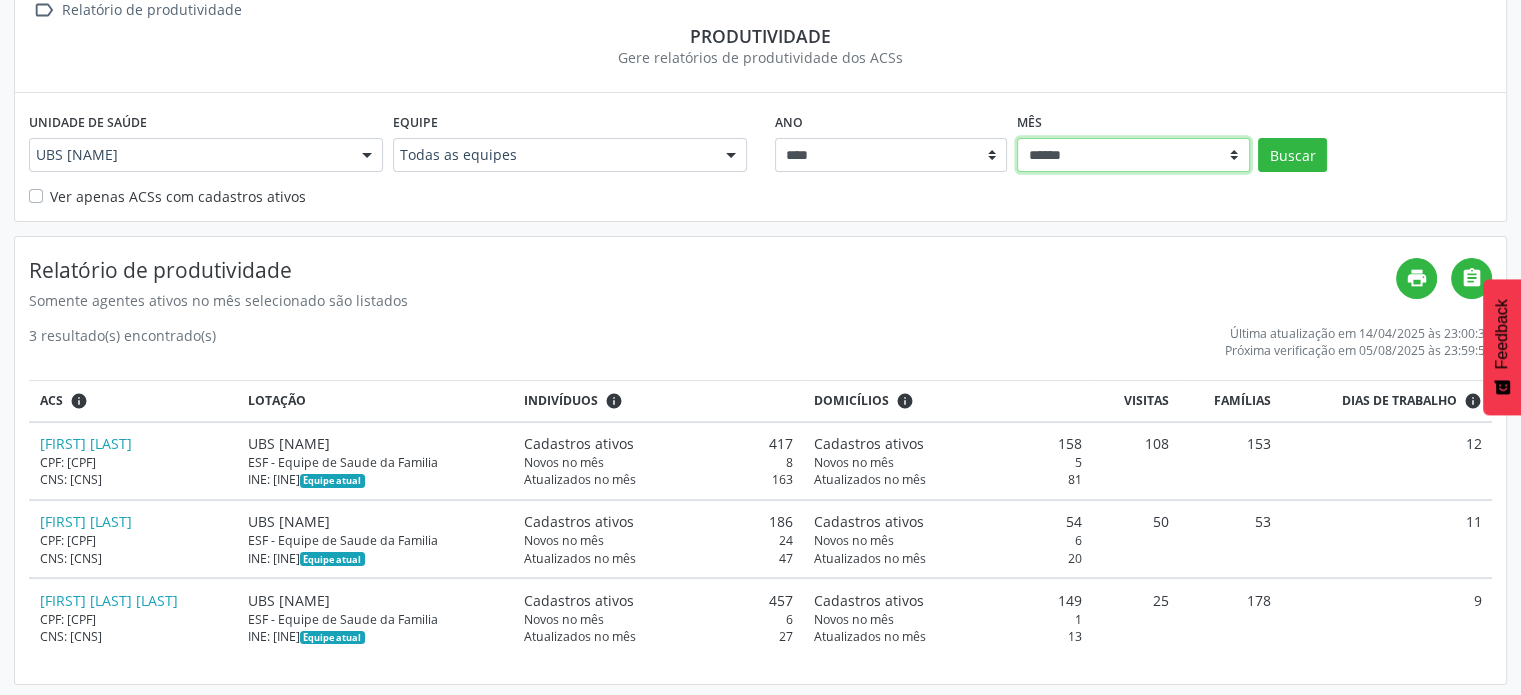 drag, startPoint x: 1147, startPoint y: 149, endPoint x: 1129, endPoint y: 167, distance: 25.455845 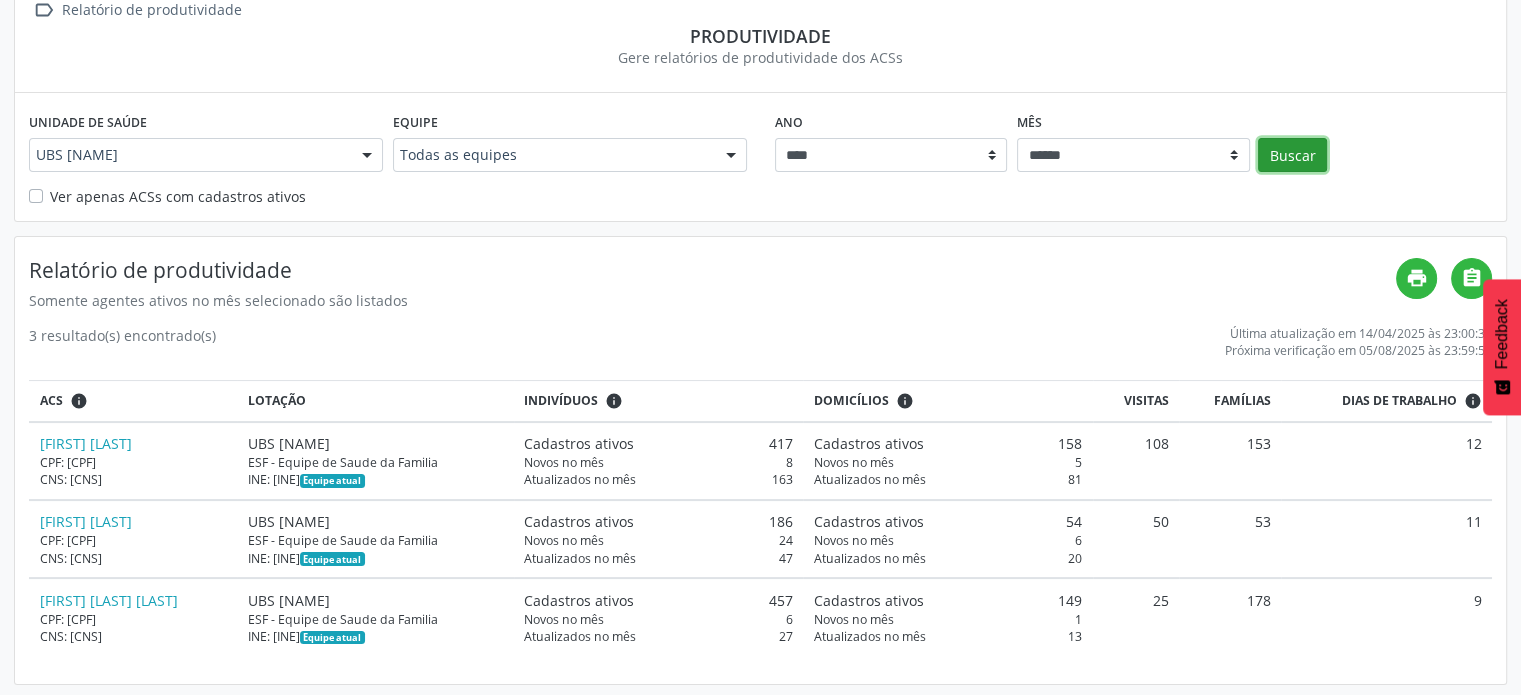 click on "Buscar" at bounding box center (1292, 155) 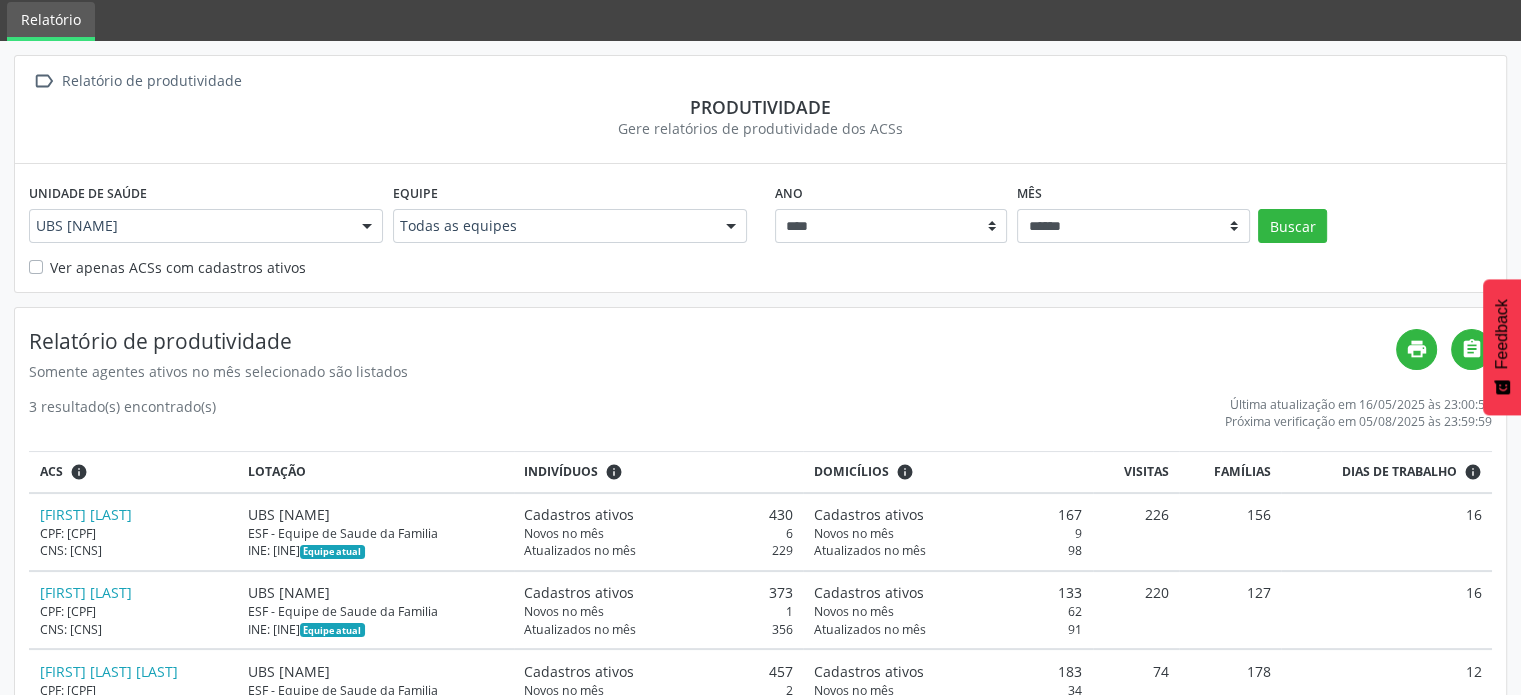 scroll, scrollTop: 140, scrollLeft: 0, axis: vertical 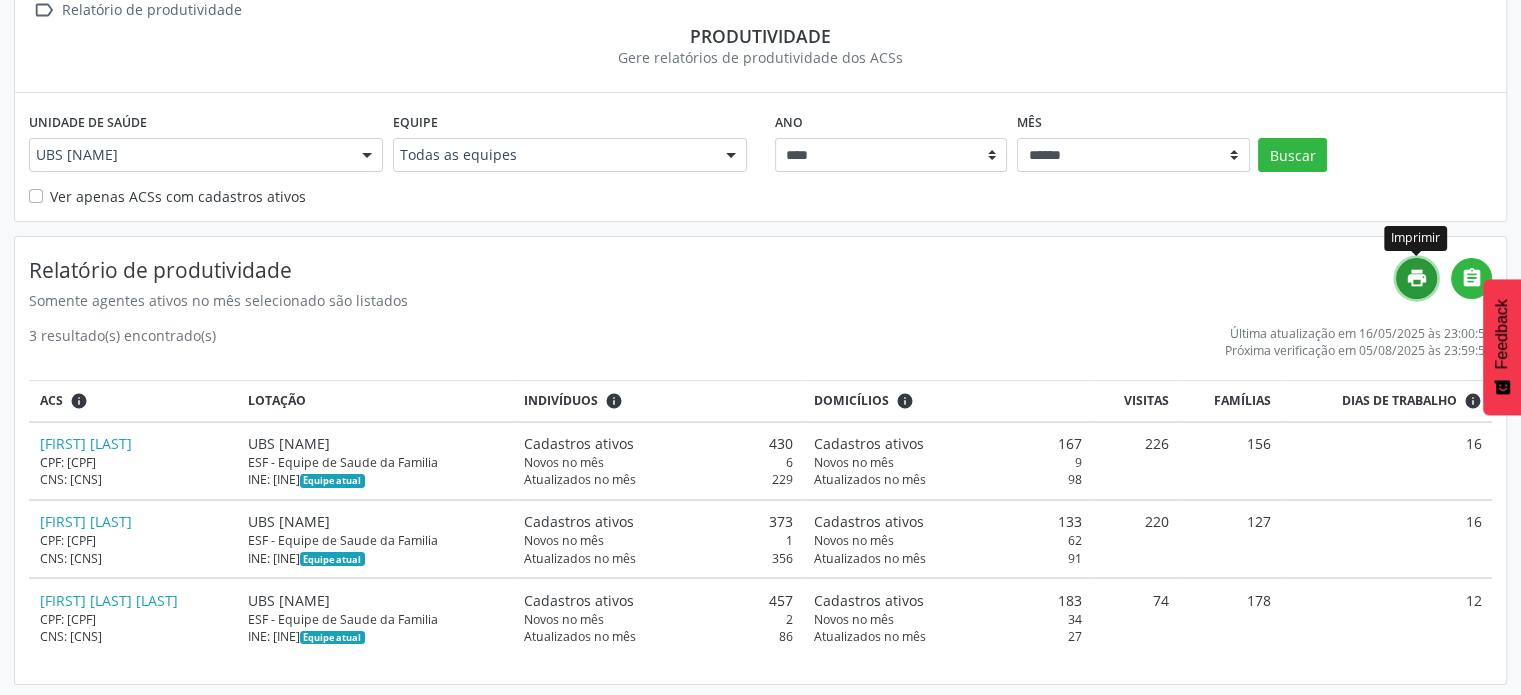 click on "print" at bounding box center (1417, 278) 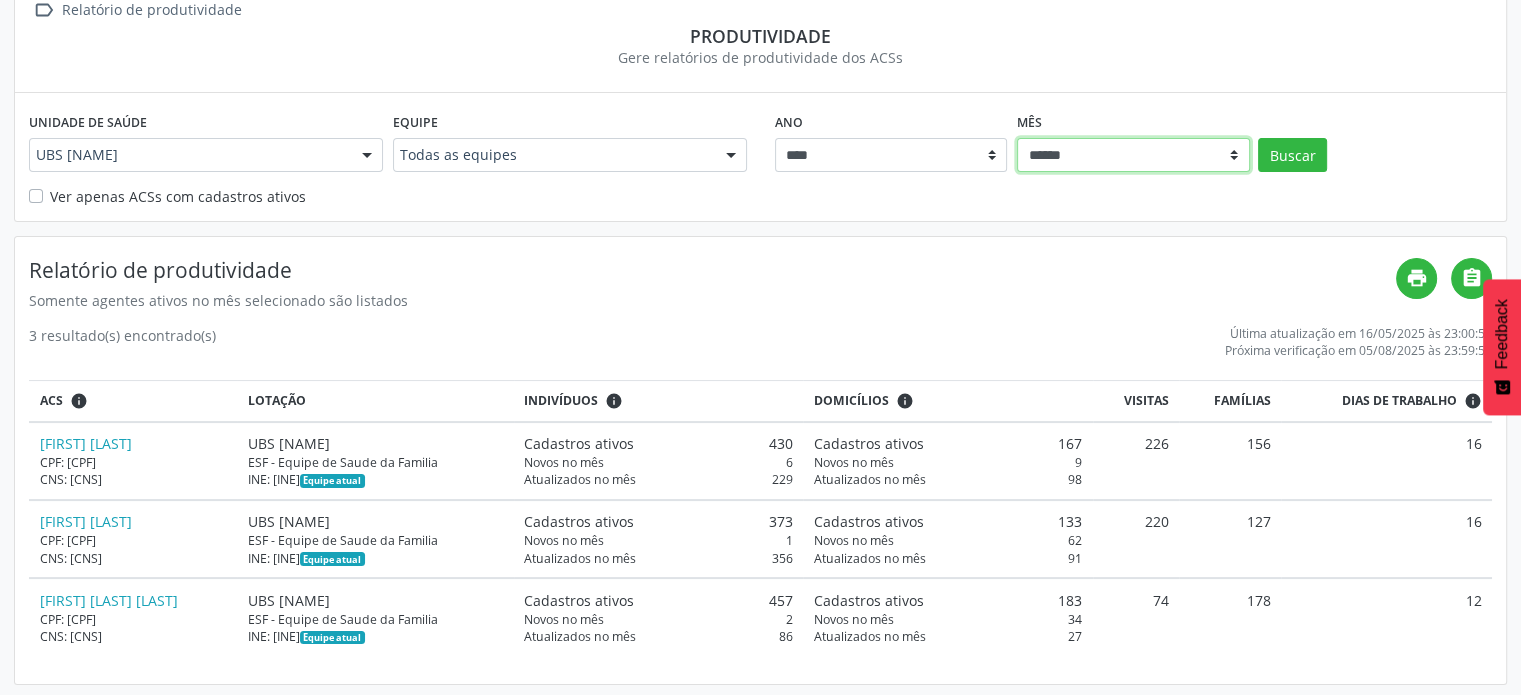 click on "****** ***** ***** **** ***** ***** ********* *******" at bounding box center (1133, 155) 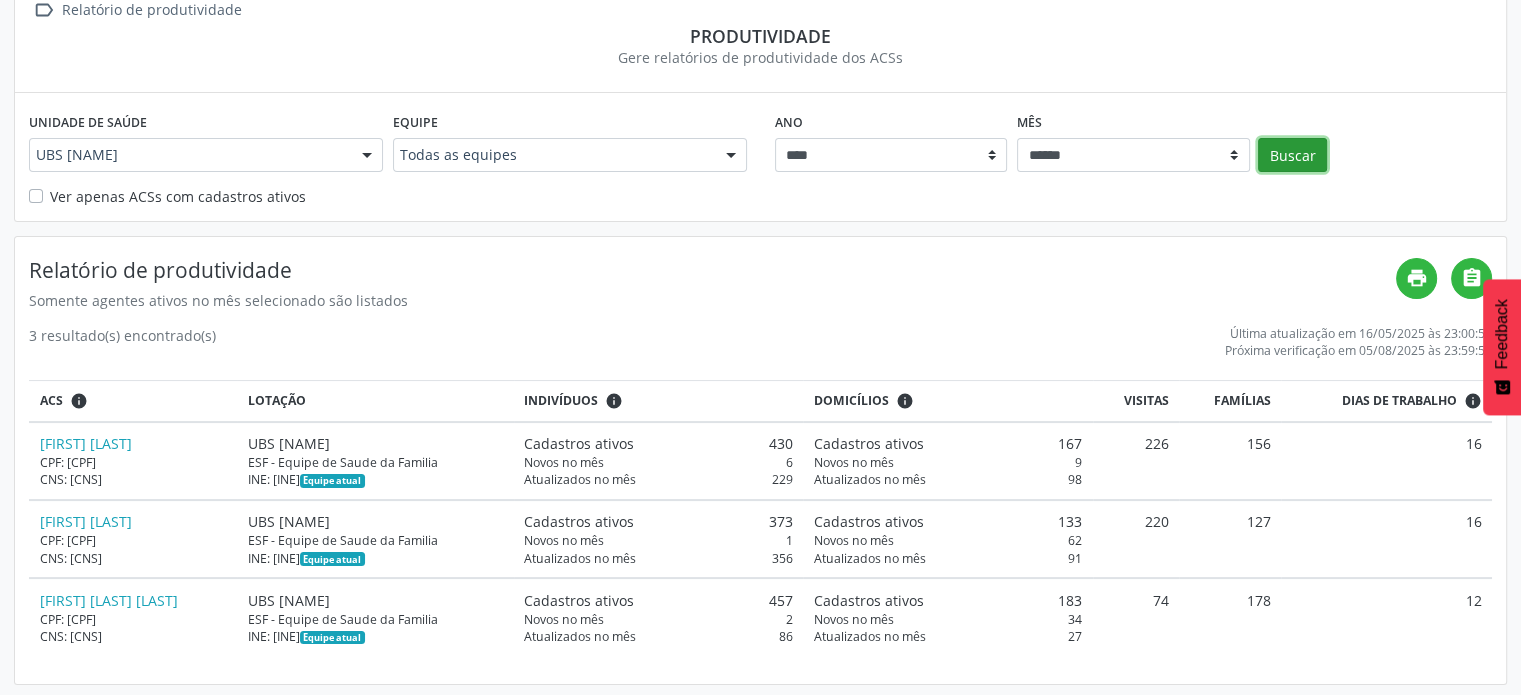 click on "Buscar" at bounding box center (1292, 155) 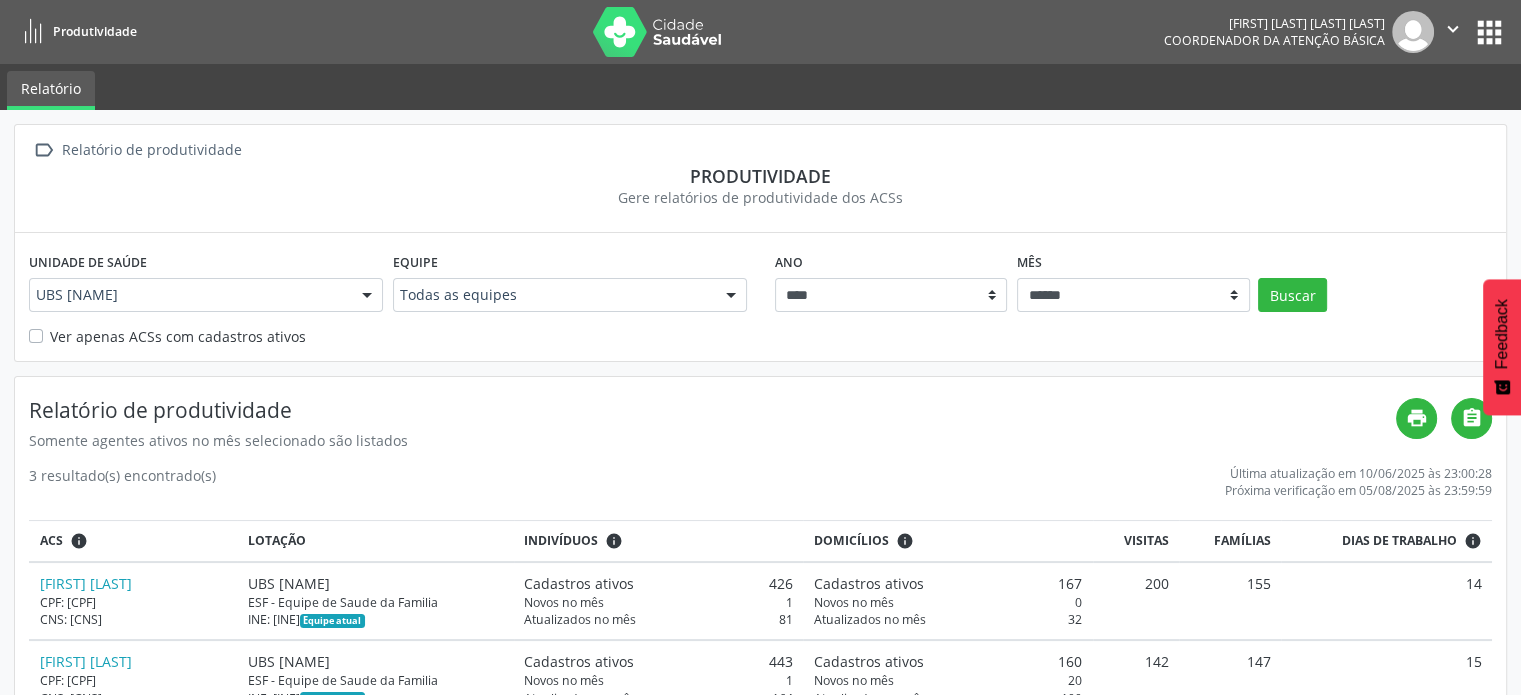 scroll, scrollTop: 100, scrollLeft: 0, axis: vertical 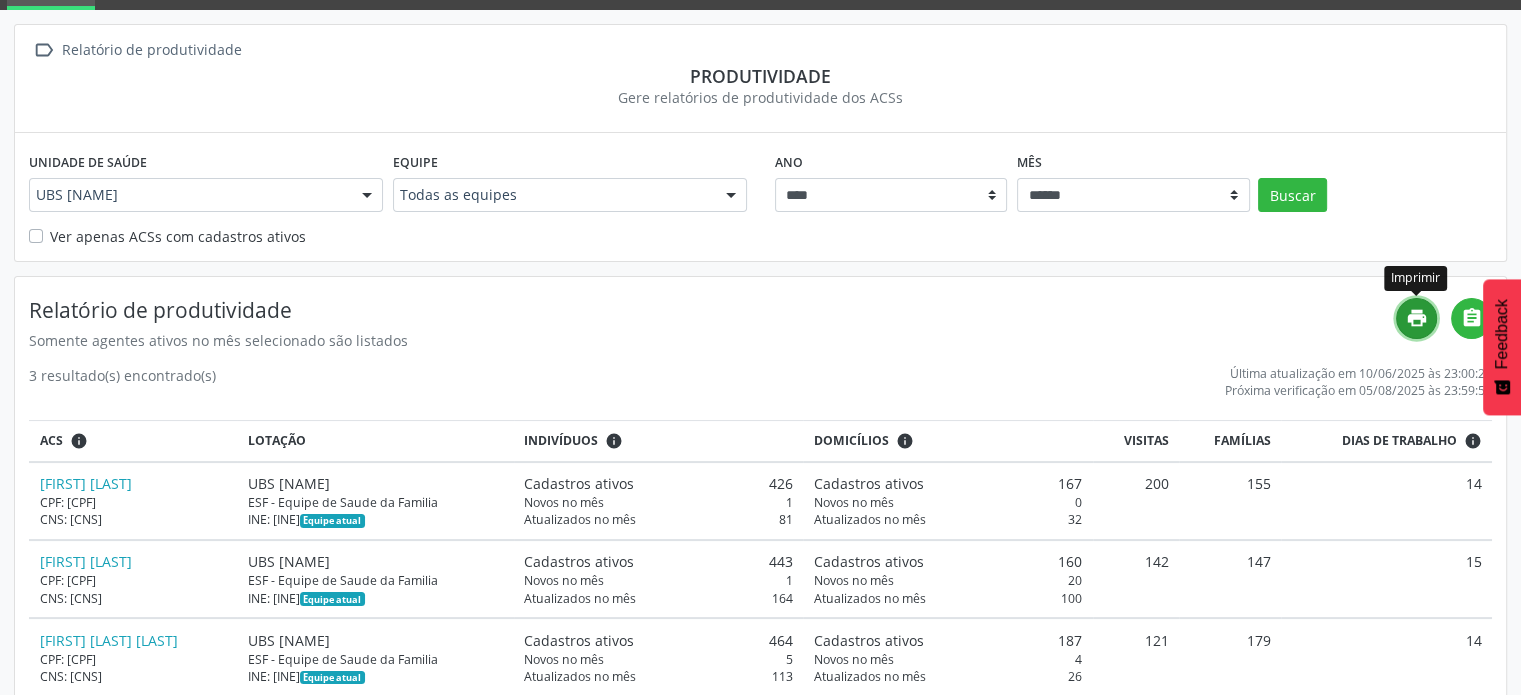 click on "print" at bounding box center (1417, 318) 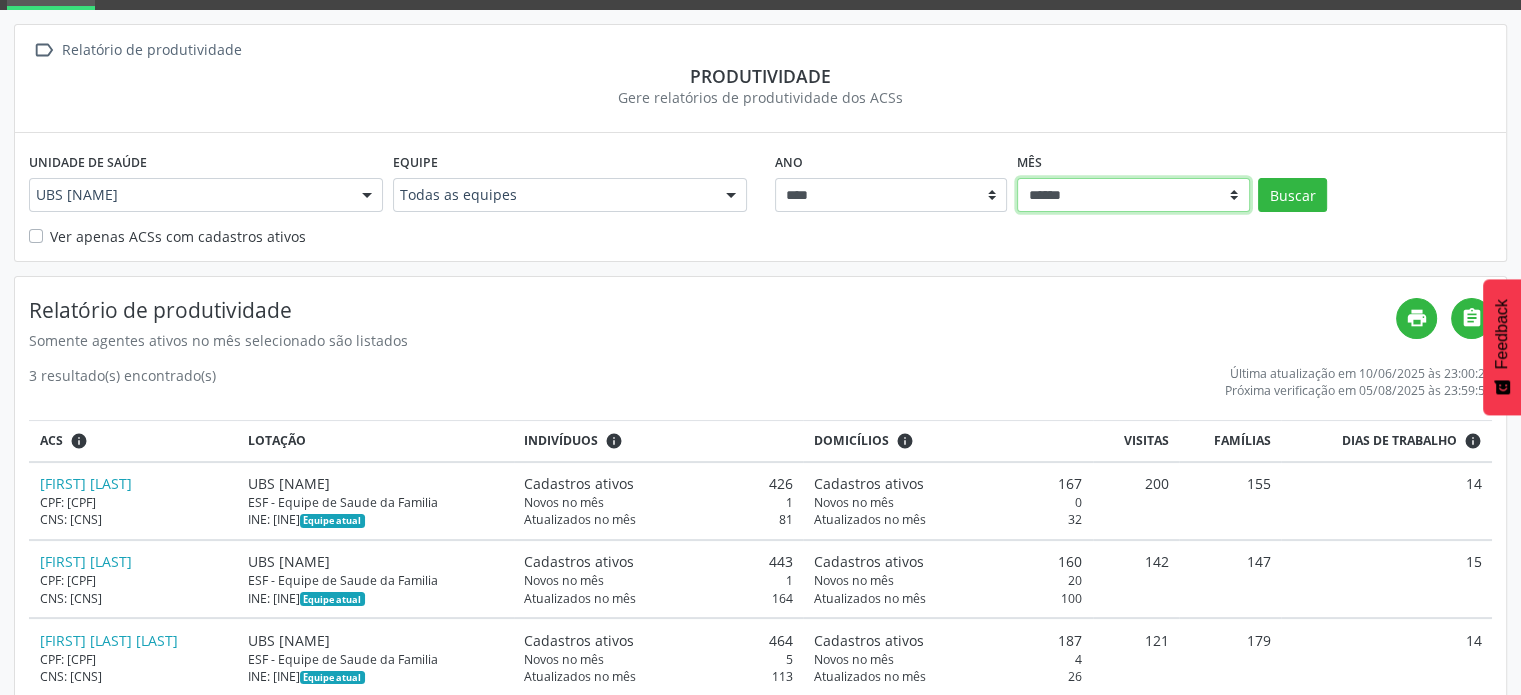 click on "****** ***** ***** **** ***** ***** ********* *******" at bounding box center (1133, 195) 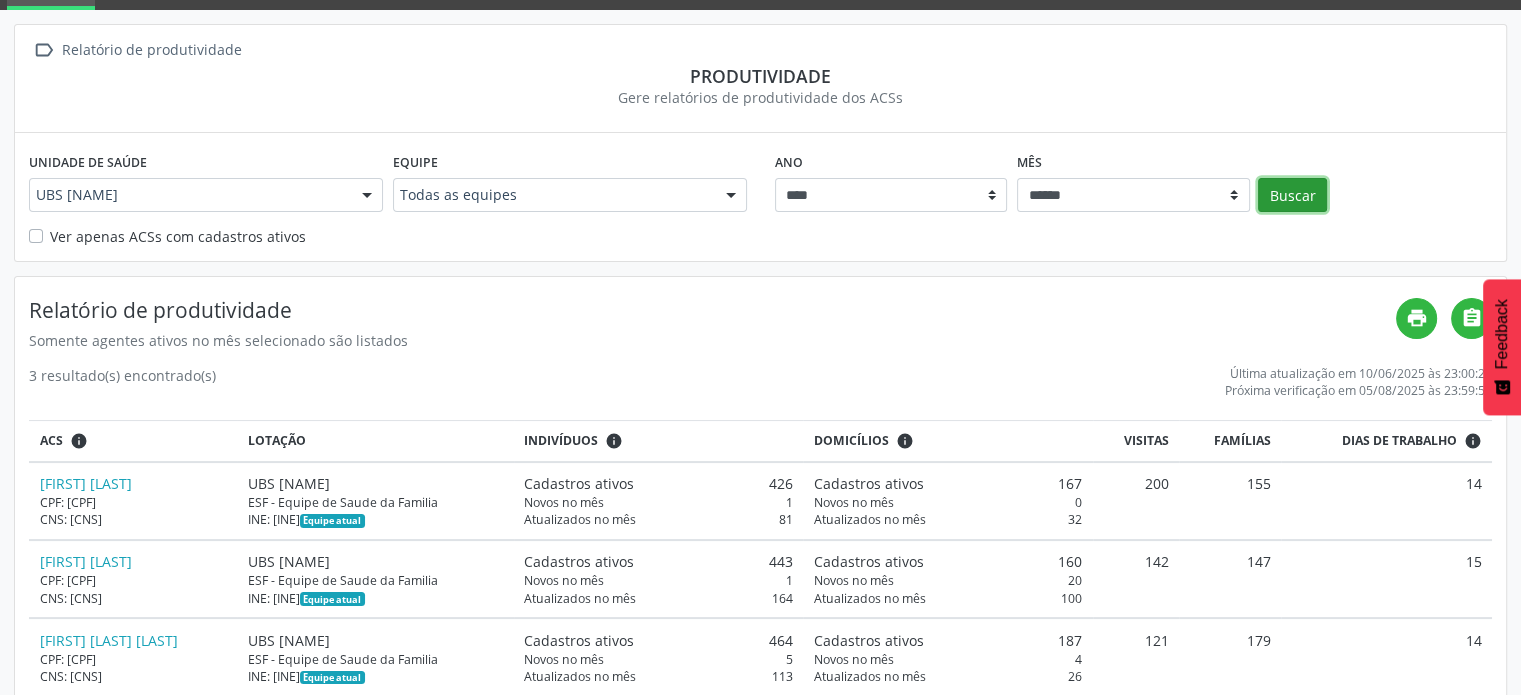 click on "Buscar" at bounding box center (1292, 195) 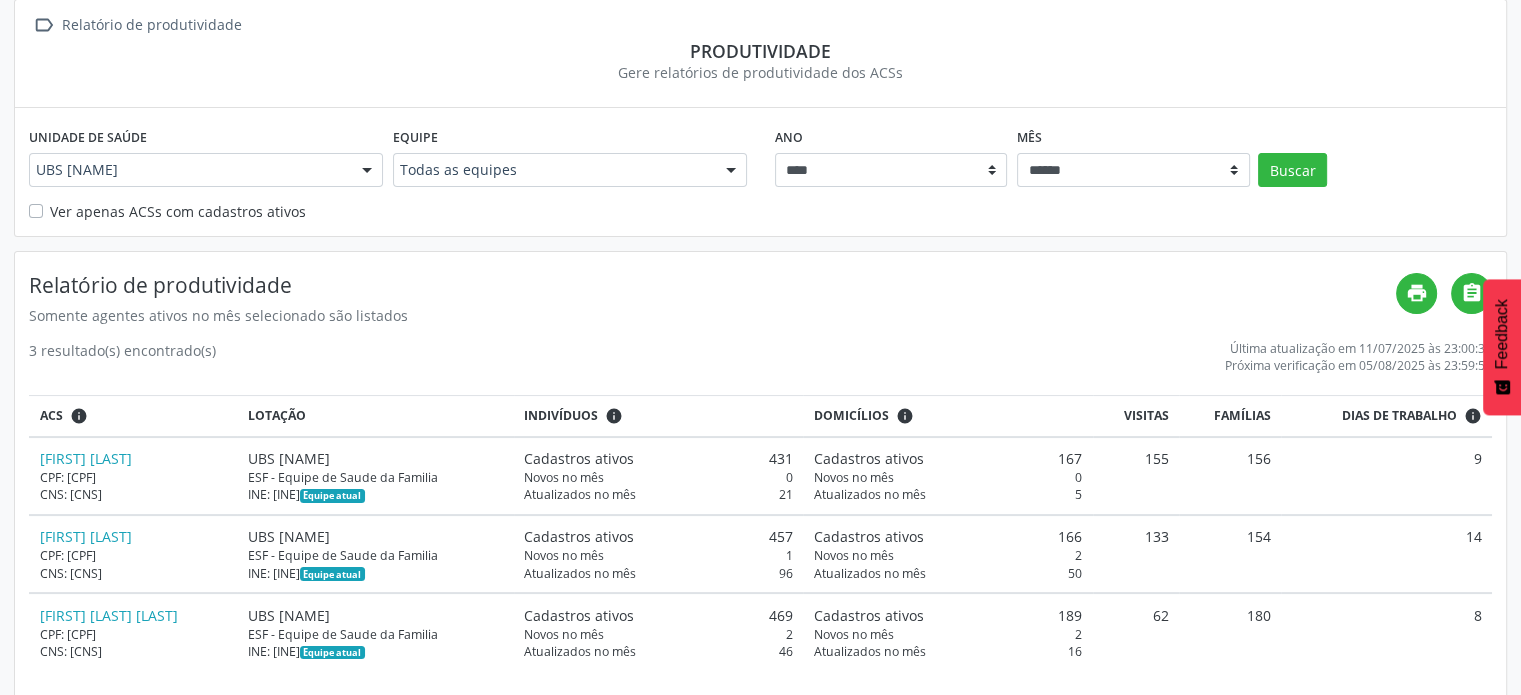 scroll, scrollTop: 140, scrollLeft: 0, axis: vertical 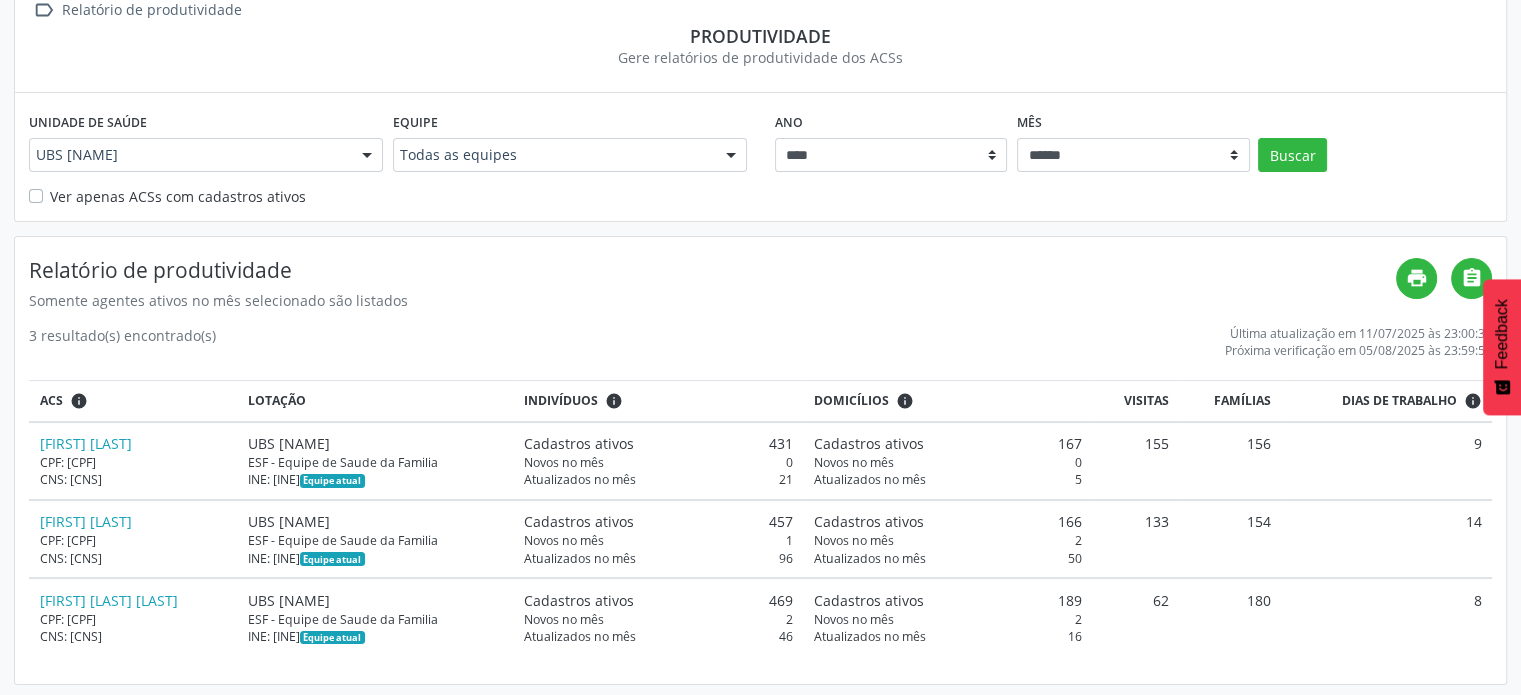 click on "print   " at bounding box center [1444, 284] 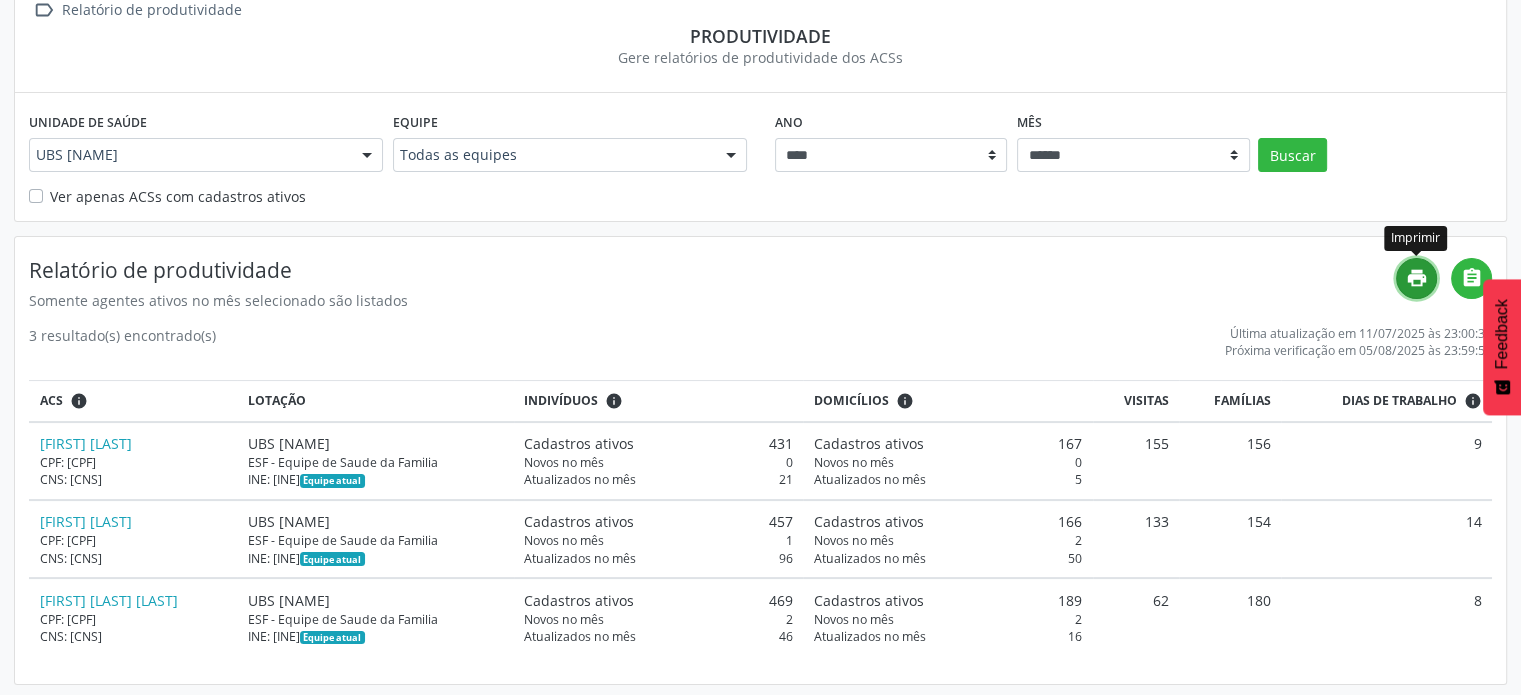 click on "print" at bounding box center (1417, 278) 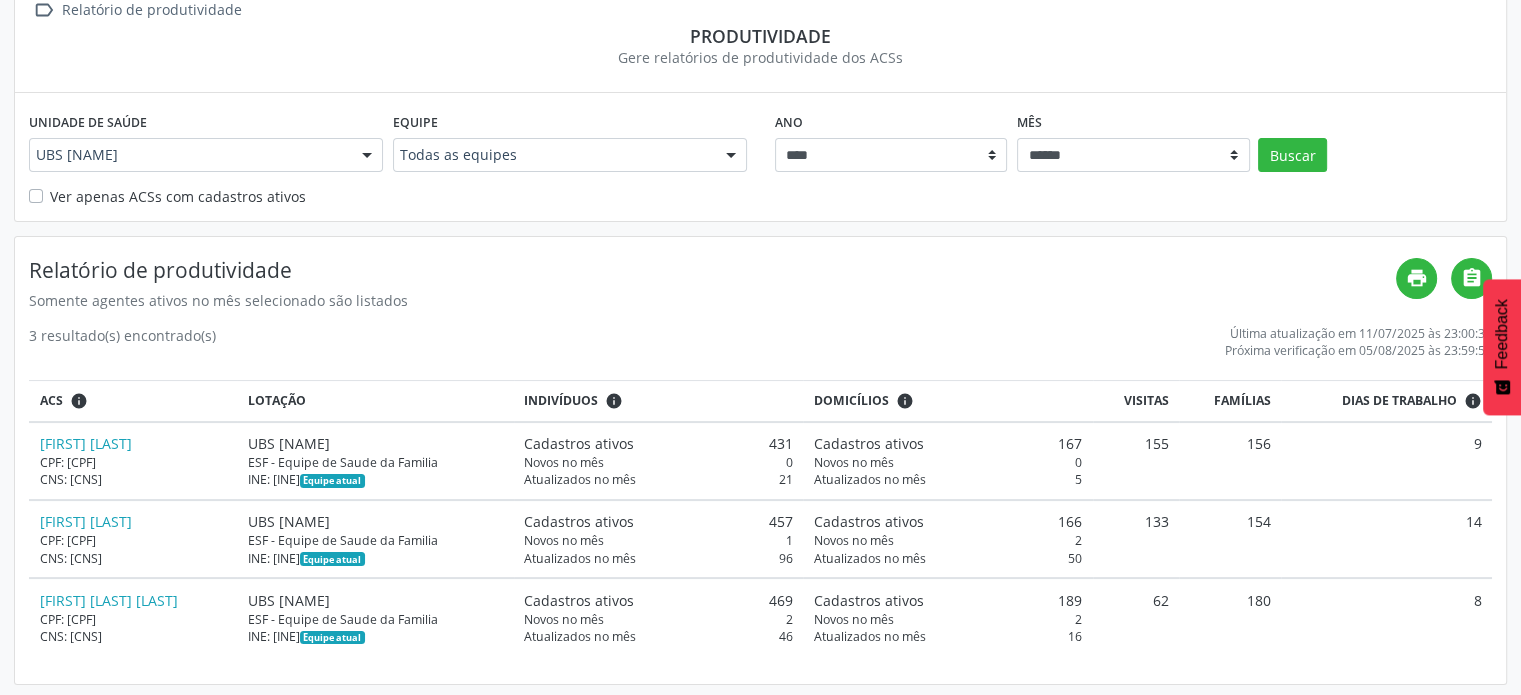 drag, startPoint x: 1080, startPoint y: 272, endPoint x: 1026, endPoint y: 246, distance: 59.933296 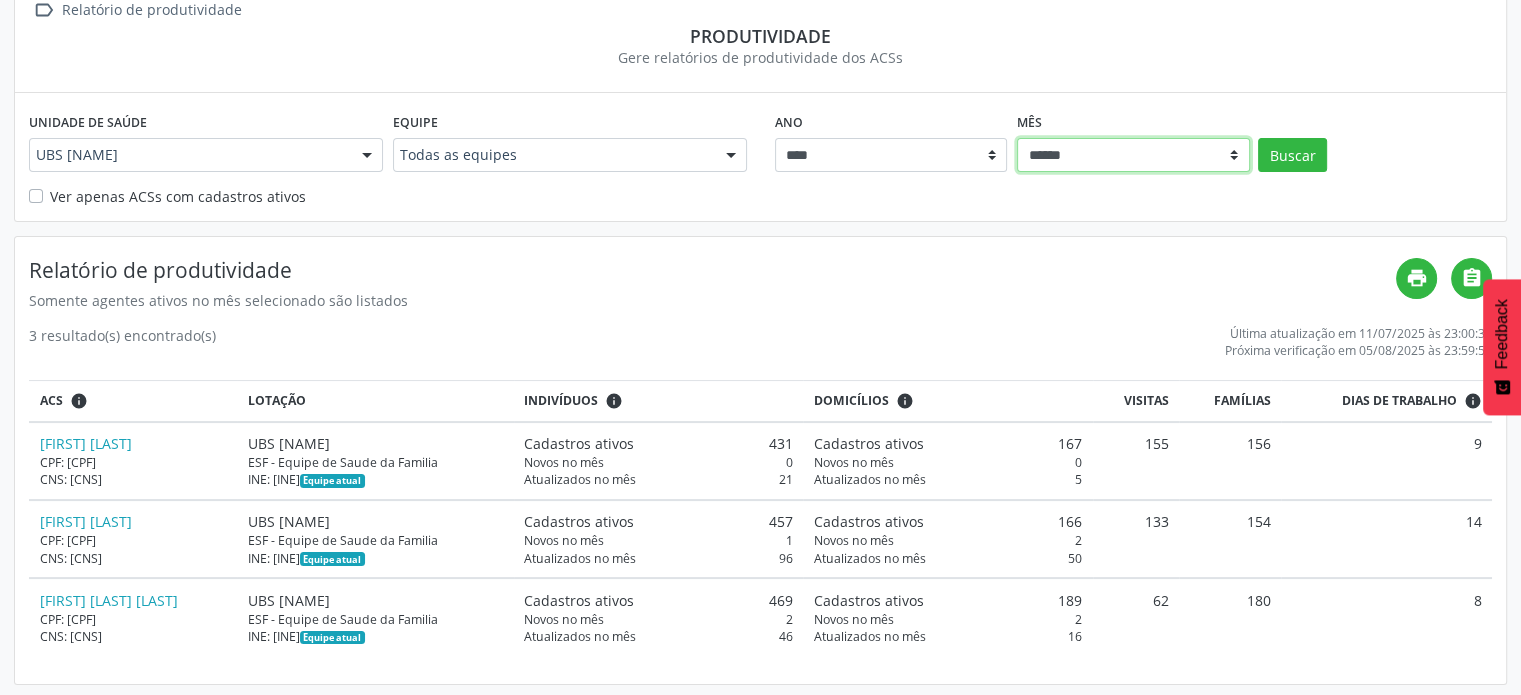 click on "****** ***** ***** **** ***** ***** ********* *******" at bounding box center [1133, 155] 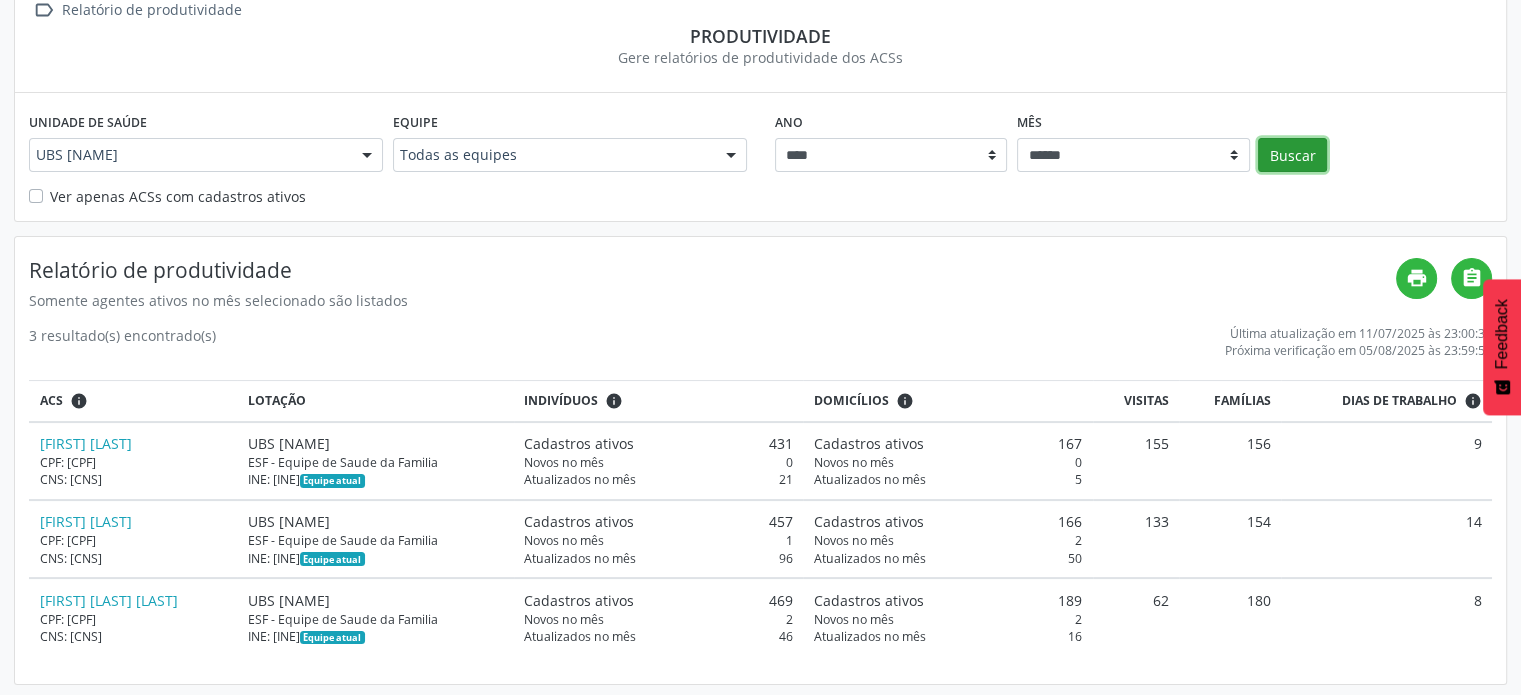 click on "Buscar" at bounding box center (1292, 155) 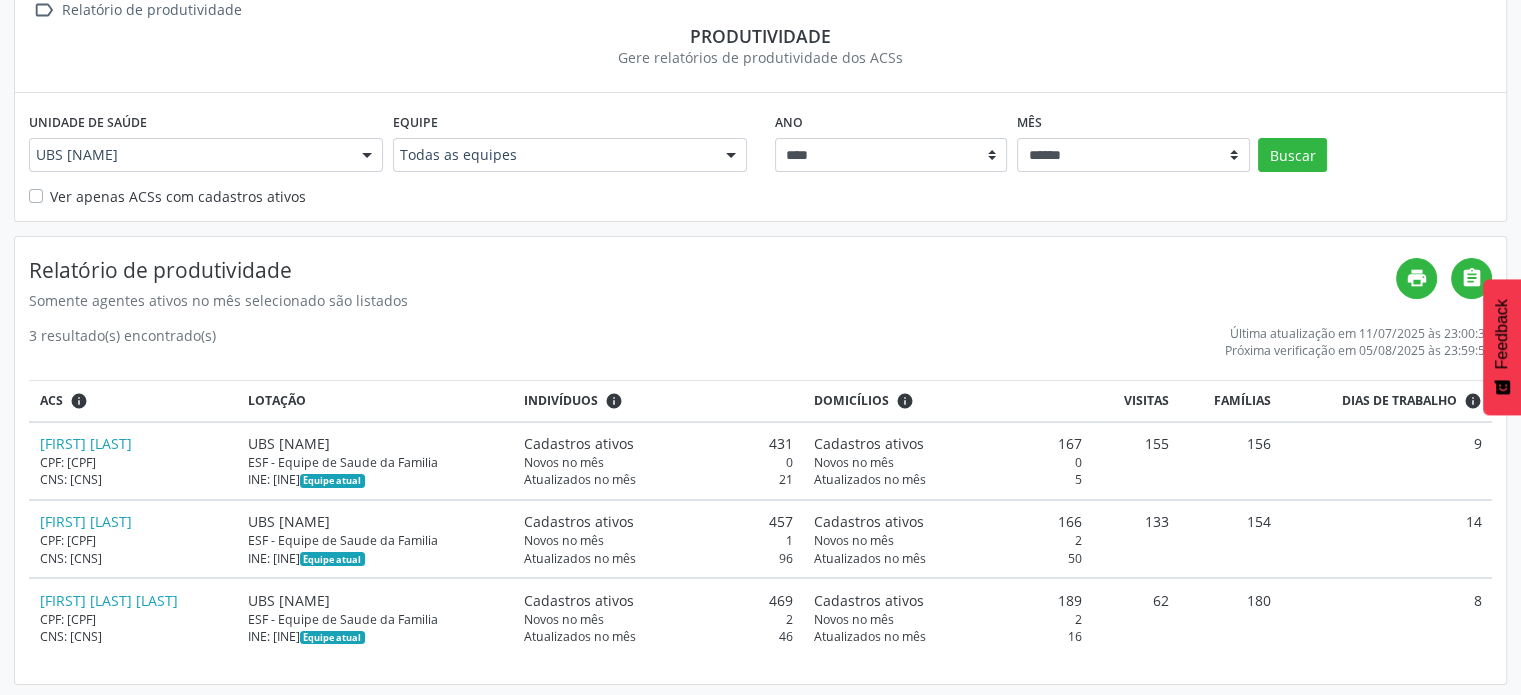 scroll, scrollTop: 0, scrollLeft: 0, axis: both 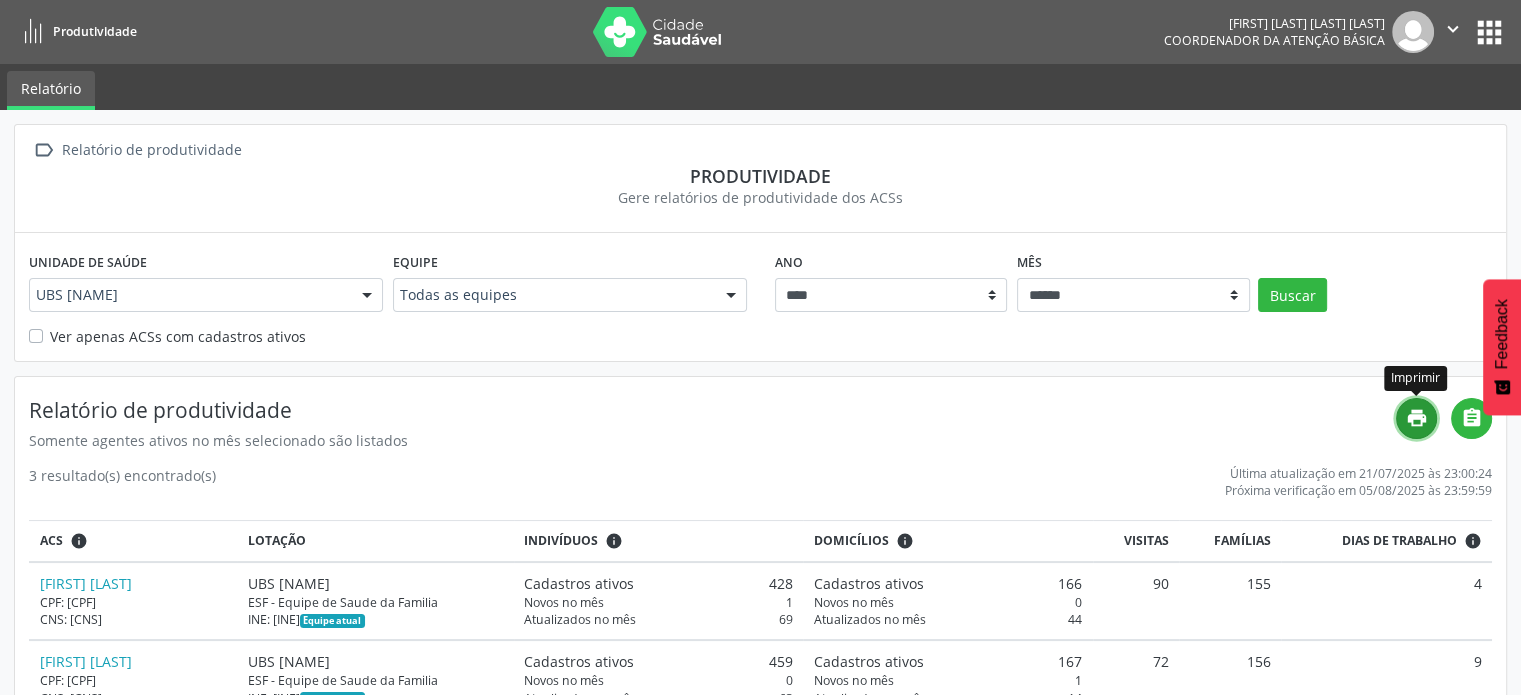 click on "print" at bounding box center (1417, 418) 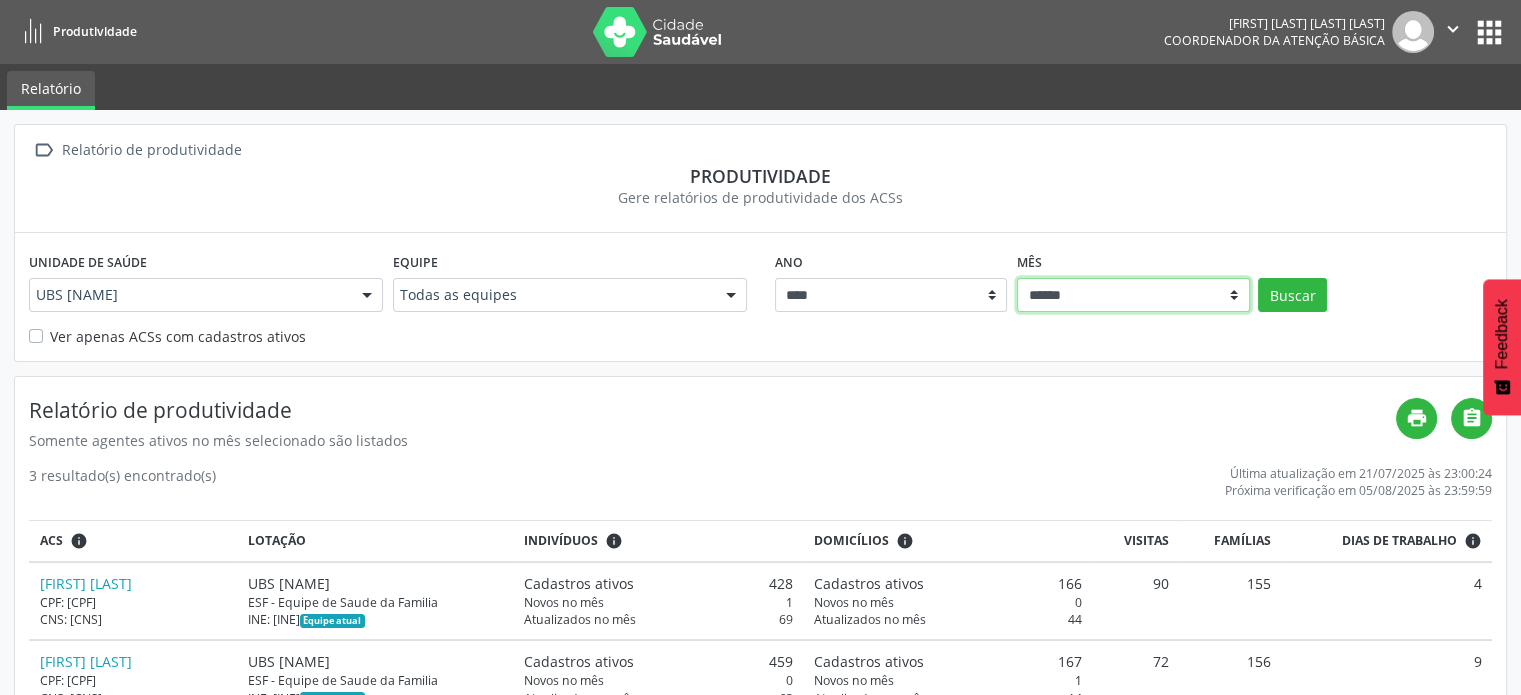 drag, startPoint x: 1162, startPoint y: 289, endPoint x: 1151, endPoint y: 299, distance: 14.866069 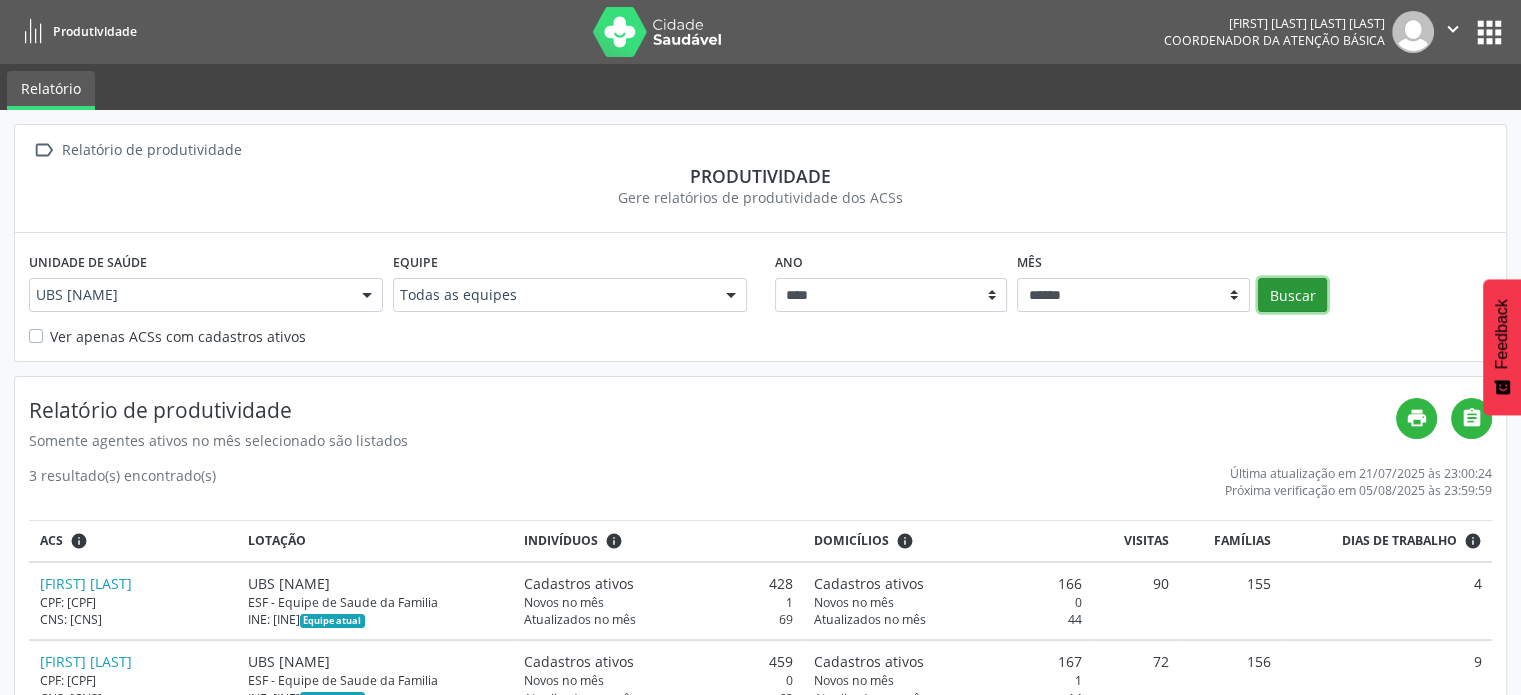 click on "Buscar" at bounding box center (1292, 295) 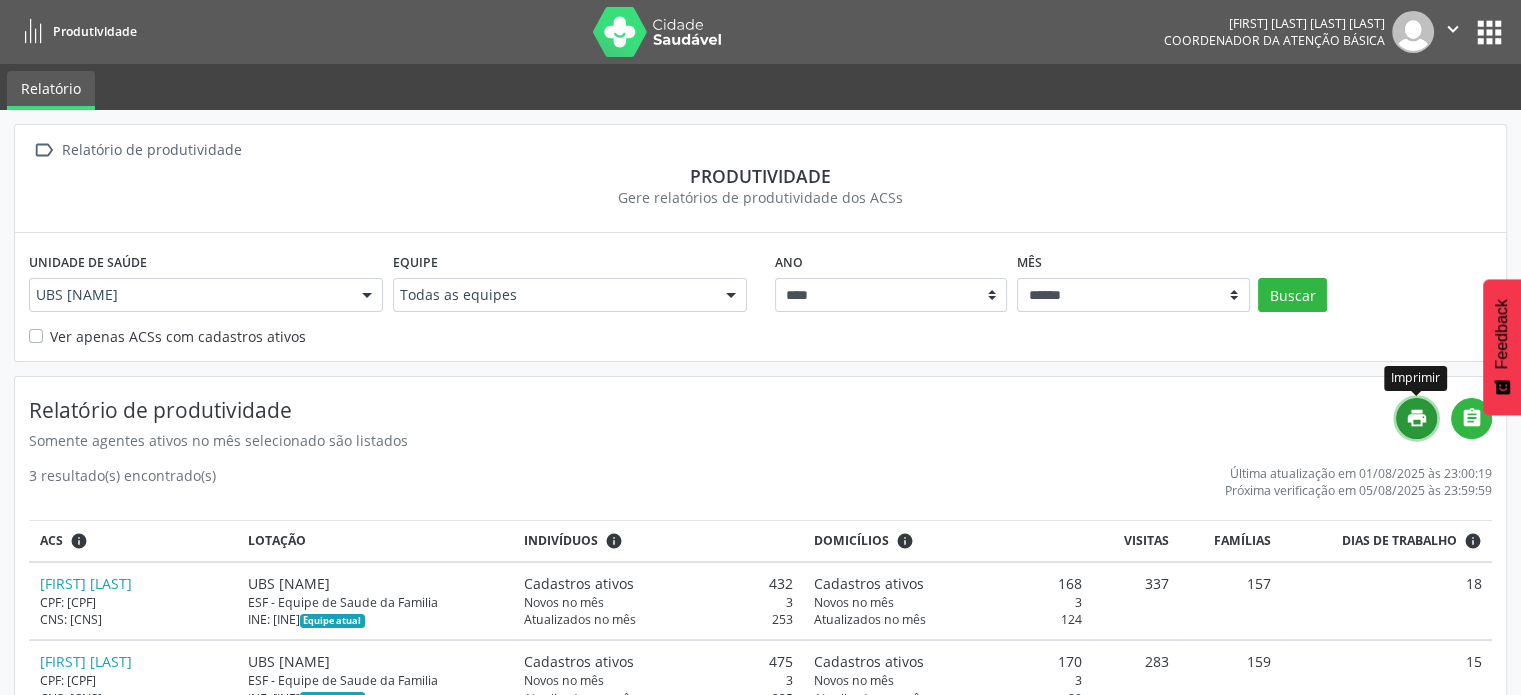 click on "print" at bounding box center [1416, 418] 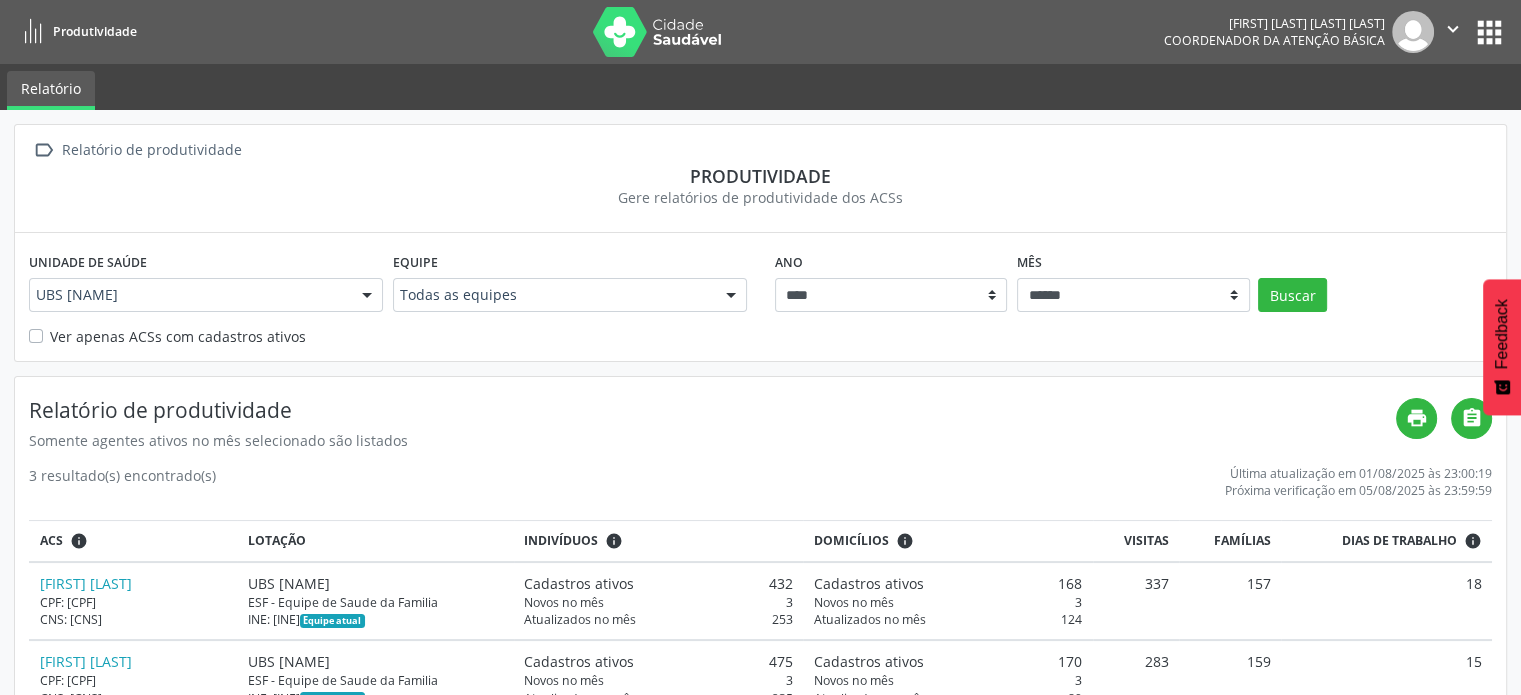 drag, startPoint x: 1367, startPoint y: 209, endPoint x: 1304, endPoint y: 163, distance: 78.00641 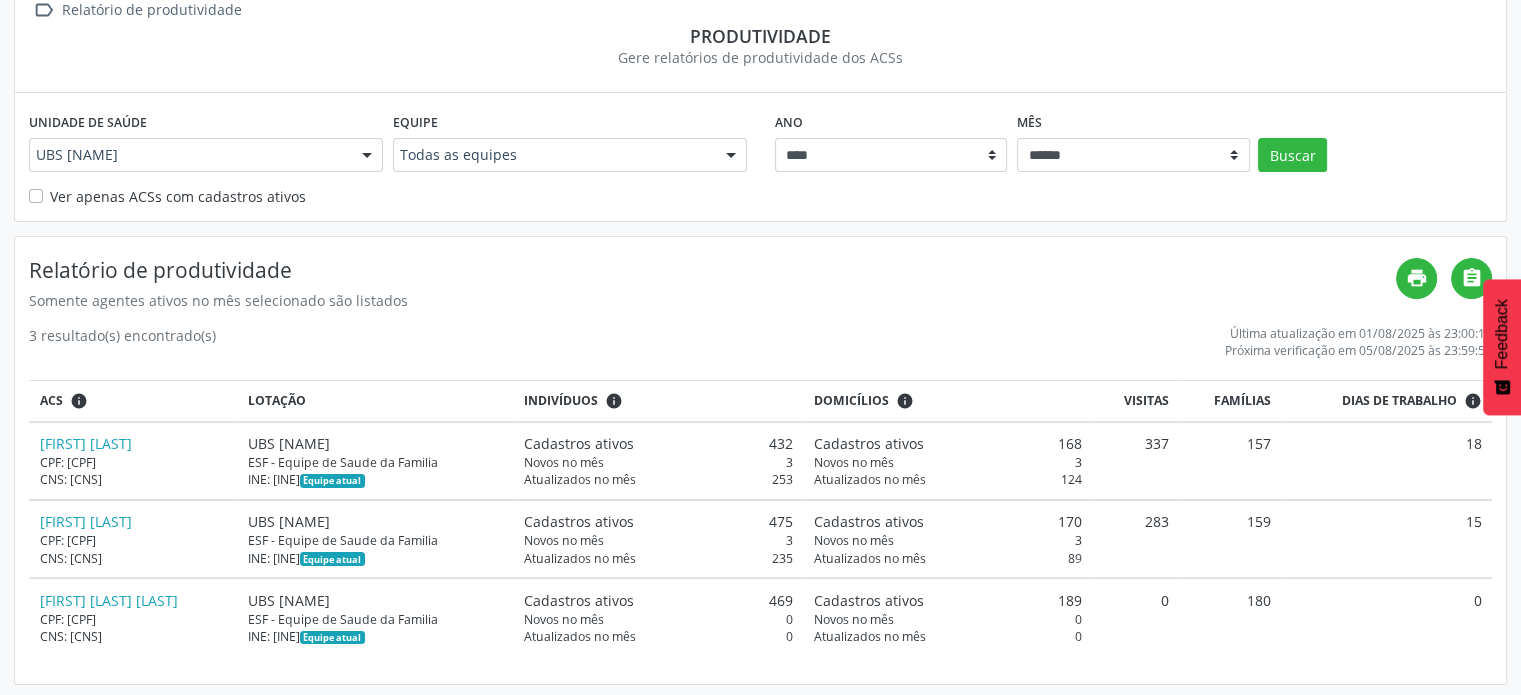 scroll, scrollTop: 140, scrollLeft: 0, axis: vertical 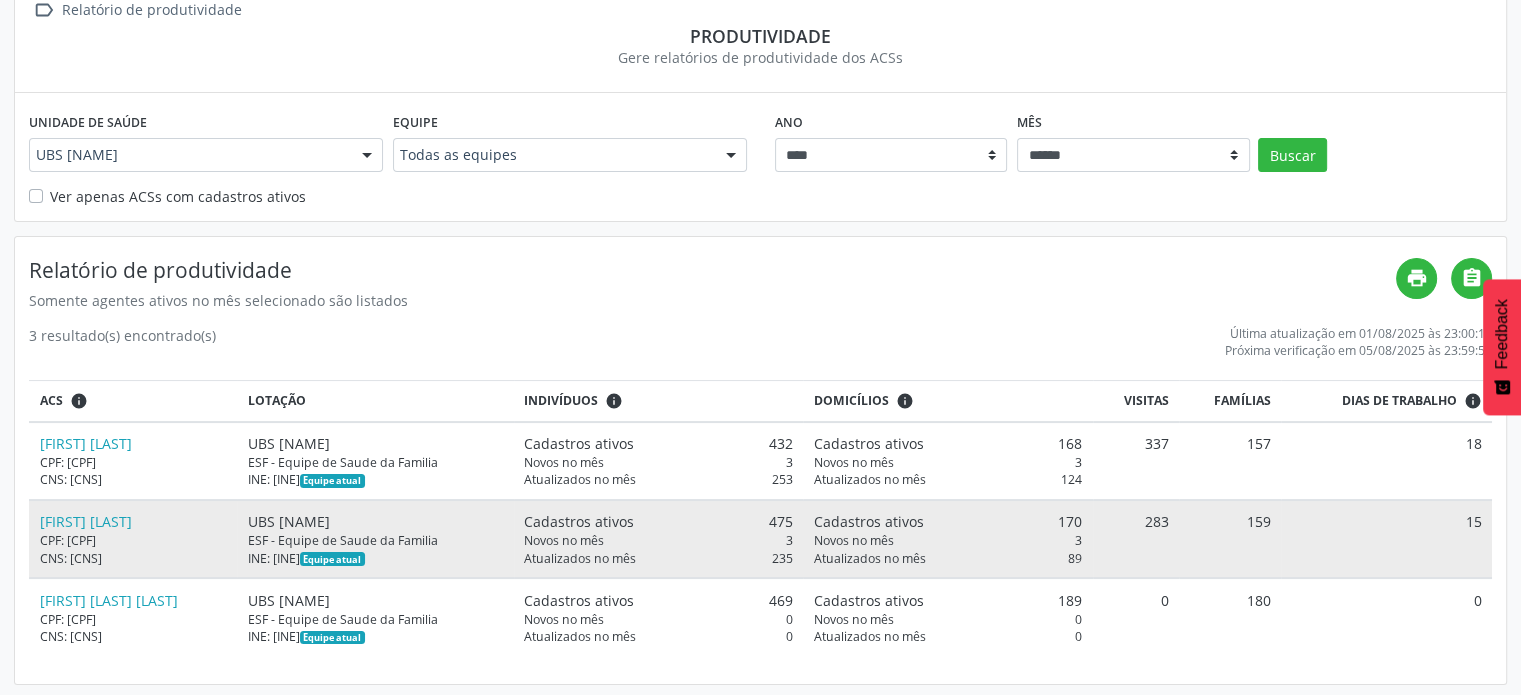 drag, startPoint x: 931, startPoint y: 631, endPoint x: 920, endPoint y: 573, distance: 59.03389 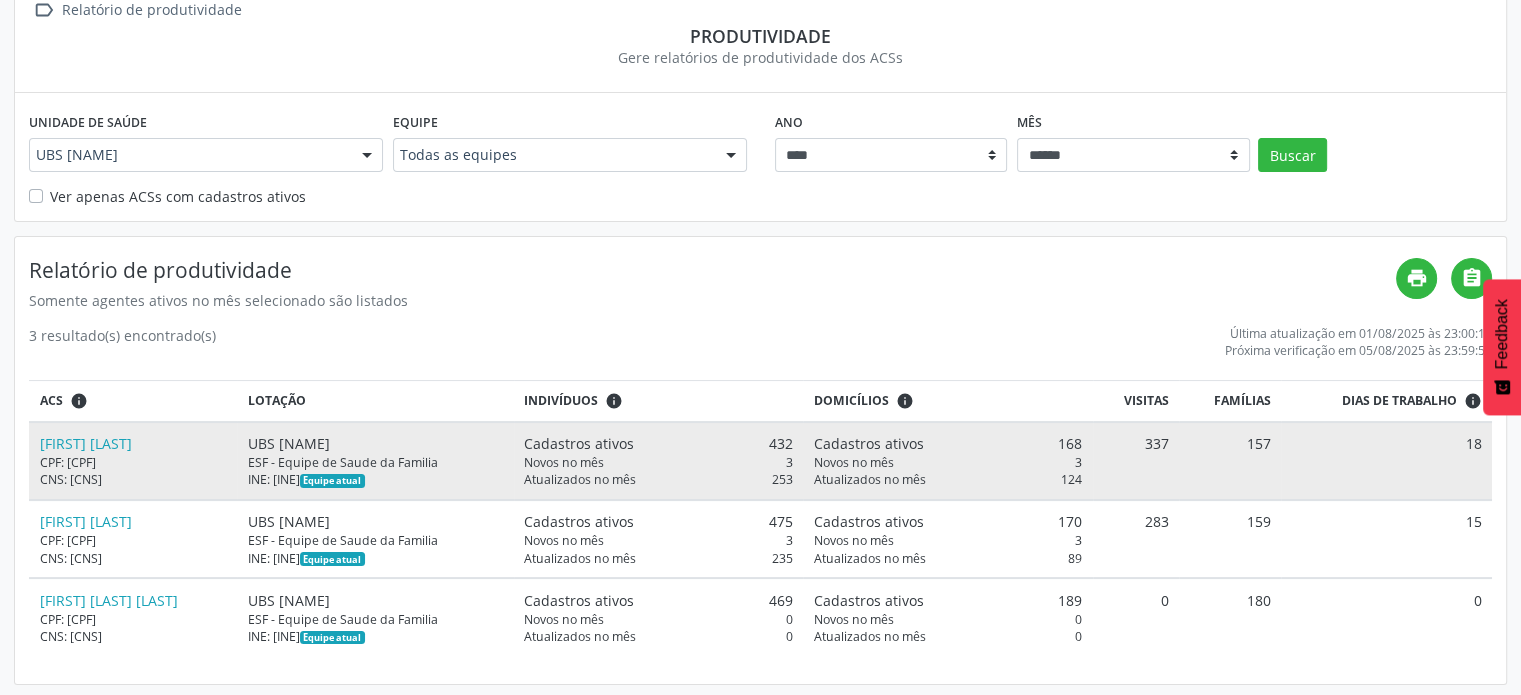 click on "Novos no mês
3" at bounding box center [948, 462] 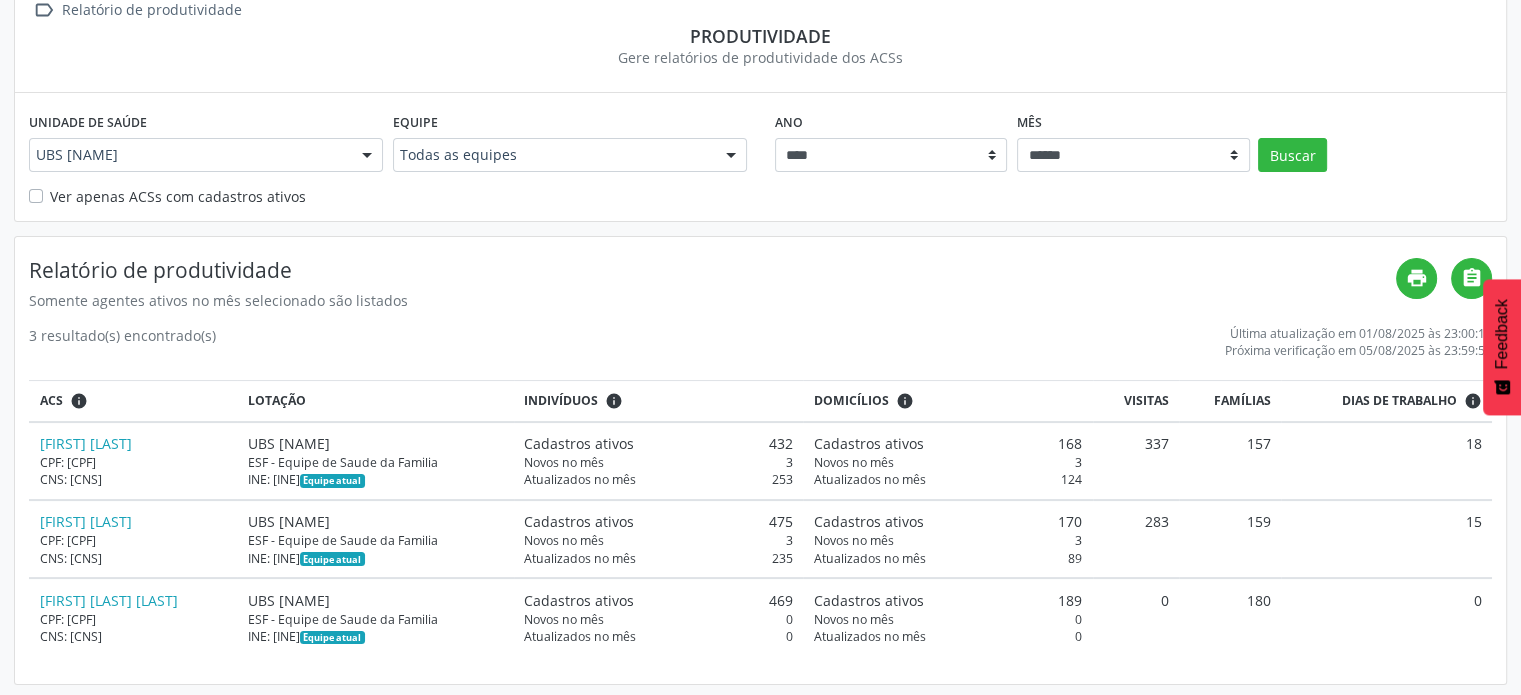 drag, startPoint x: 951, startPoint y: 290, endPoint x: 970, endPoint y: 275, distance: 24.207438 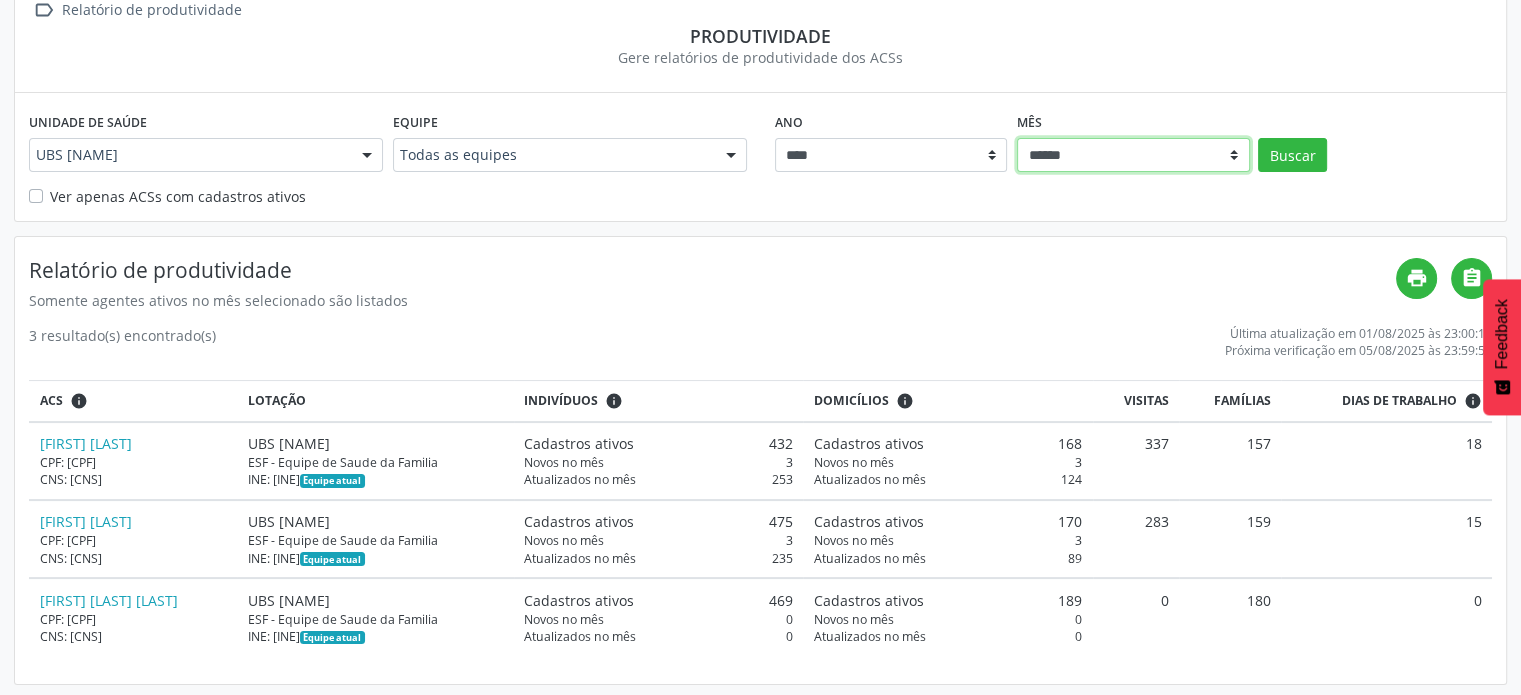 click on "****** ***** ***** **** ***** ***** ********* *******" at bounding box center (1133, 155) 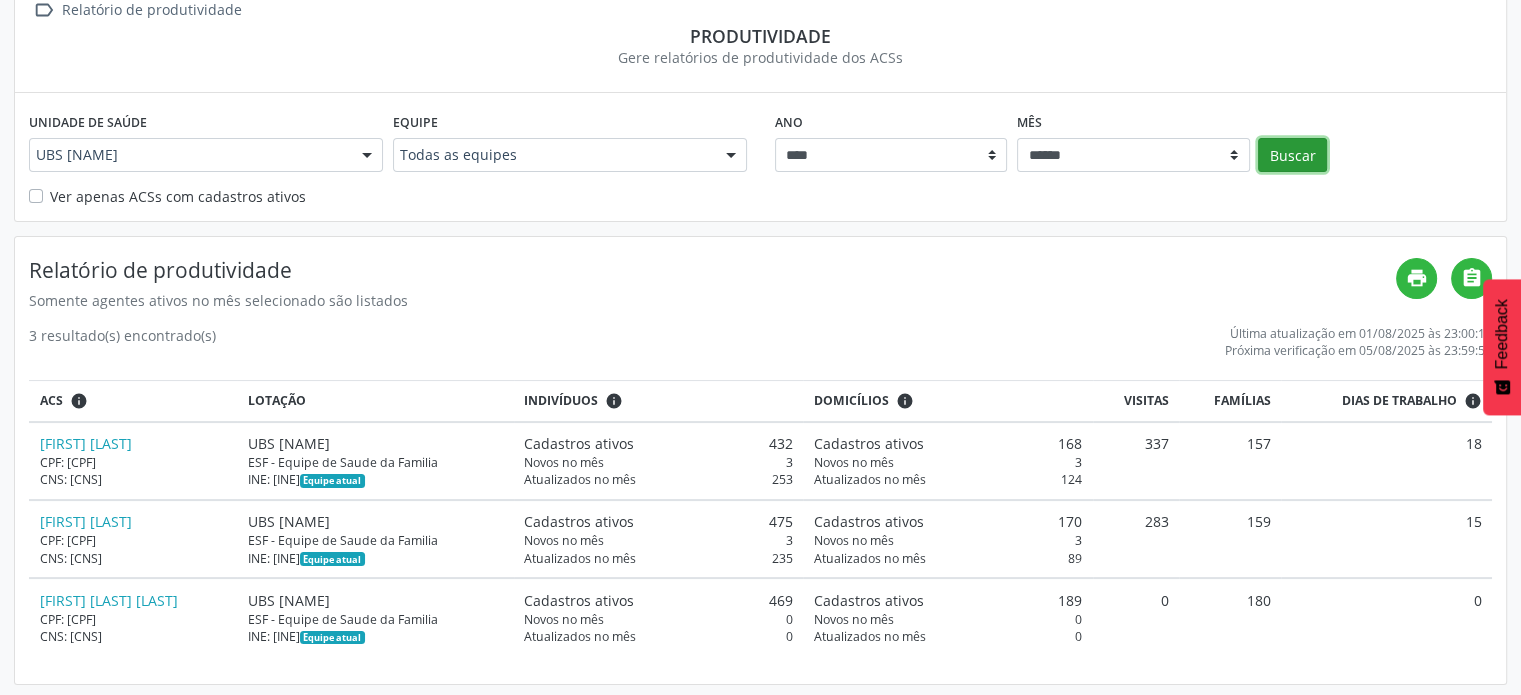 click on "Buscar" at bounding box center (1292, 155) 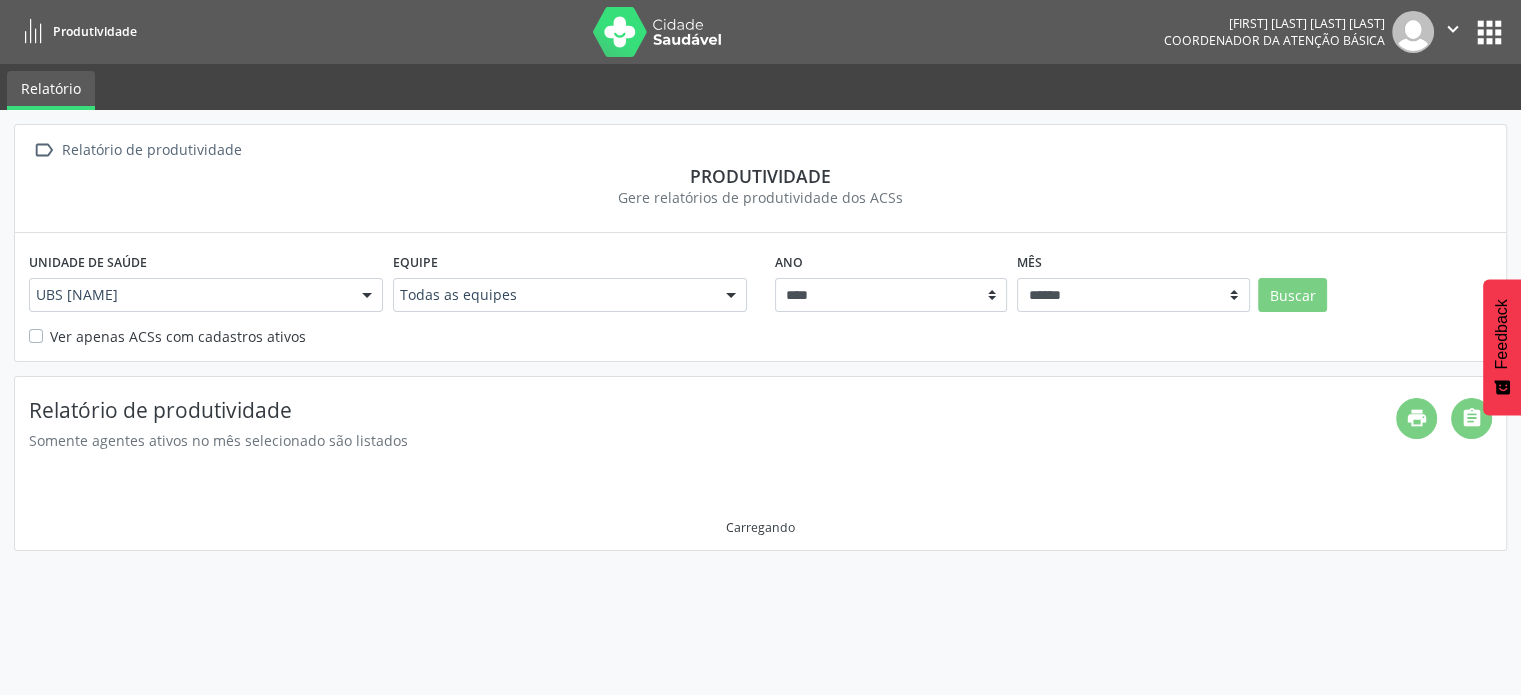 scroll, scrollTop: 0, scrollLeft: 0, axis: both 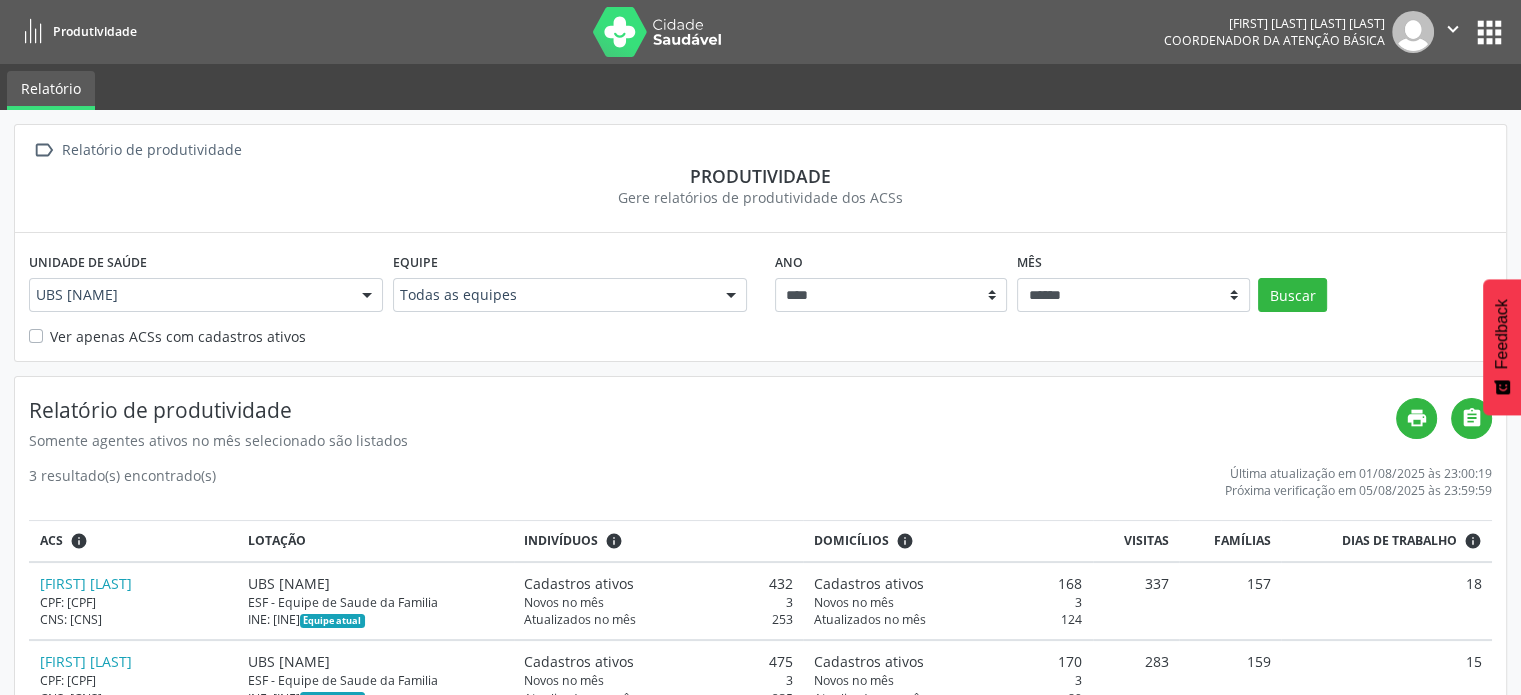 click on "Relatório de produtividade
Somente agentes ativos no mês selecionado são listados
print   
3 resultado(s) encontrado(s)
Última atualização em 01/08/2025 às 23:00:19
Próxima verificação em 05/08/2025 às 23:59:59
ACS
info
Lotação
Indivíduos
info
Domicílios
info
Visitas
Famílias
Dias de trabalho
info
[FIRST] [LAST]
CPF: [CPF]
CNS: [CNS]
UBS [NAME]
ESF - Equipe de Saude da Familia
INE: [INE]
Equipe atual
Cadastros ativos
432
Novos no mês
3
Atualizados no mês
253
Cadastros ativos
168" at bounding box center (760, 600) 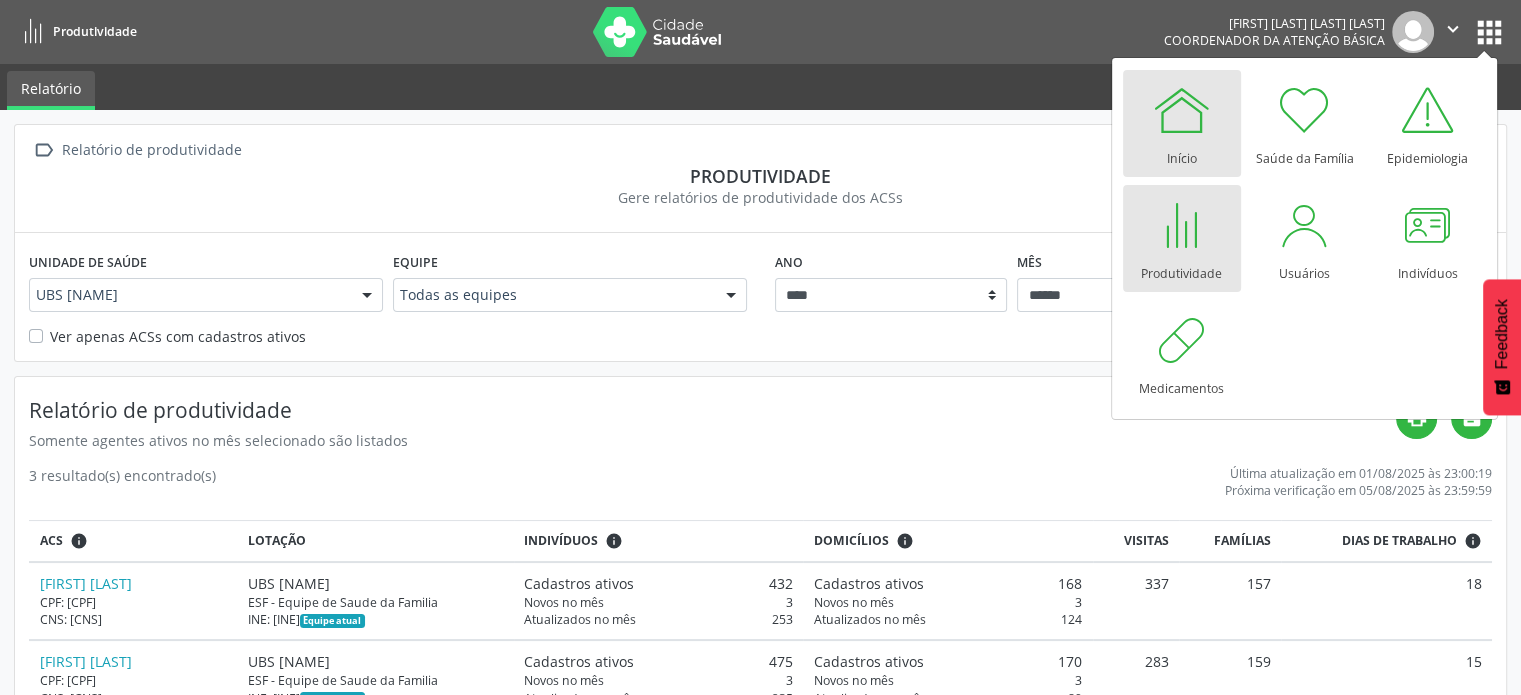 click at bounding box center (1182, 110) 